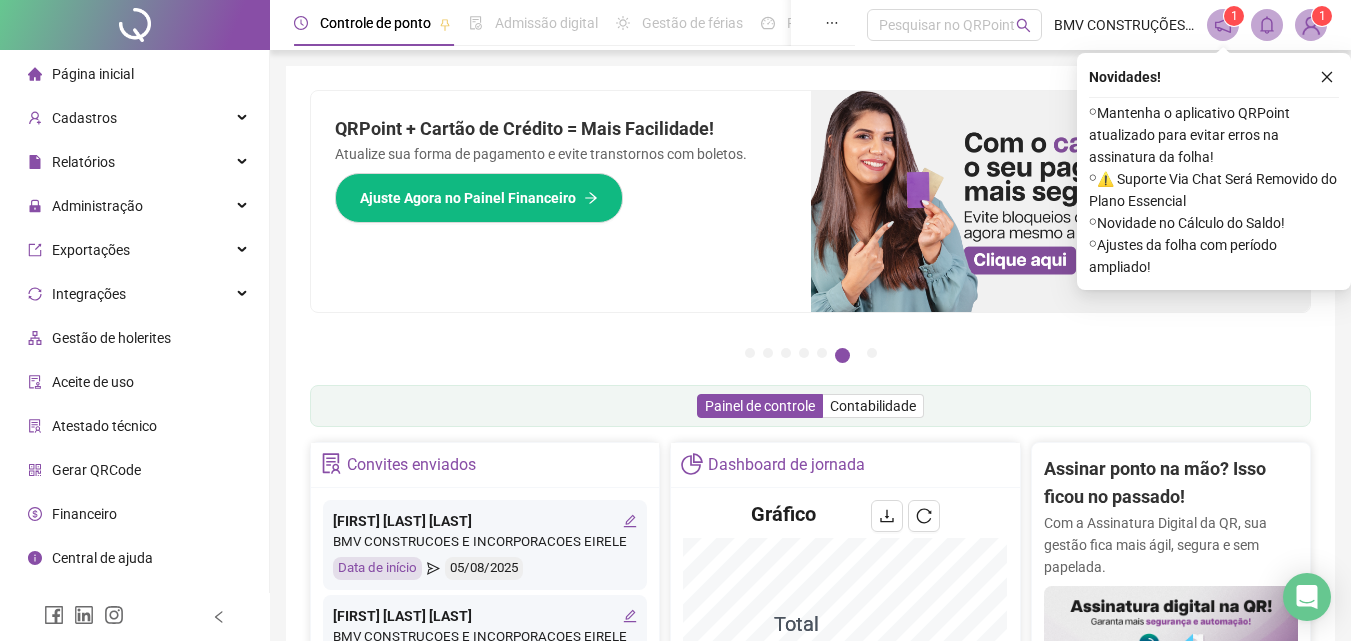 scroll, scrollTop: 0, scrollLeft: 0, axis: both 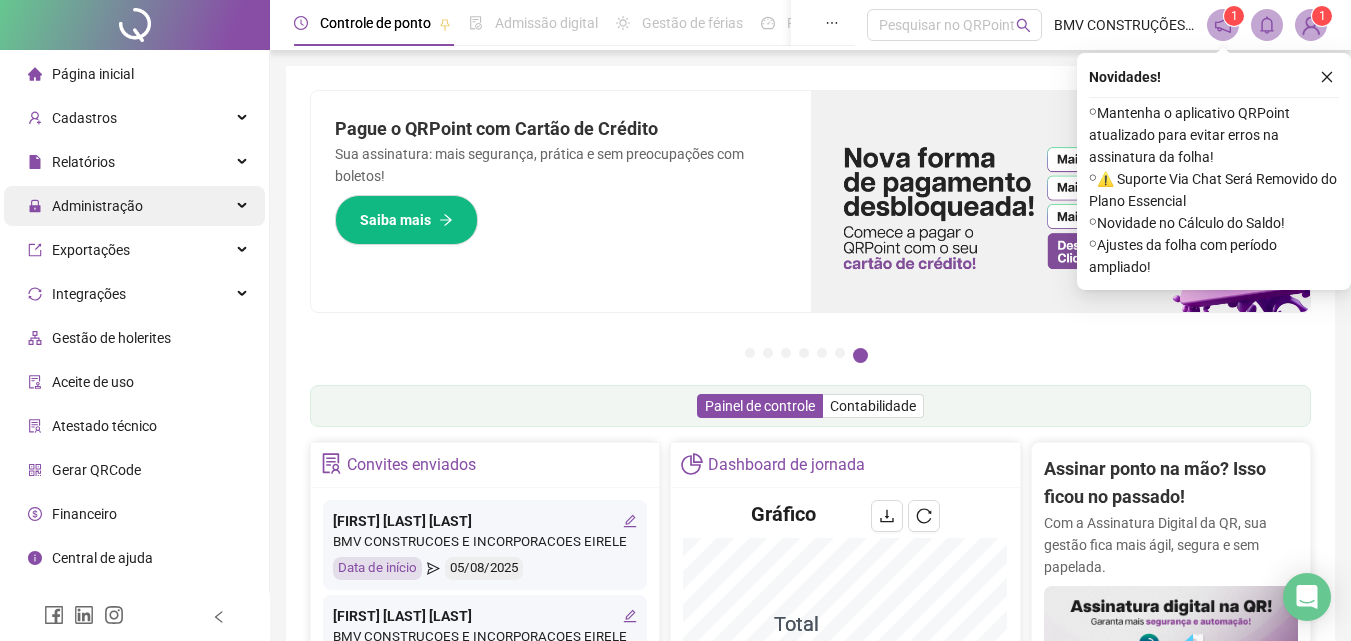 click on "Administração" at bounding box center [134, 206] 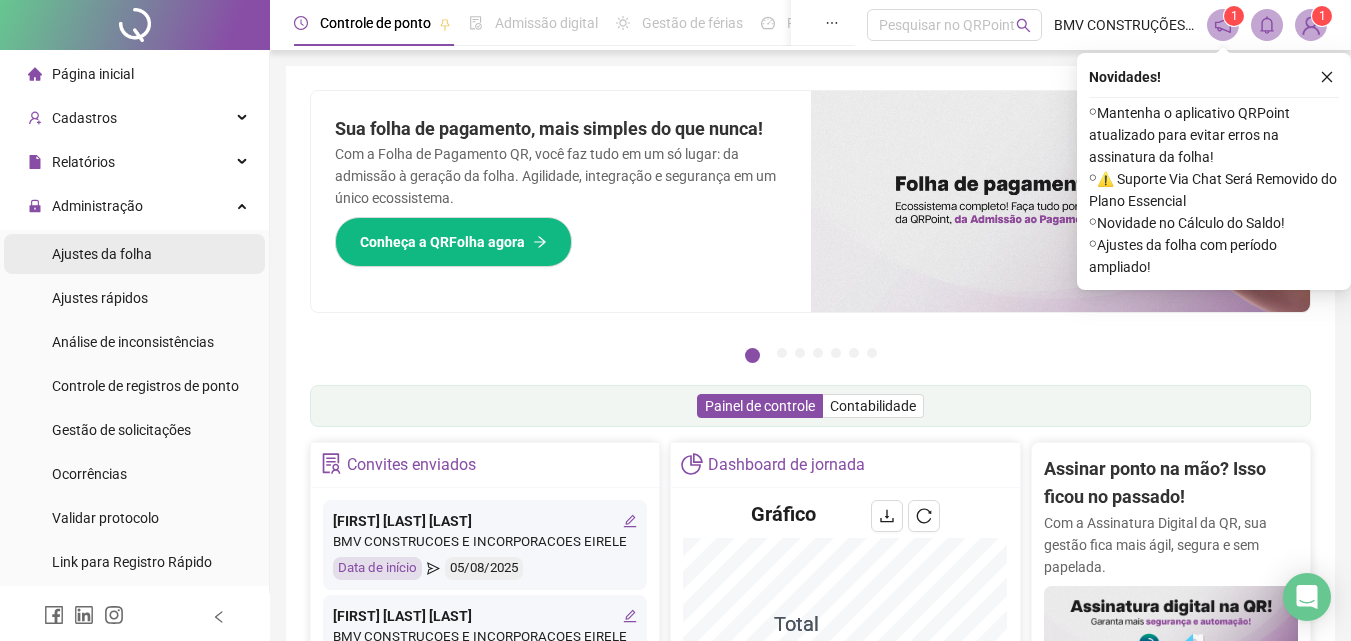 click on "Ajustes da folha" at bounding box center (134, 254) 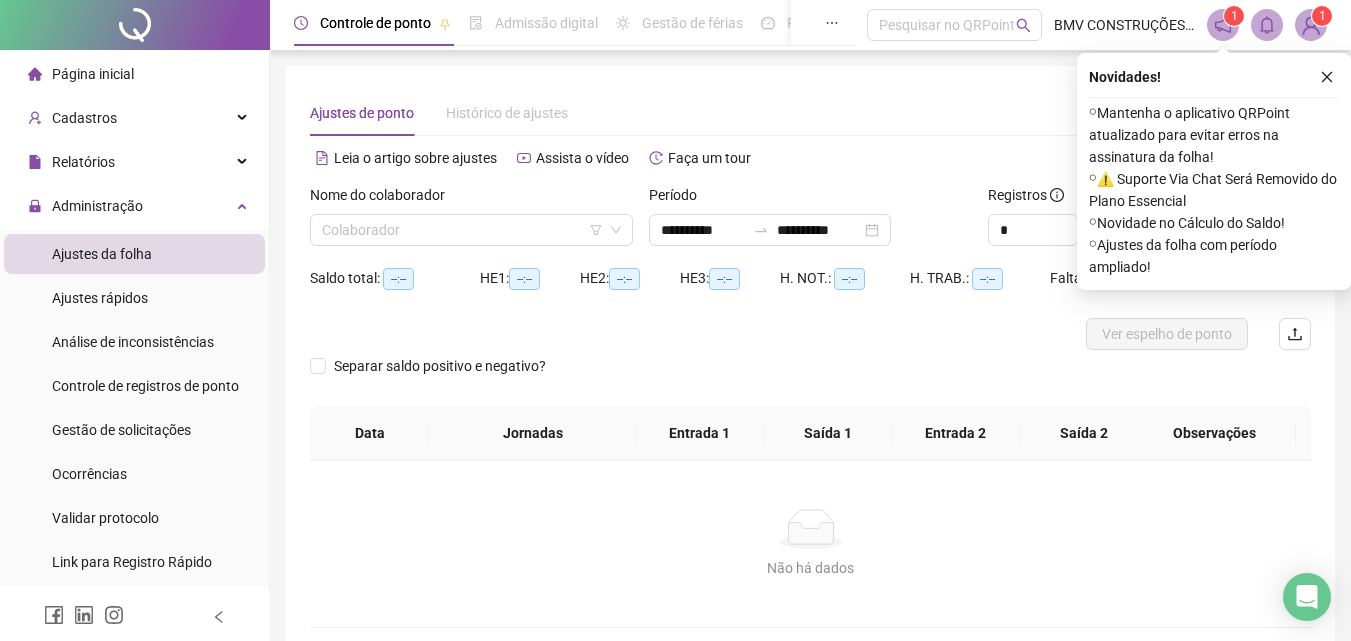 drag, startPoint x: 1336, startPoint y: 74, endPoint x: 1274, endPoint y: 105, distance: 69.31811 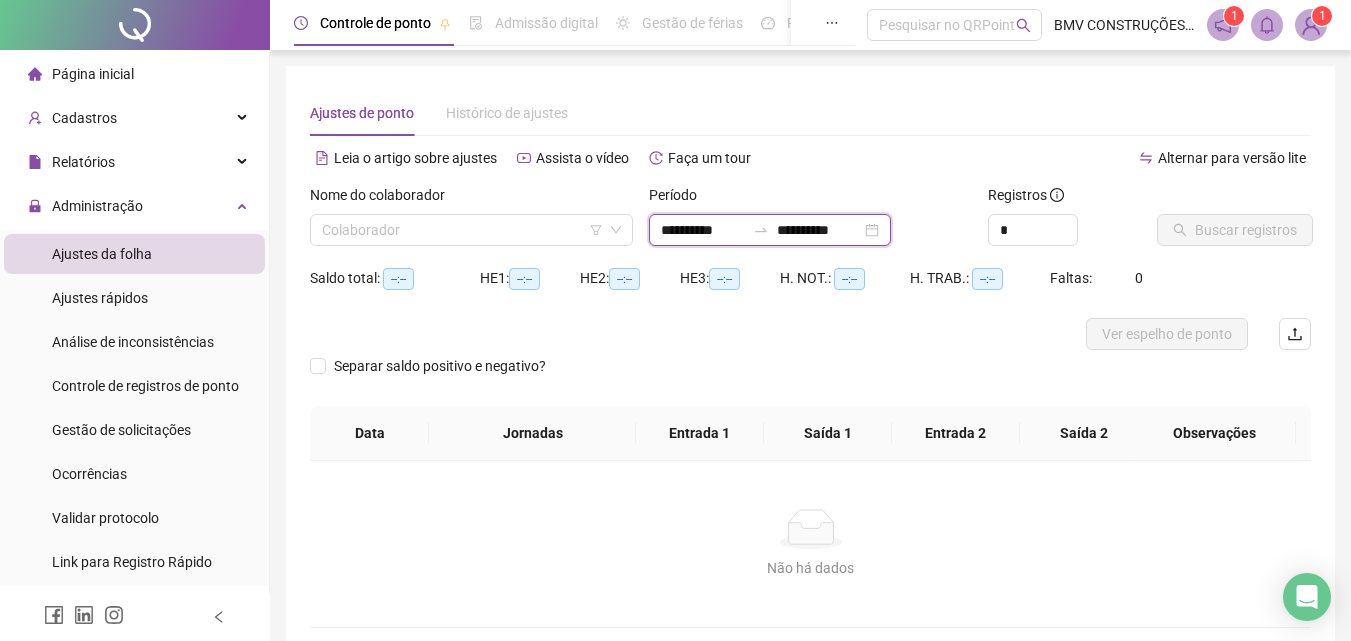 click on "**********" at bounding box center [819, 230] 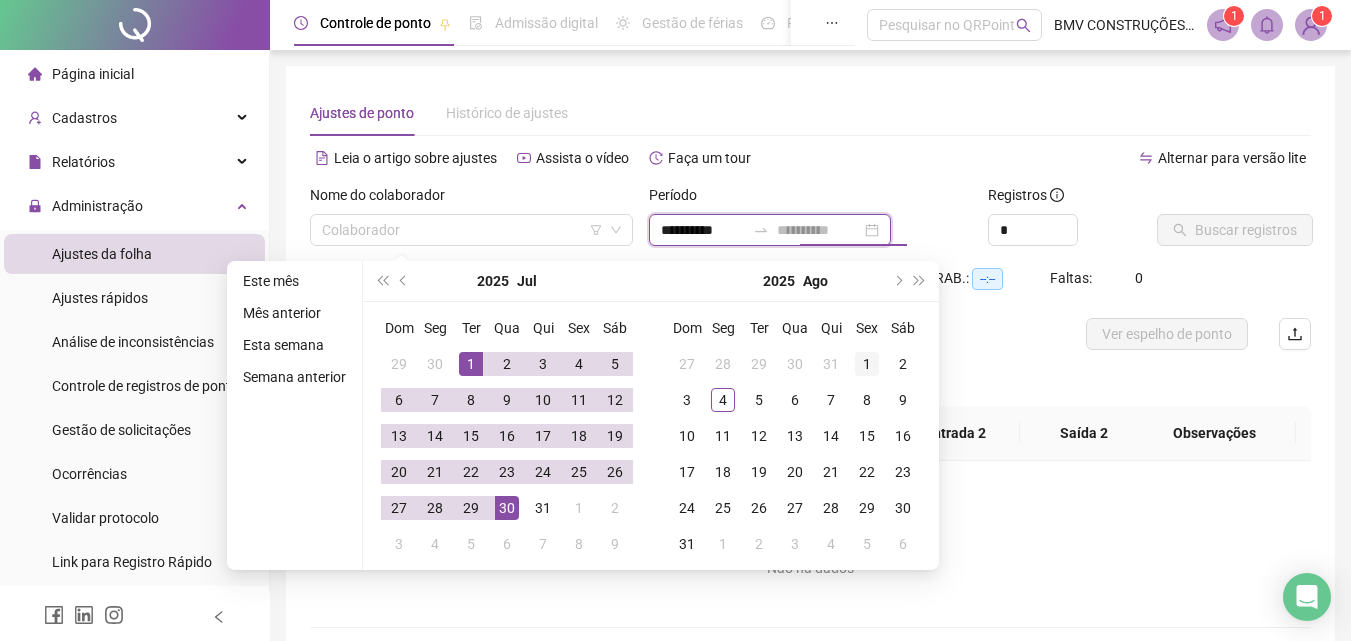 type on "**********" 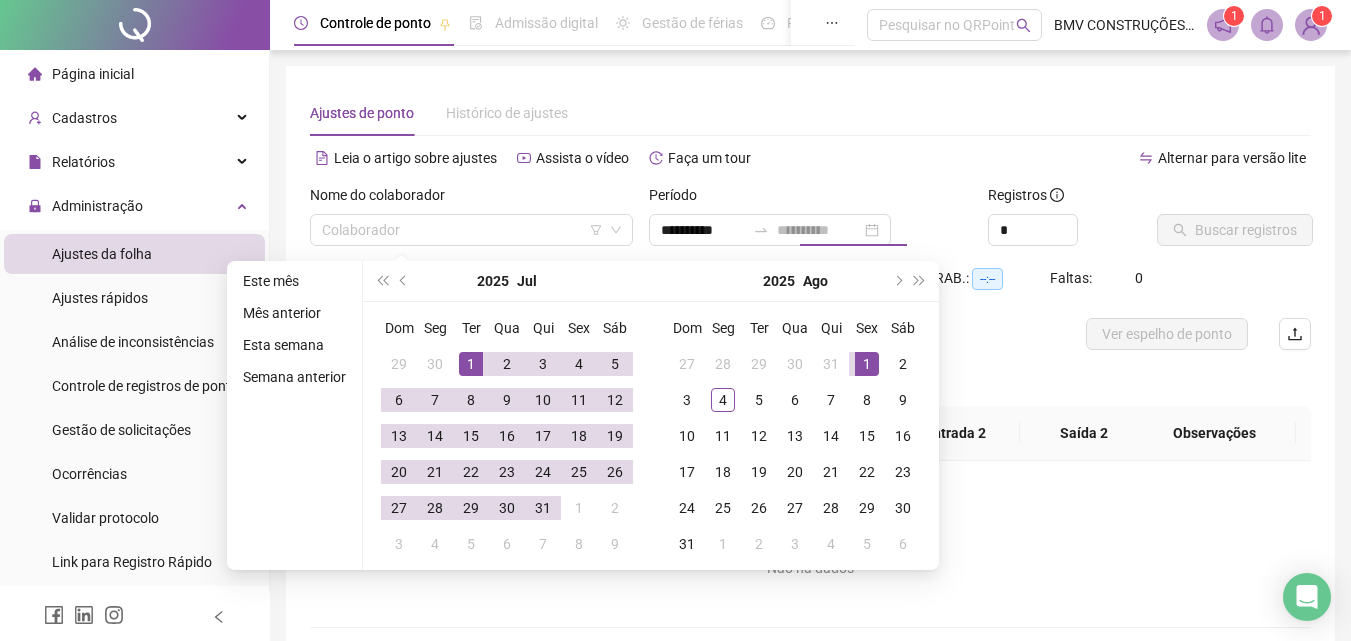 click on "1" at bounding box center (867, 364) 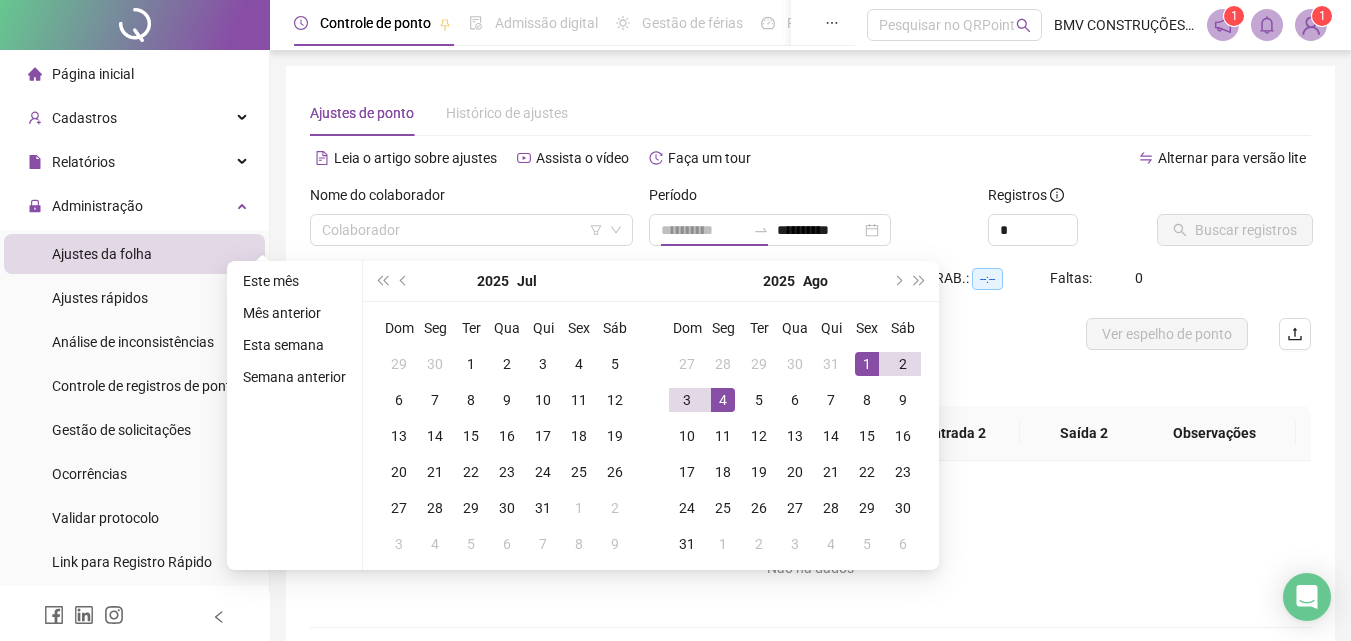 click on "4" at bounding box center (723, 400) 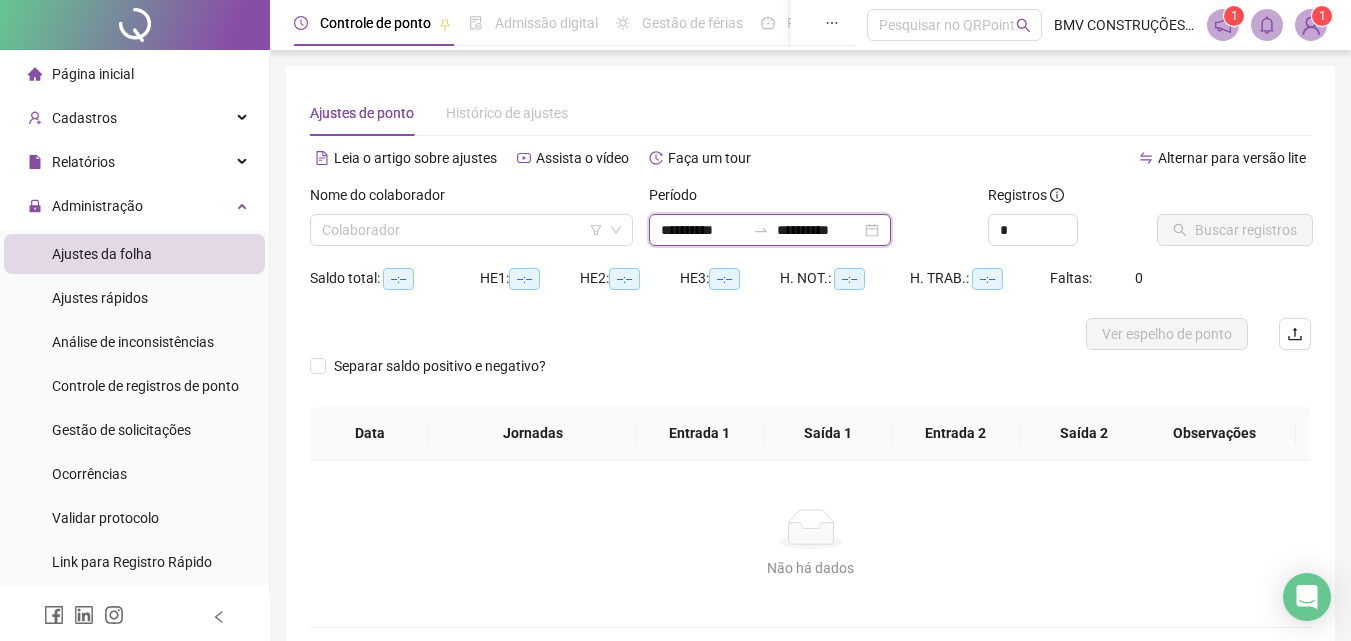 click on "**********" at bounding box center (819, 230) 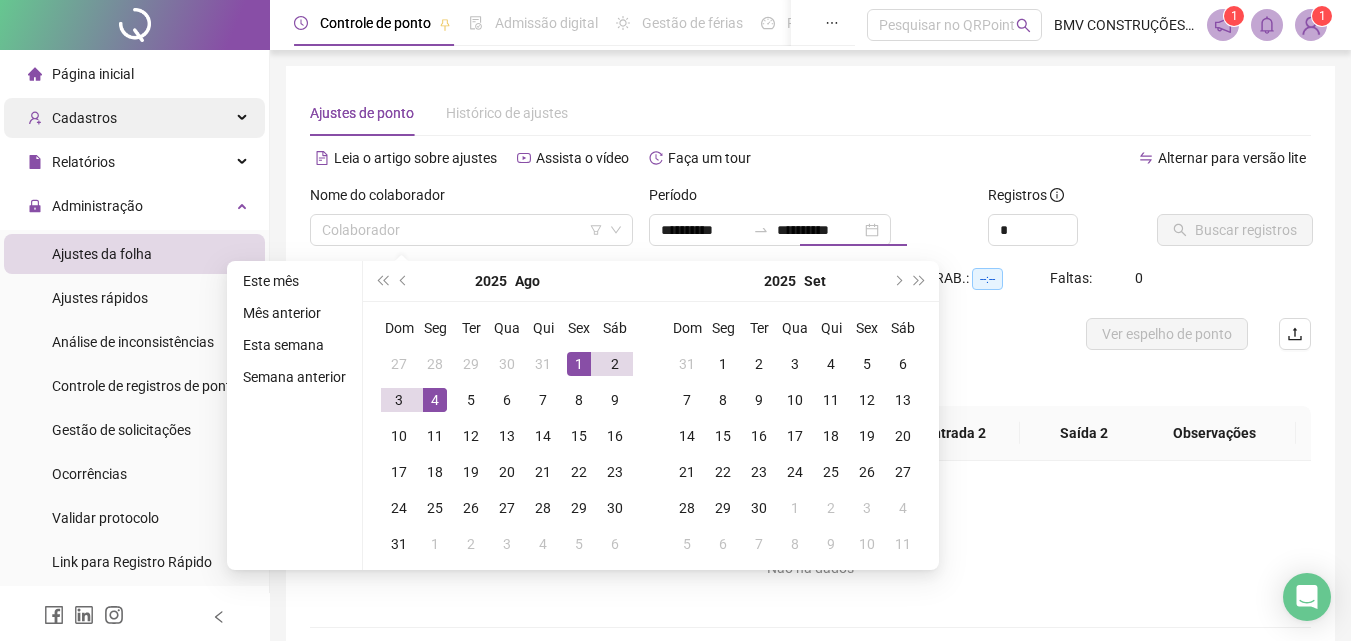 click on "Cadastros" at bounding box center [134, 118] 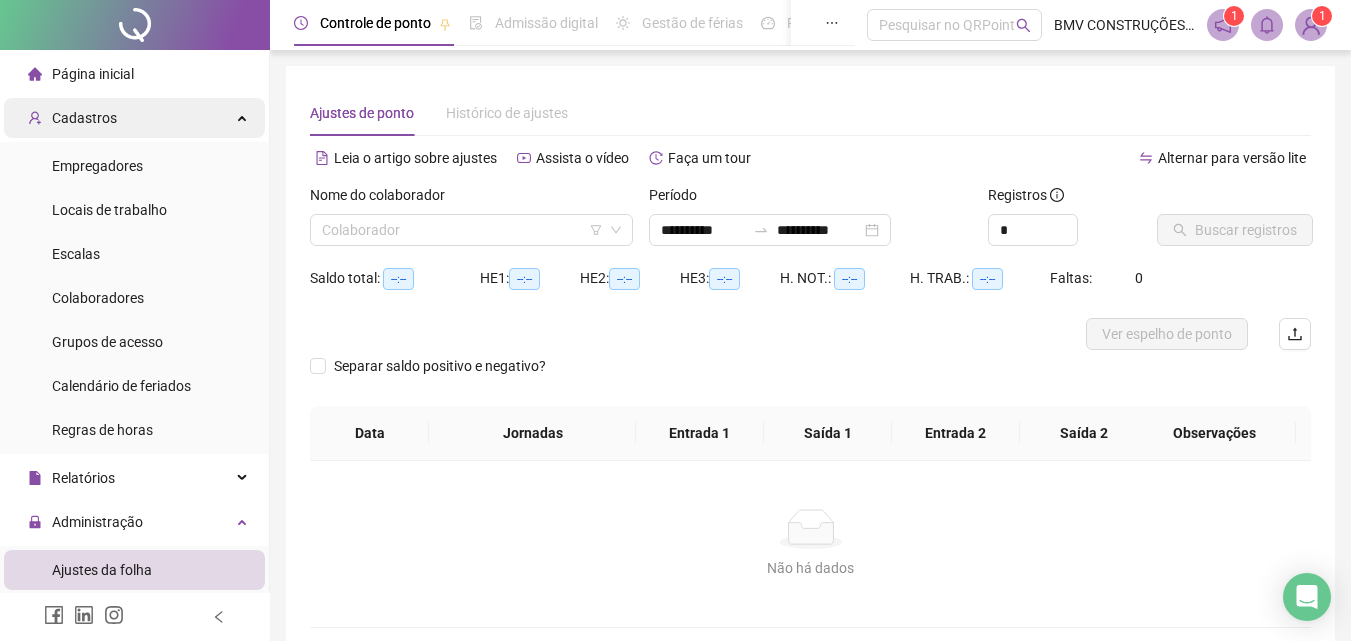 click on "Cadastros" at bounding box center [134, 118] 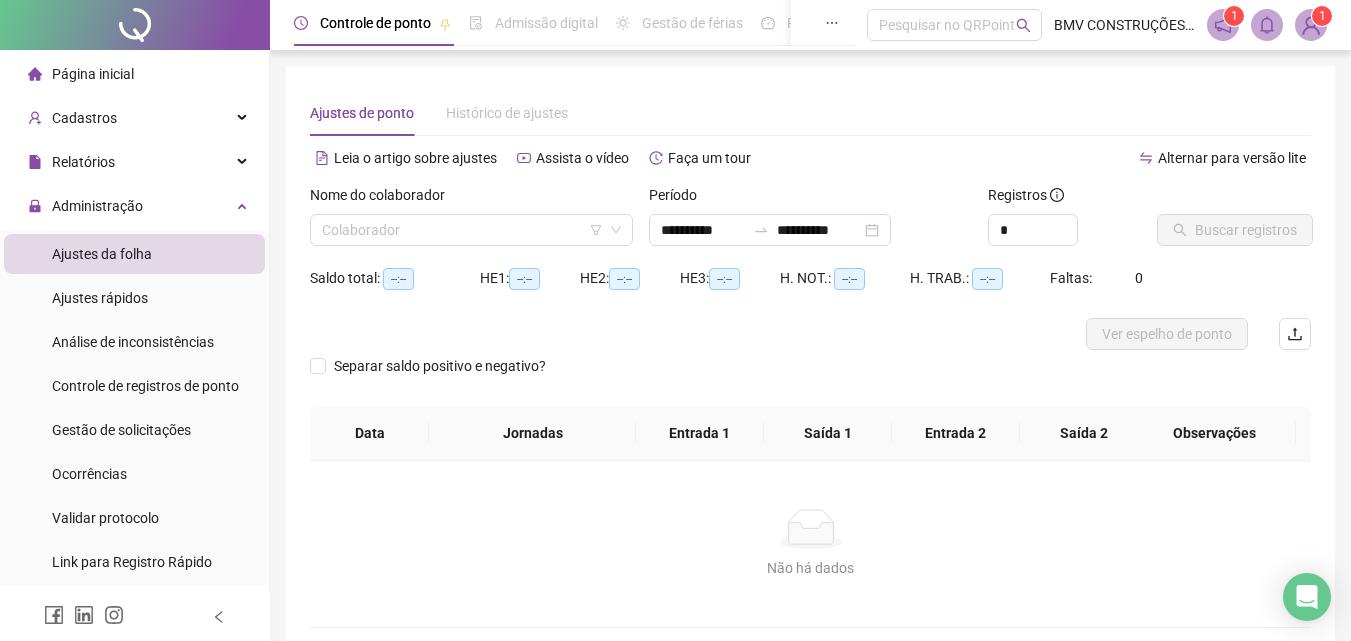 click on "Ajustes da folha" at bounding box center [134, 254] 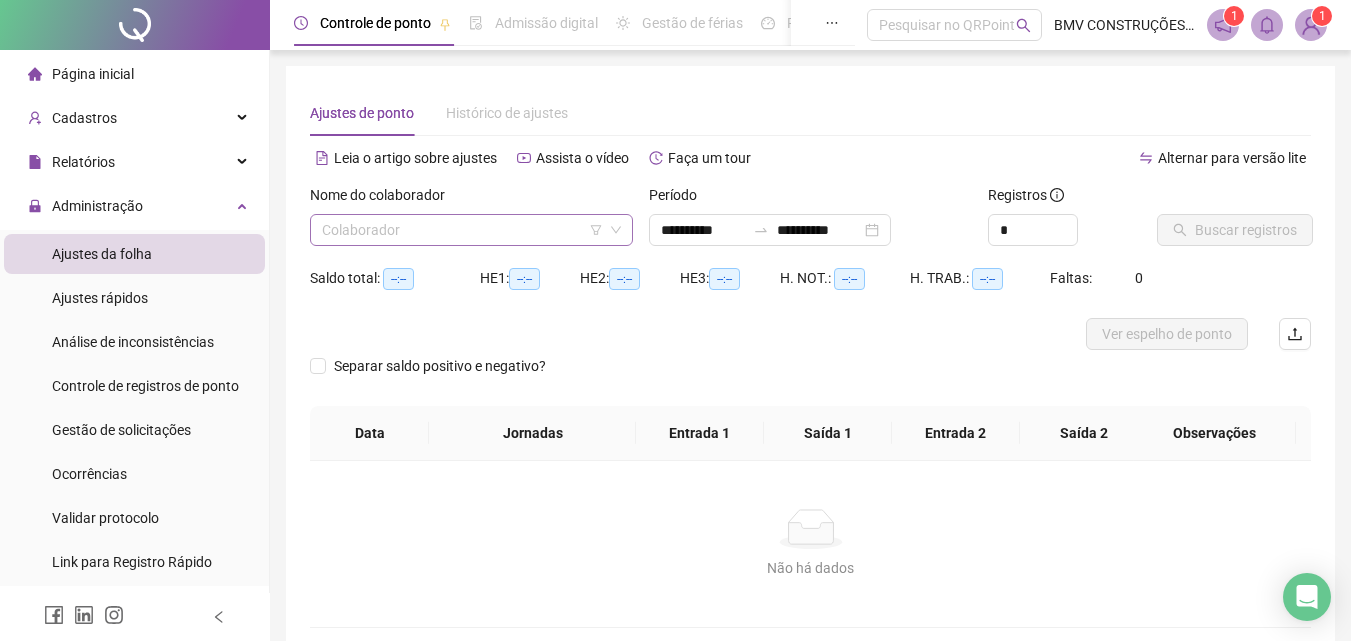 click at bounding box center [462, 230] 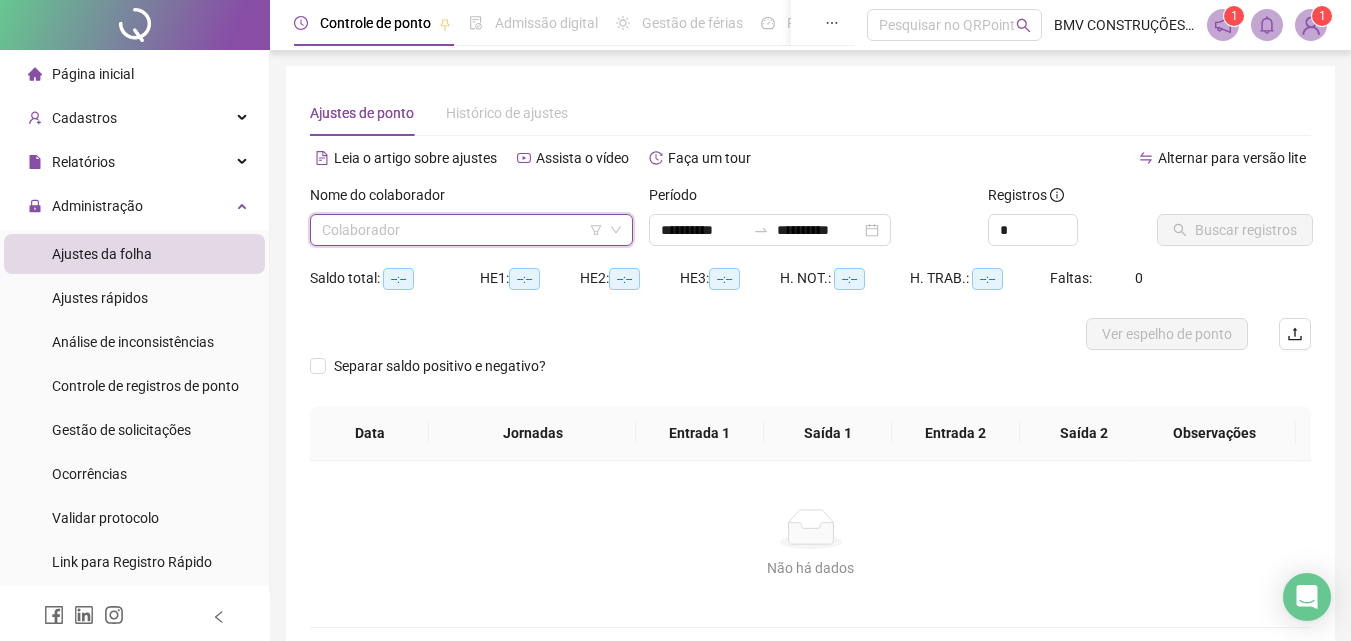 click at bounding box center (462, 230) 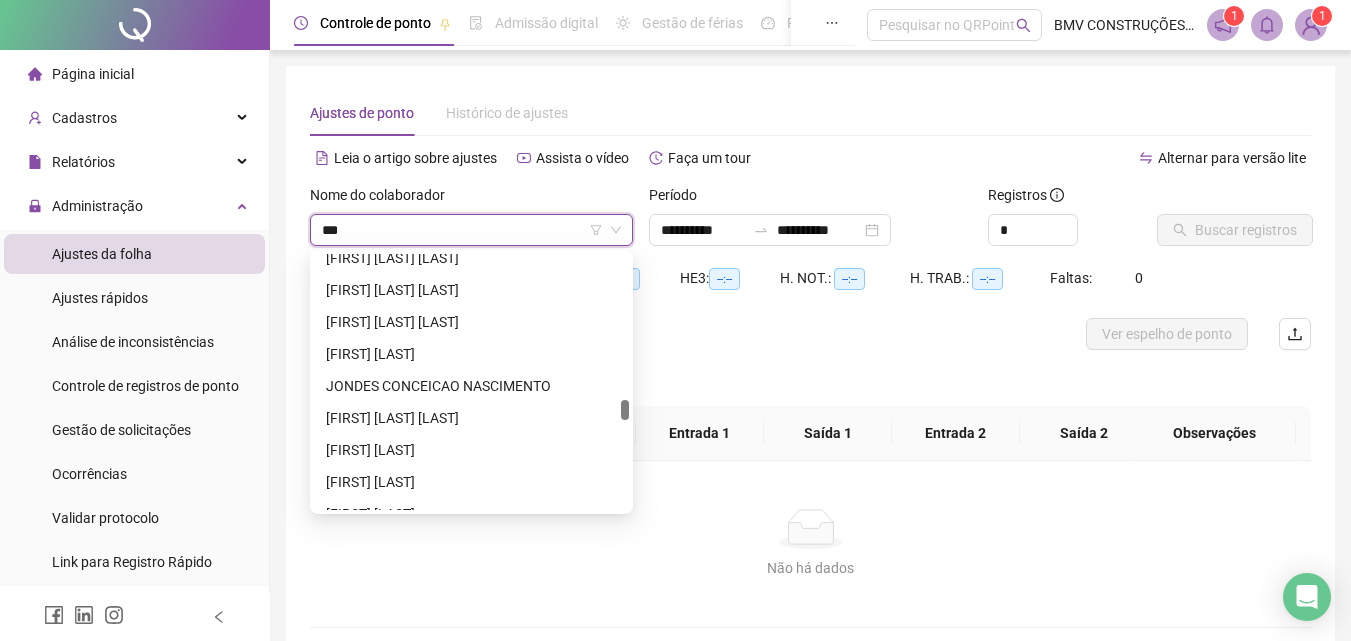 scroll, scrollTop: 0, scrollLeft: 0, axis: both 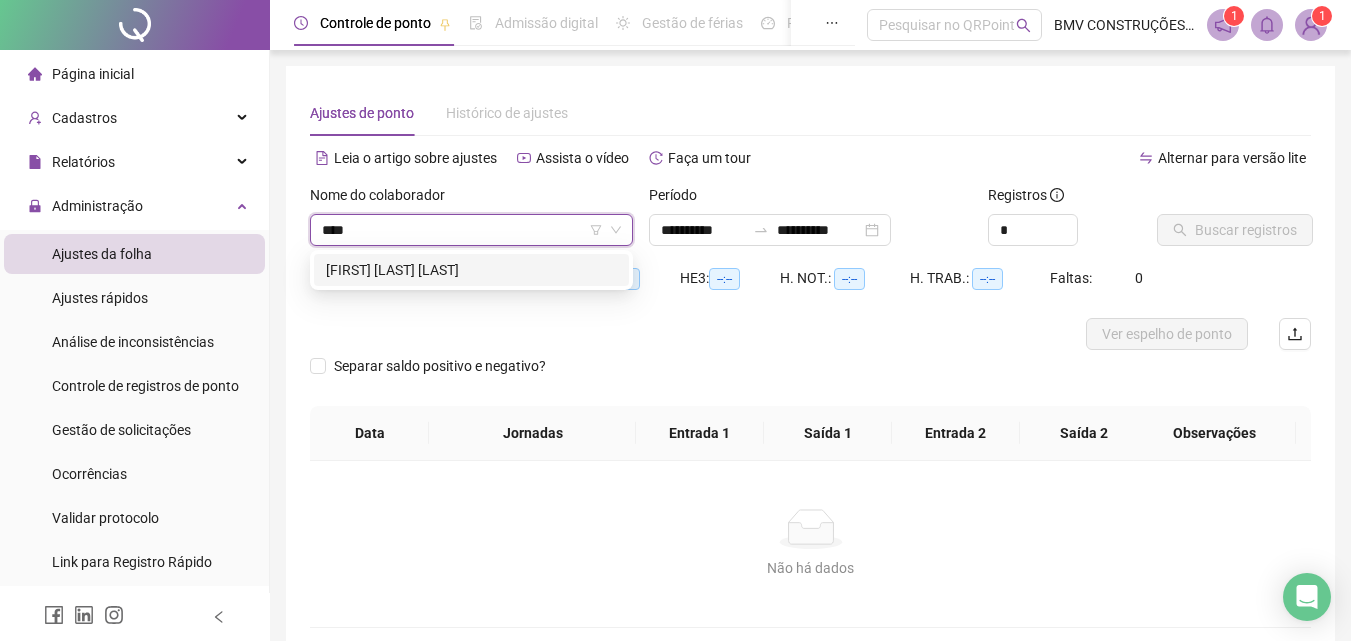 type on "*****" 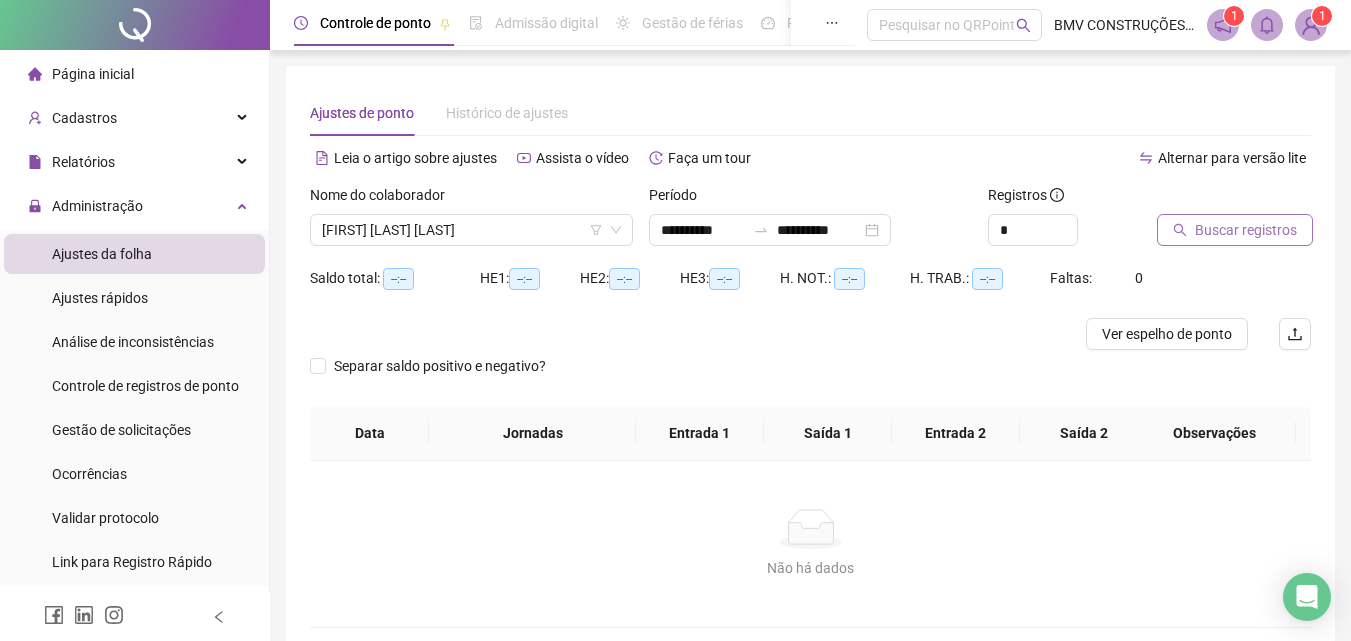 click on "Buscar registros" at bounding box center (1235, 230) 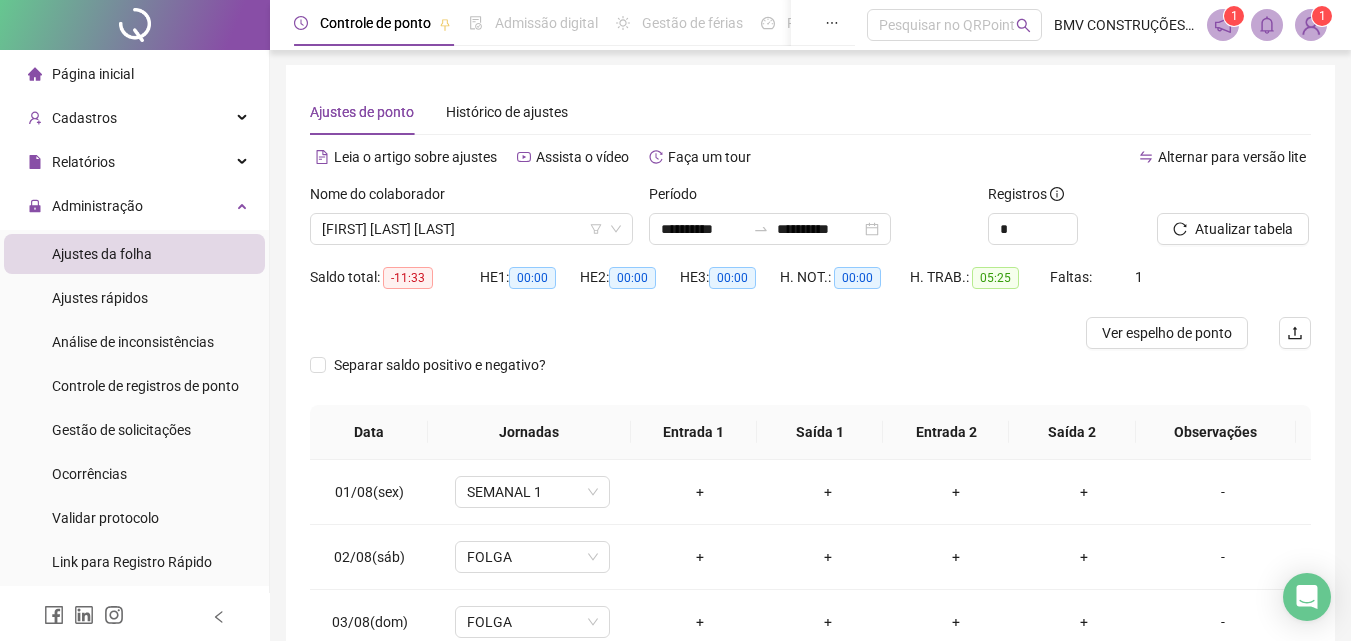 scroll, scrollTop: 190, scrollLeft: 0, axis: vertical 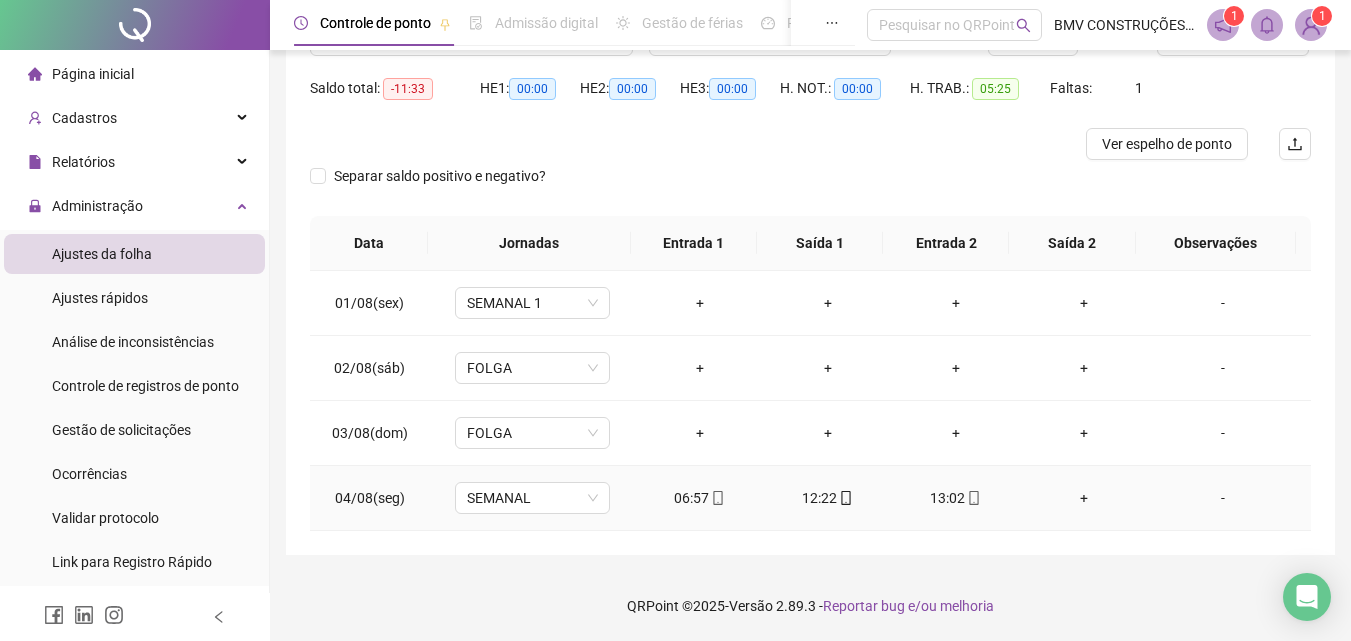 click on "13:02" at bounding box center [956, 498] 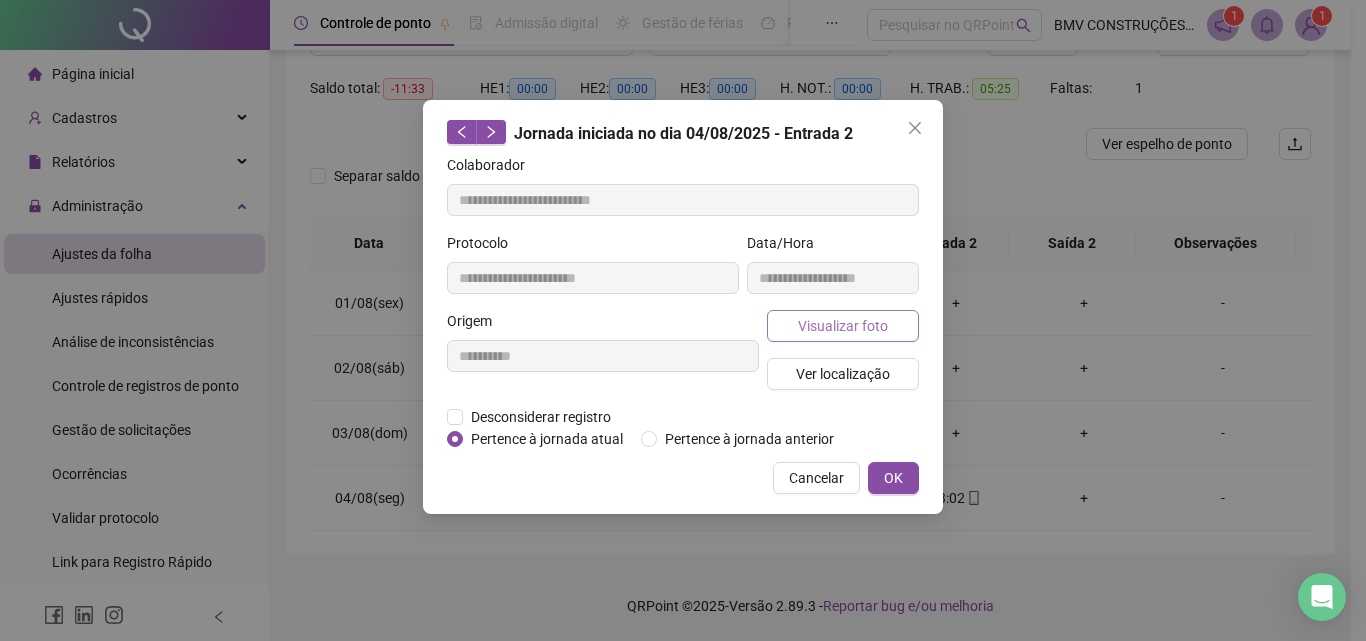 click on "Visualizar foto" at bounding box center (843, 326) 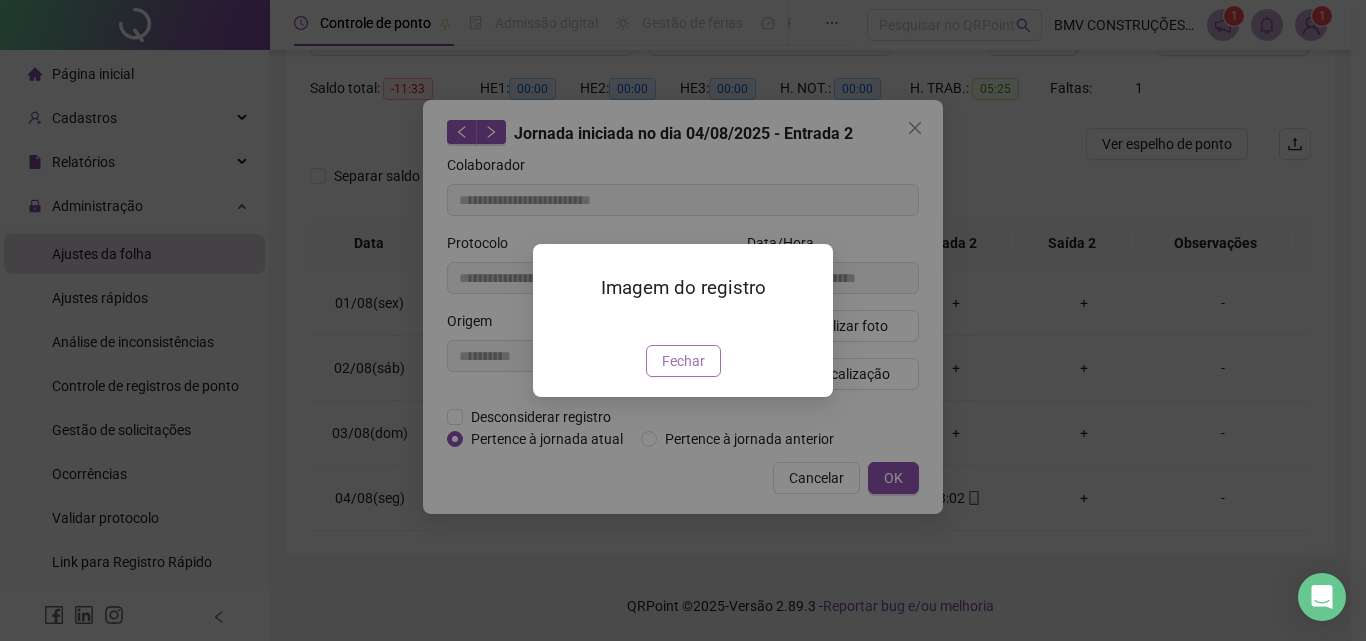 drag, startPoint x: 695, startPoint y: 461, endPoint x: 787, endPoint y: 421, distance: 100.31949 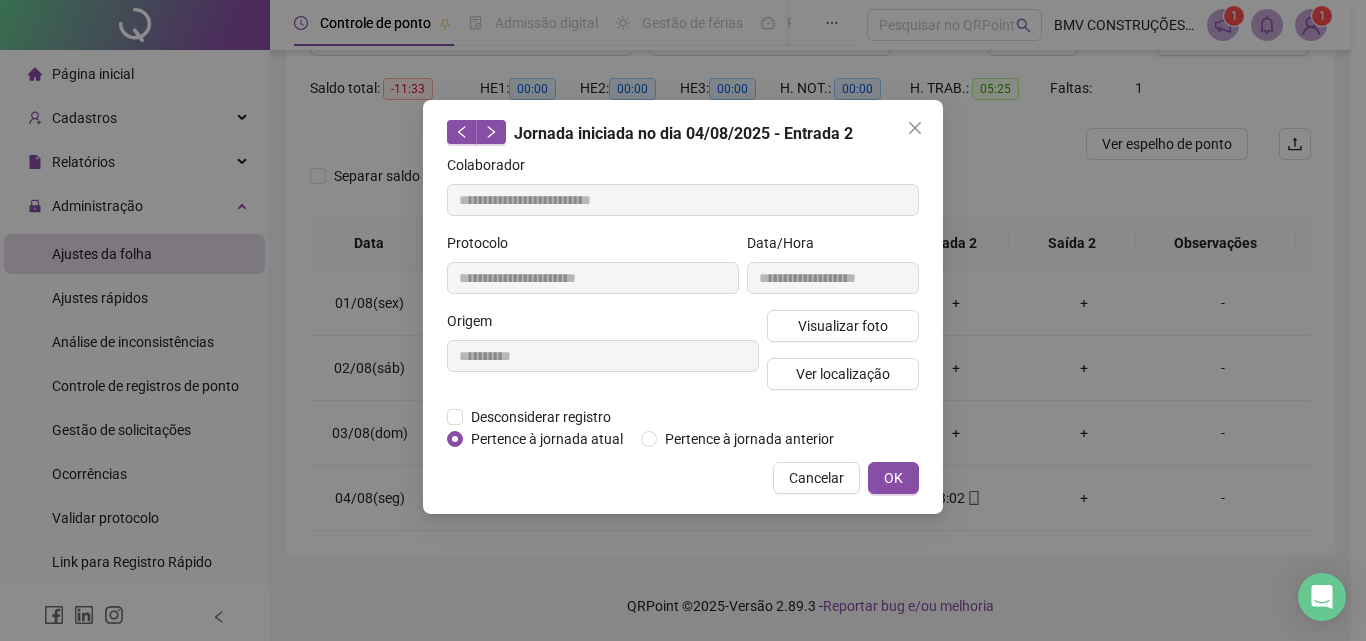 click on "Visualizar foto Ver localização" at bounding box center [843, 358] 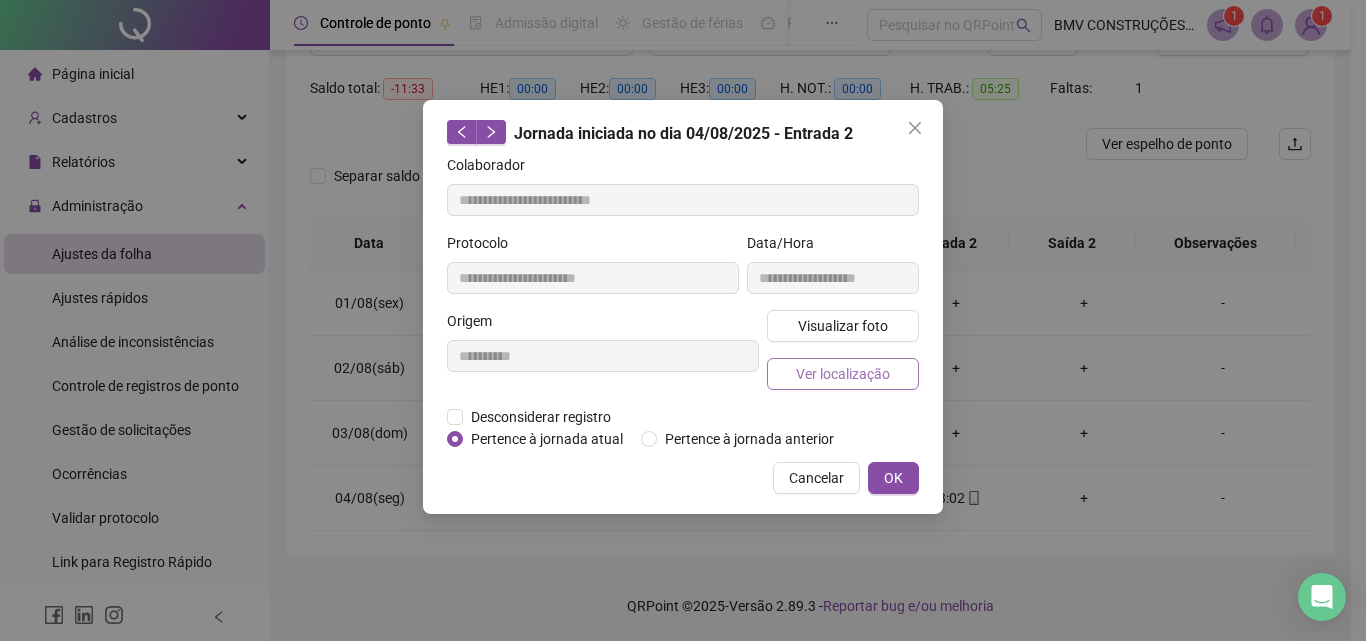 click on "Ver localização" at bounding box center (843, 374) 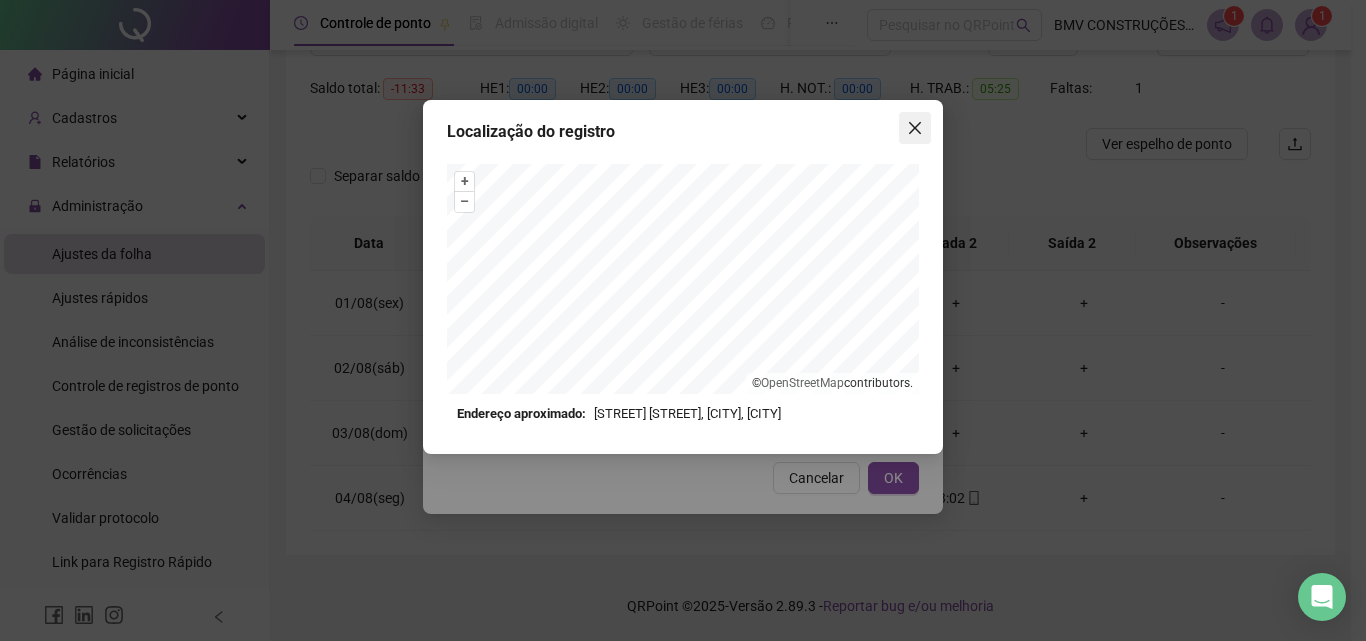 click 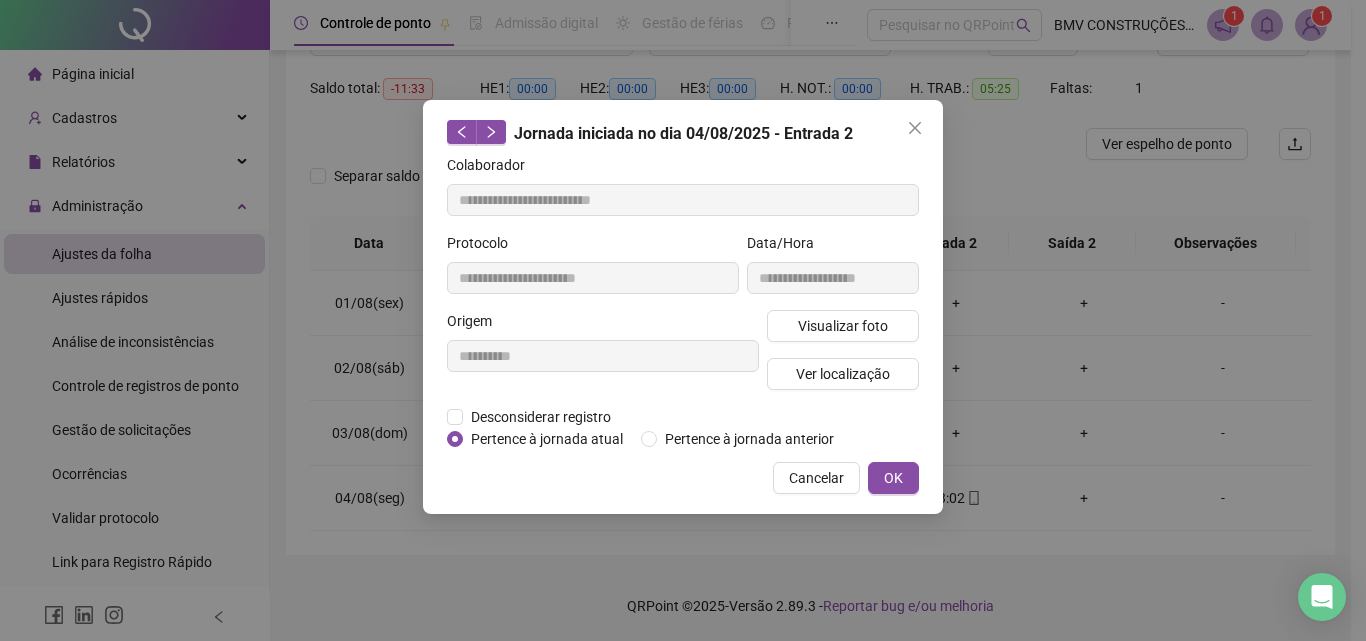 click 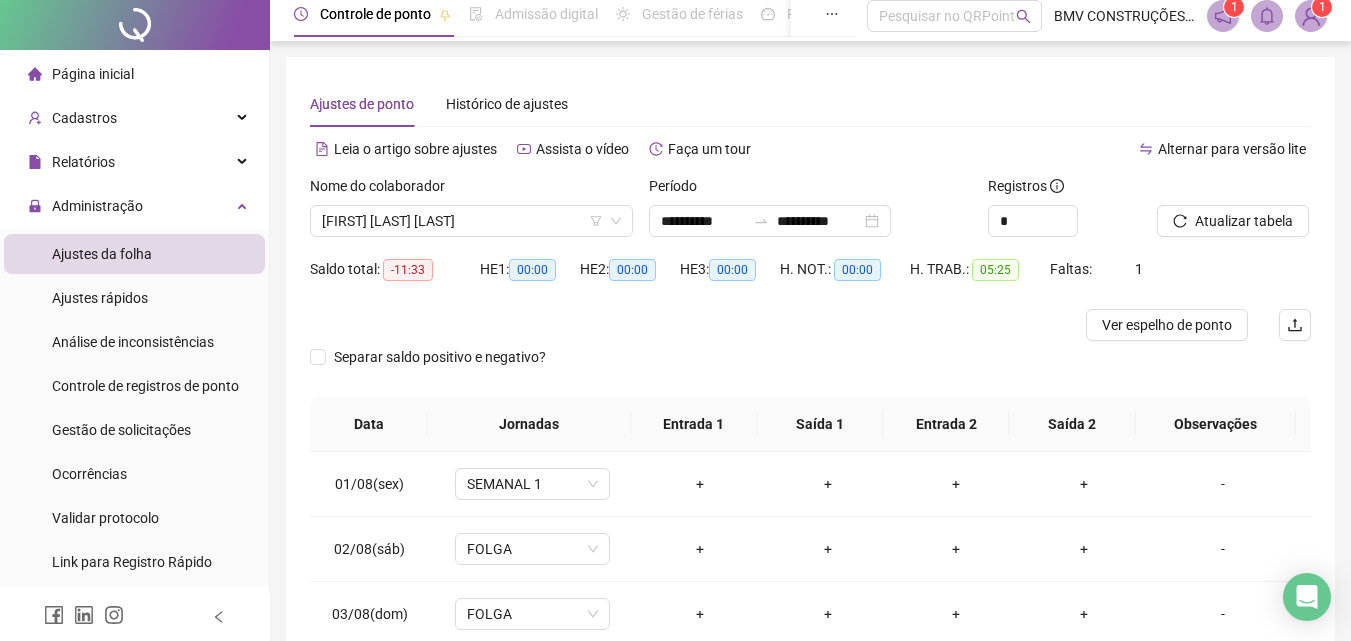 scroll, scrollTop: 0, scrollLeft: 0, axis: both 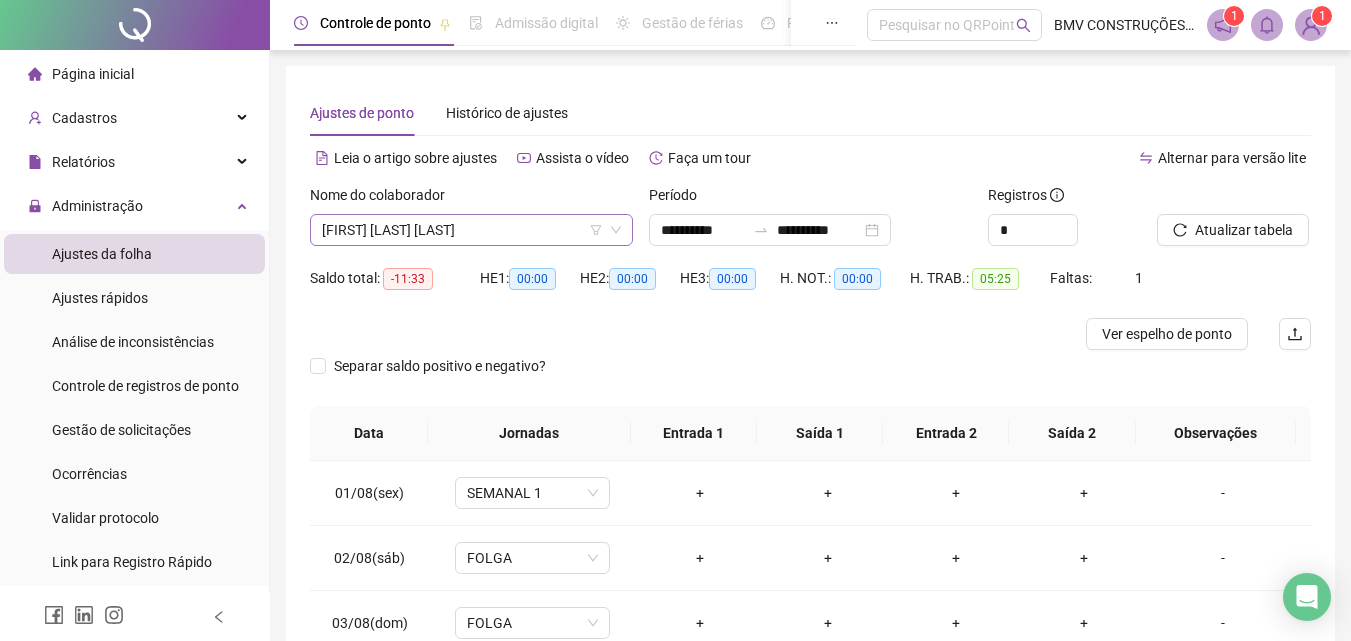 drag, startPoint x: 553, startPoint y: 252, endPoint x: 566, endPoint y: 236, distance: 20.615528 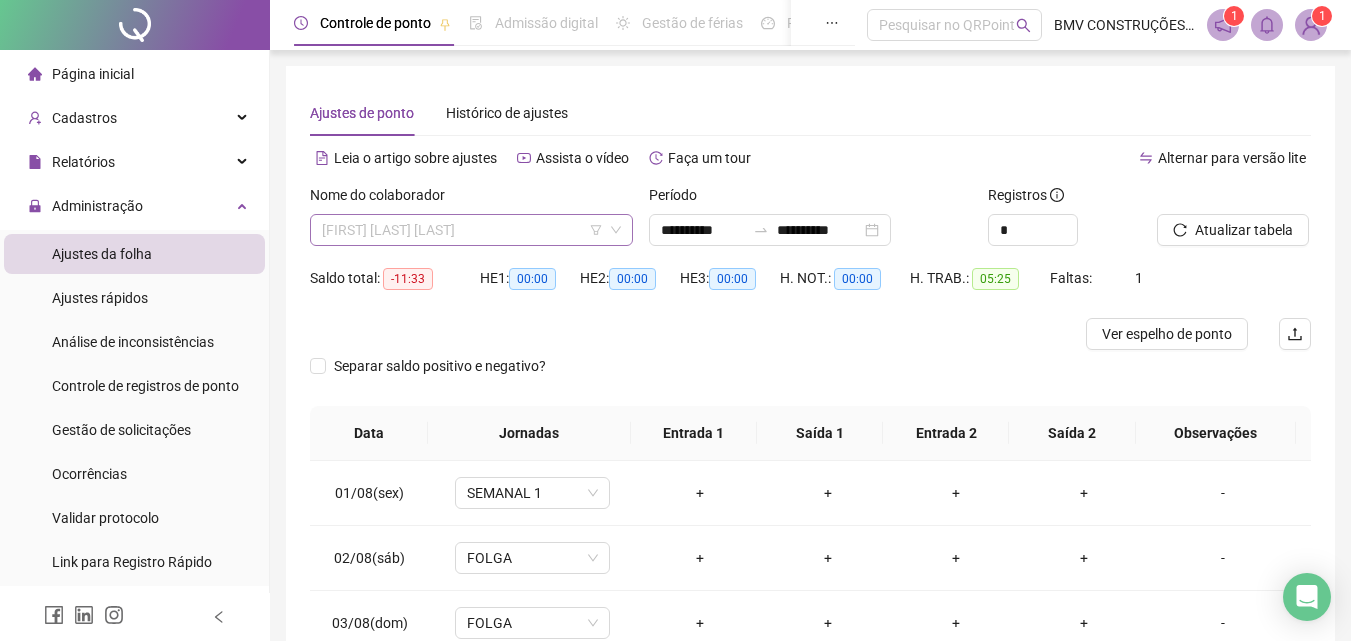 click on "[FIRST] [LAST] [LAST]" at bounding box center [471, 230] 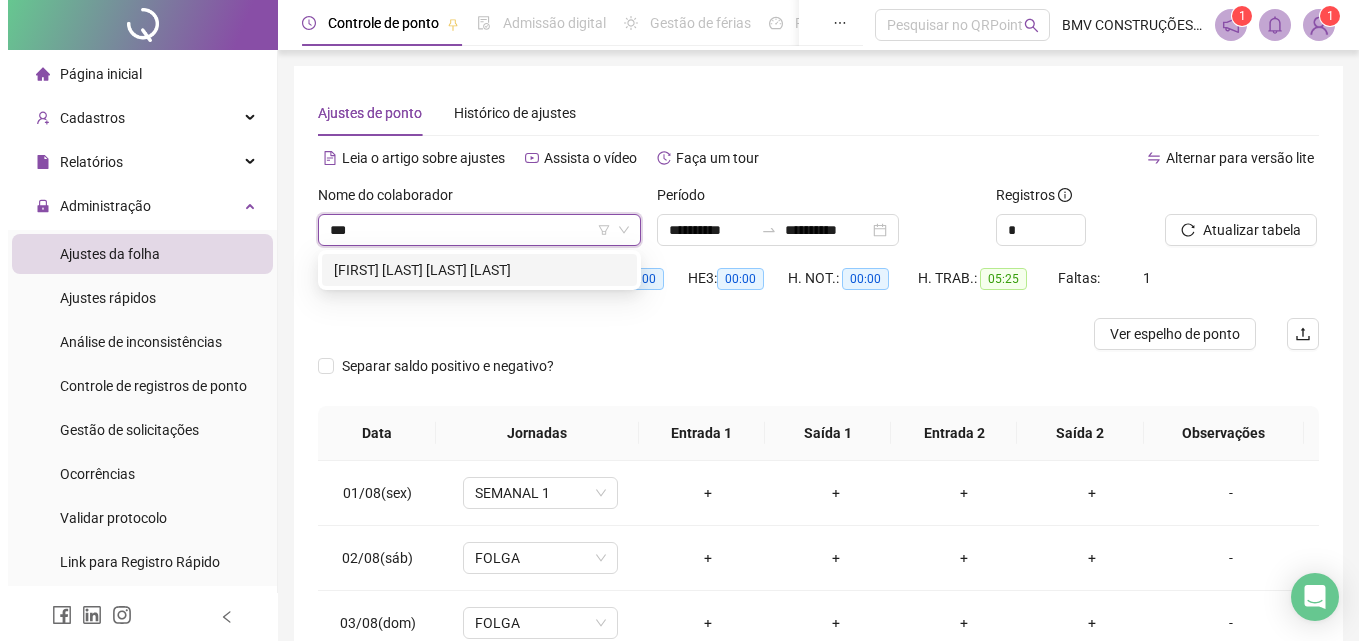 scroll, scrollTop: 0, scrollLeft: 0, axis: both 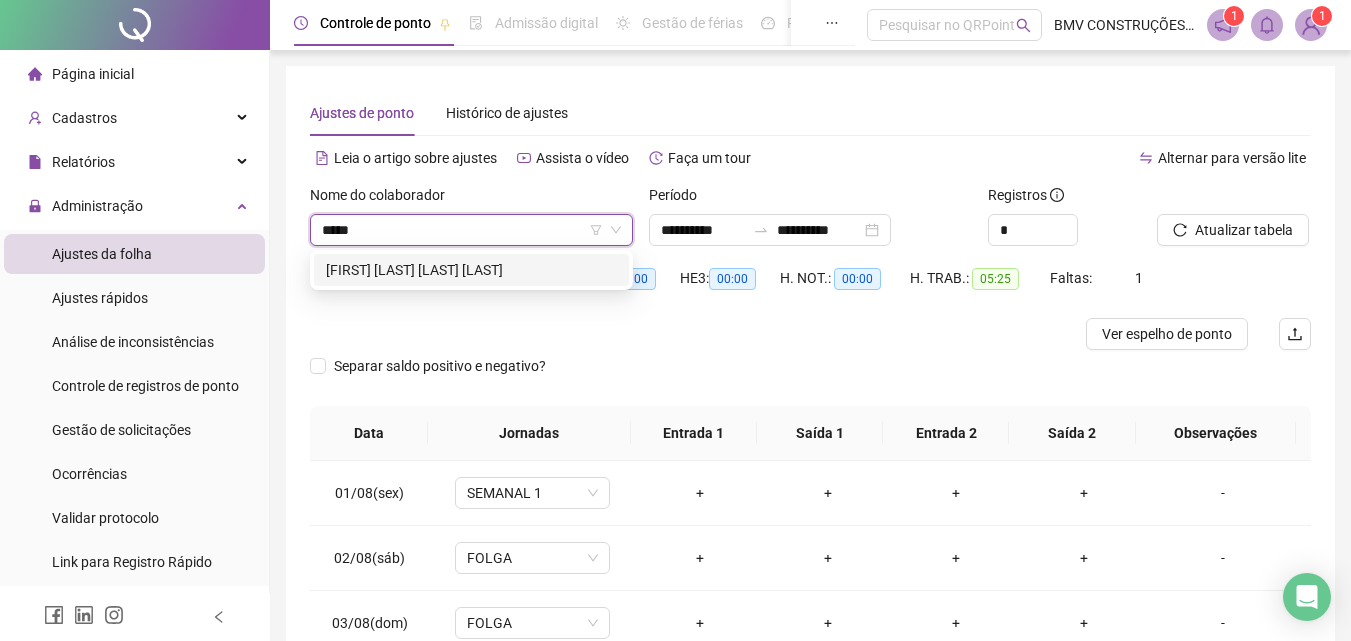 type on "******" 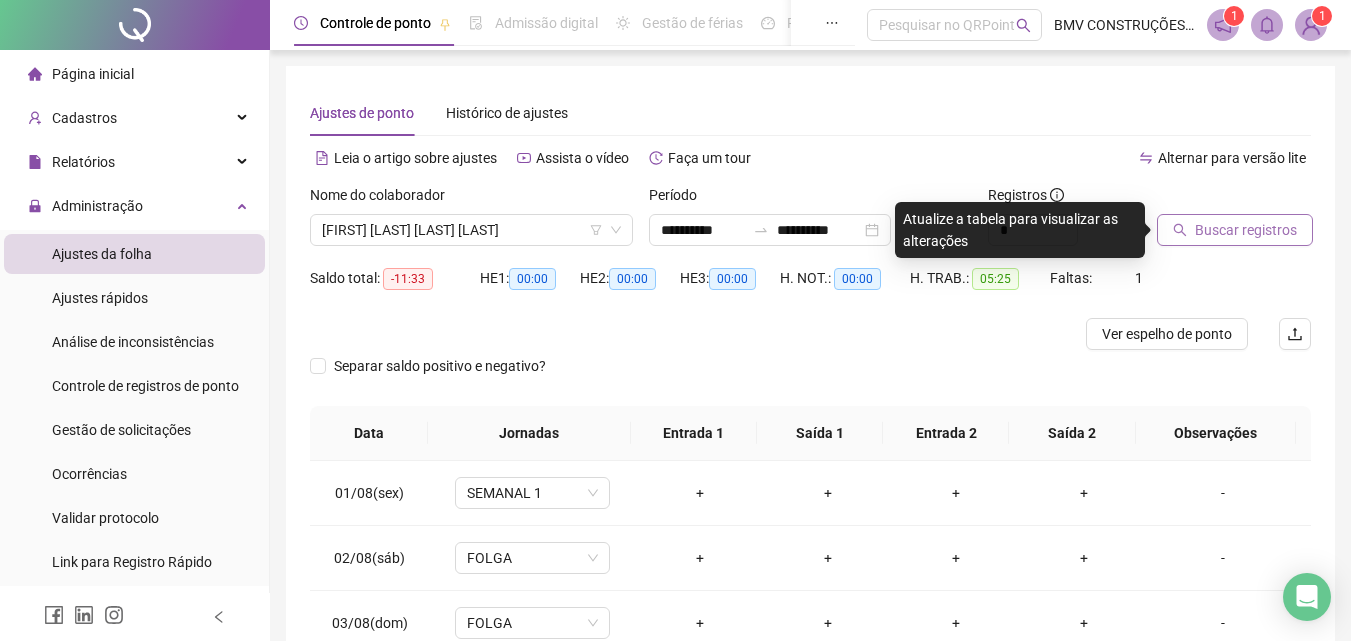 click on "Buscar registros" at bounding box center [1235, 230] 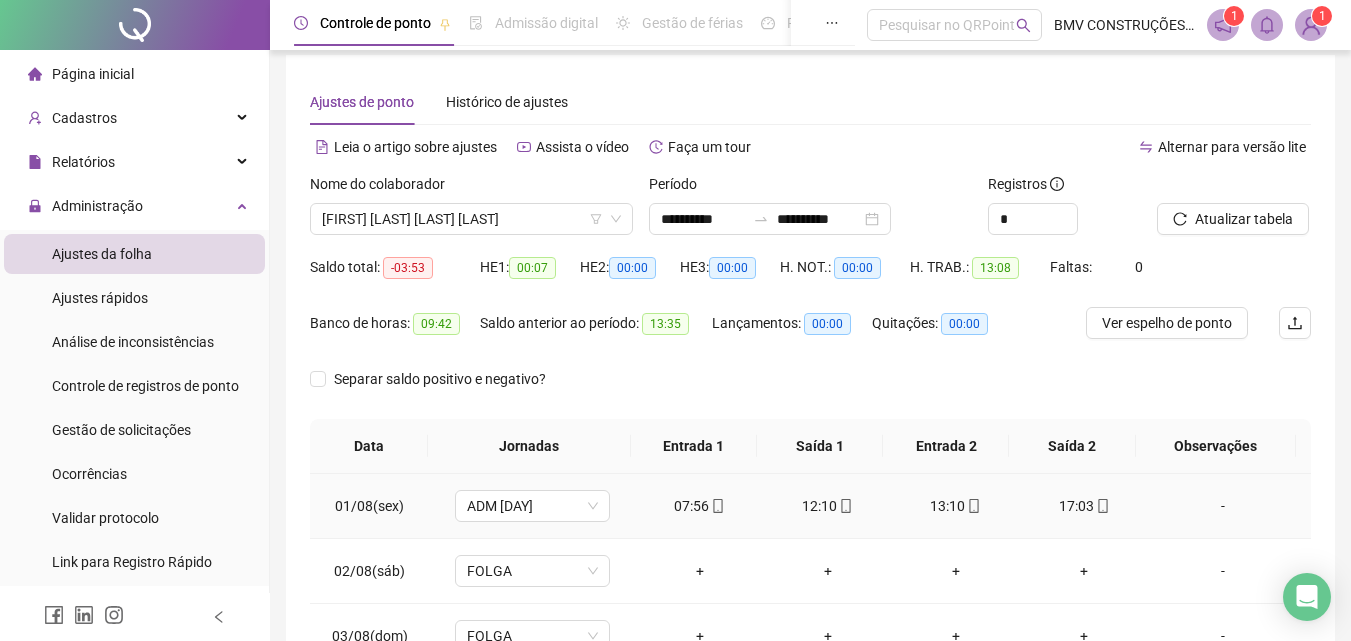 scroll, scrollTop: 0, scrollLeft: 0, axis: both 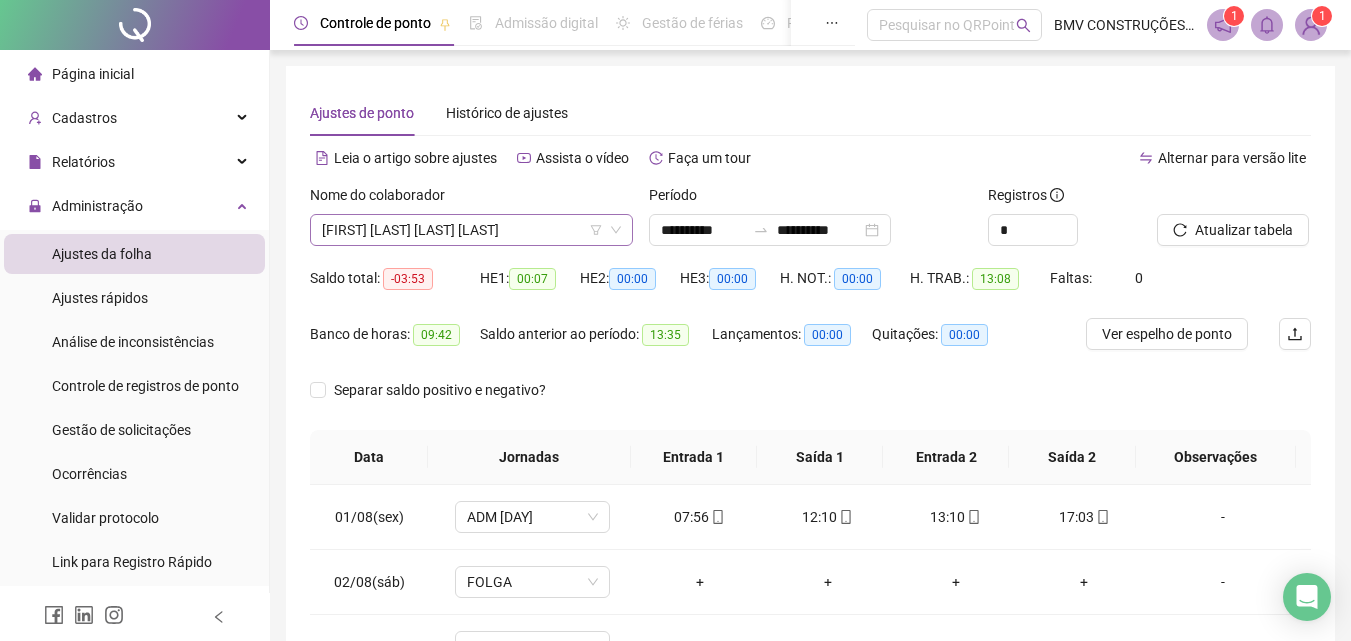 click on "[FIRST] [LAST] [LAST] [LAST]" at bounding box center [471, 230] 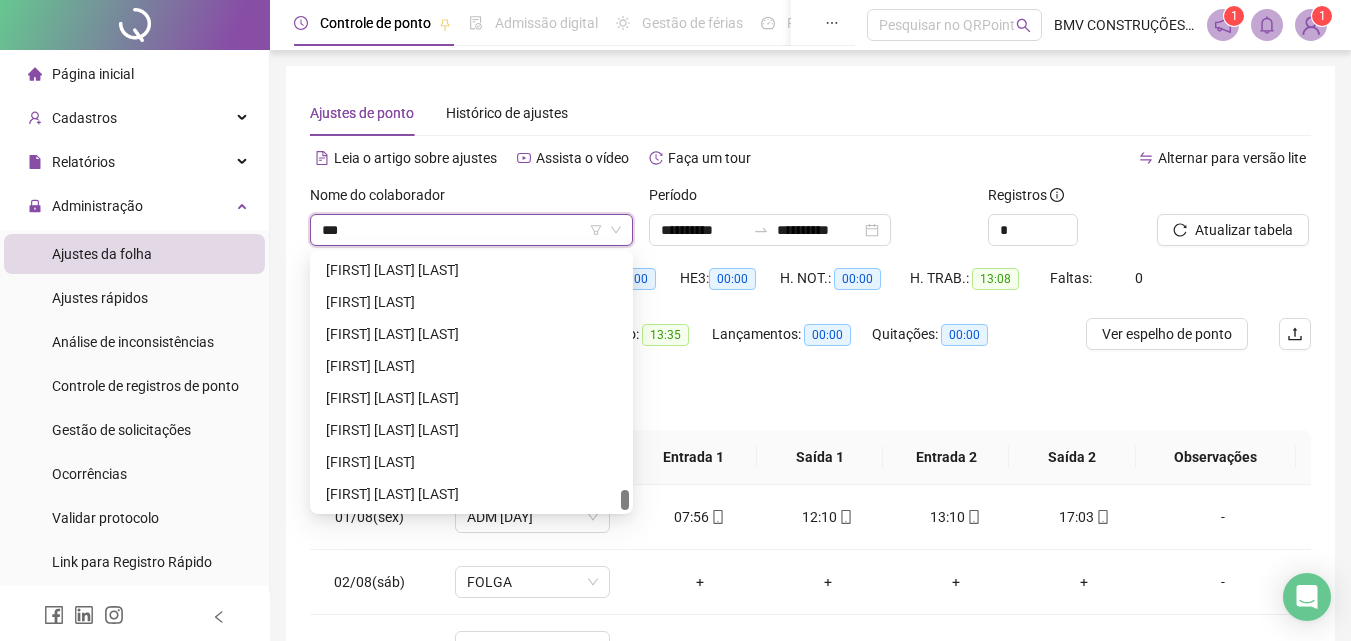 scroll, scrollTop: 0, scrollLeft: 0, axis: both 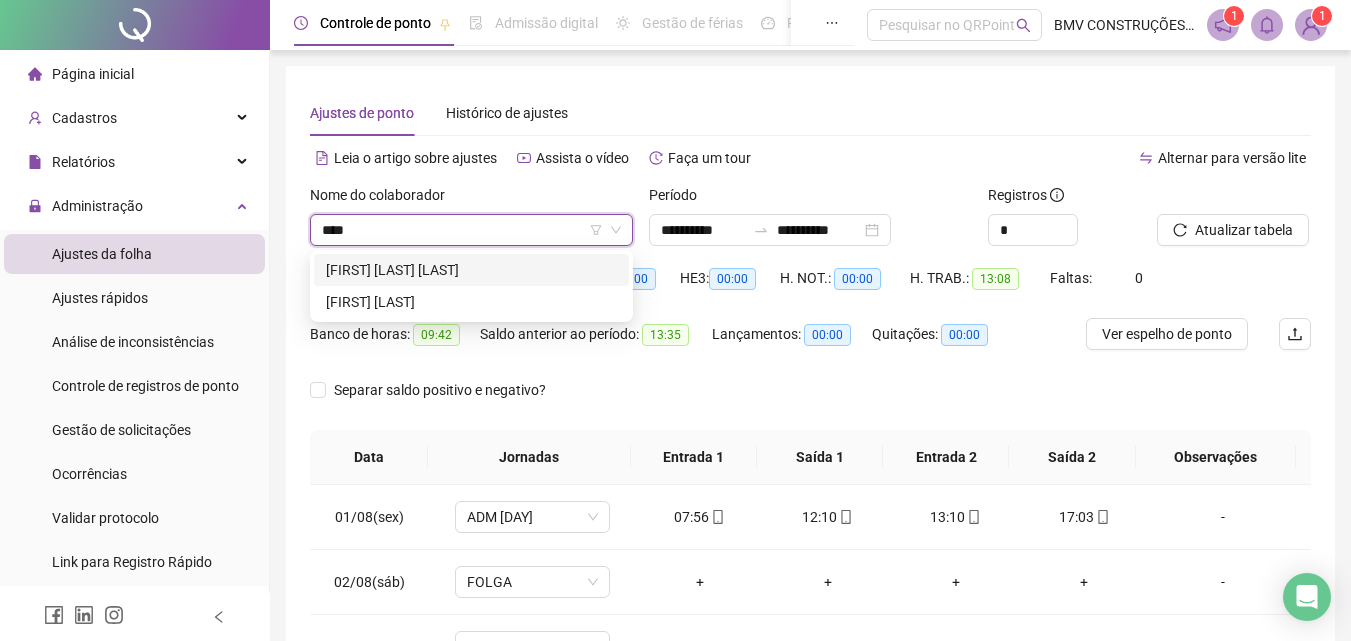 type on "*****" 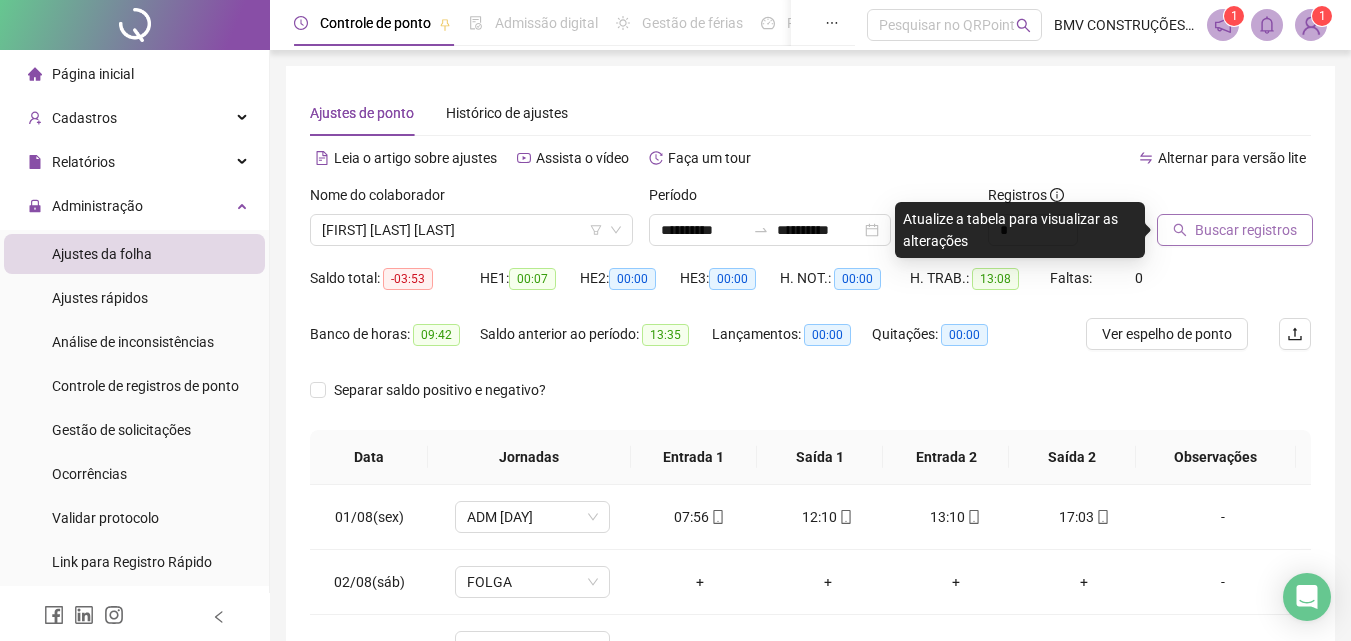 click on "Buscar registros" at bounding box center [1235, 230] 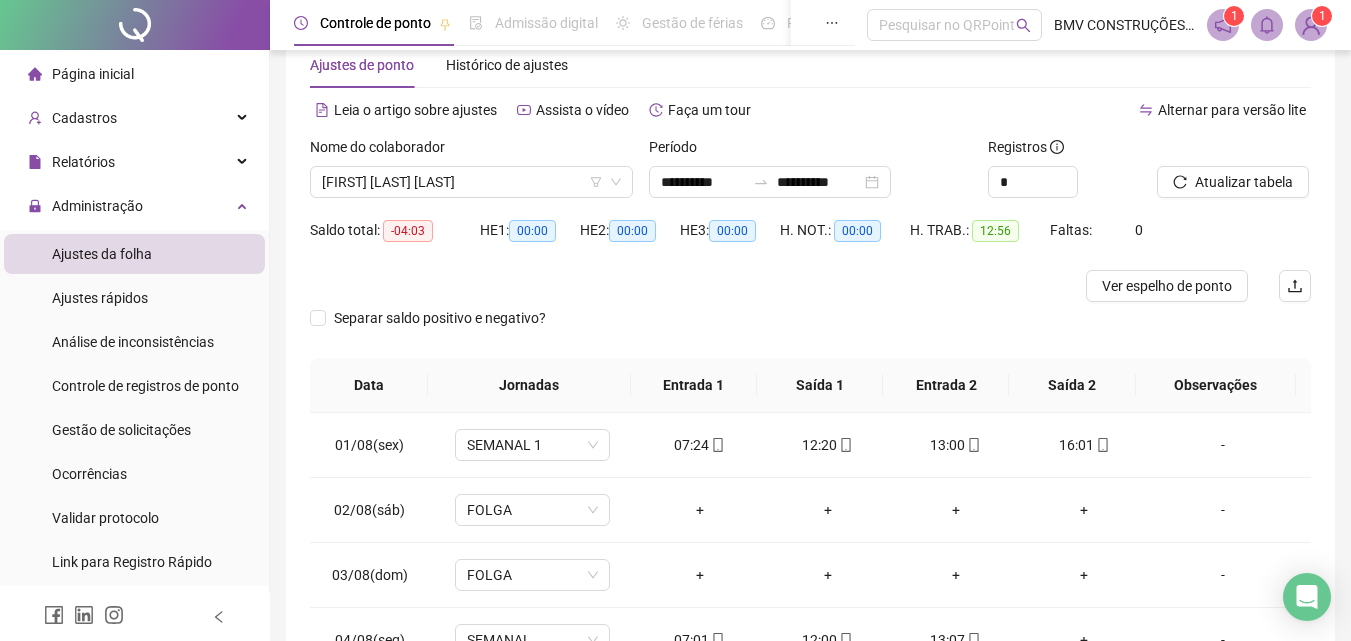 scroll, scrollTop: 0, scrollLeft: 0, axis: both 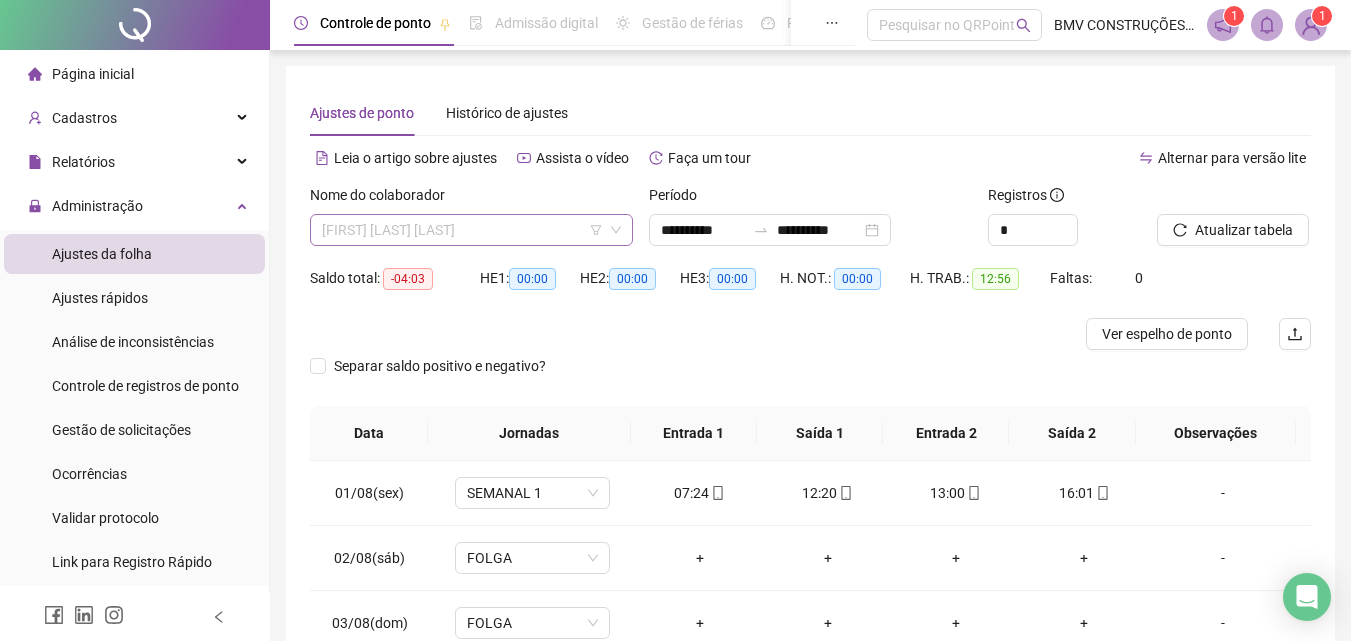click on "[FIRST] [LAST] [LAST]" at bounding box center [471, 230] 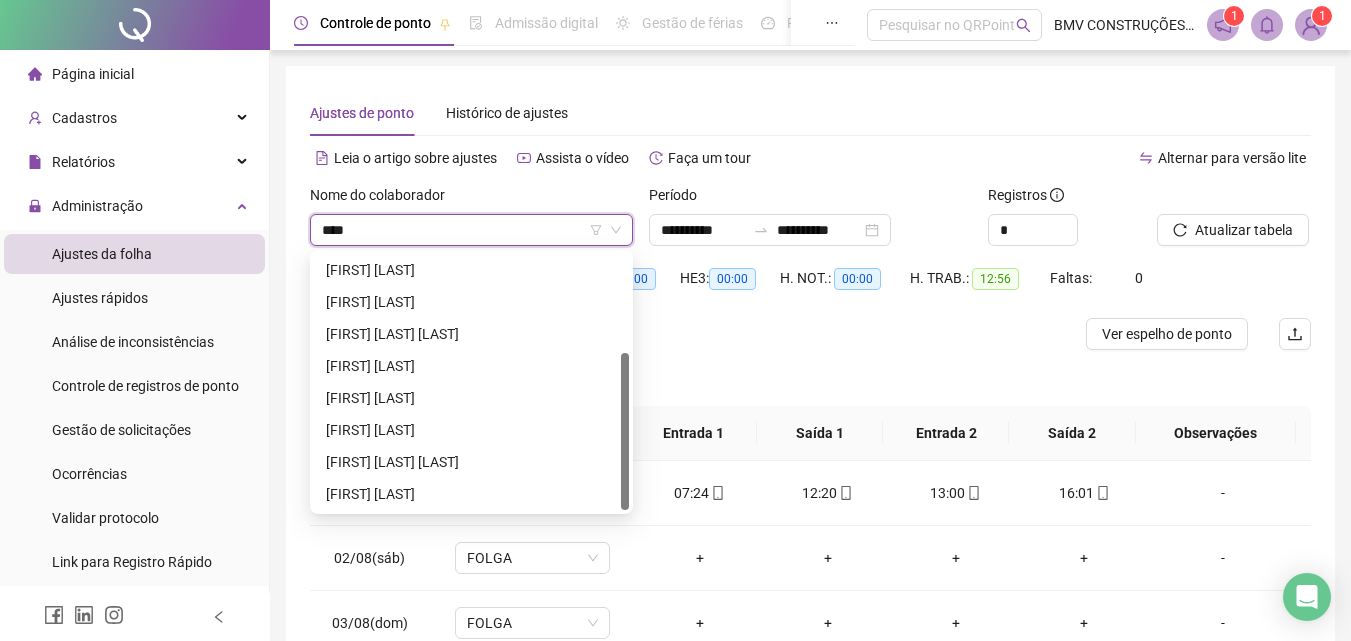 scroll, scrollTop: 64, scrollLeft: 0, axis: vertical 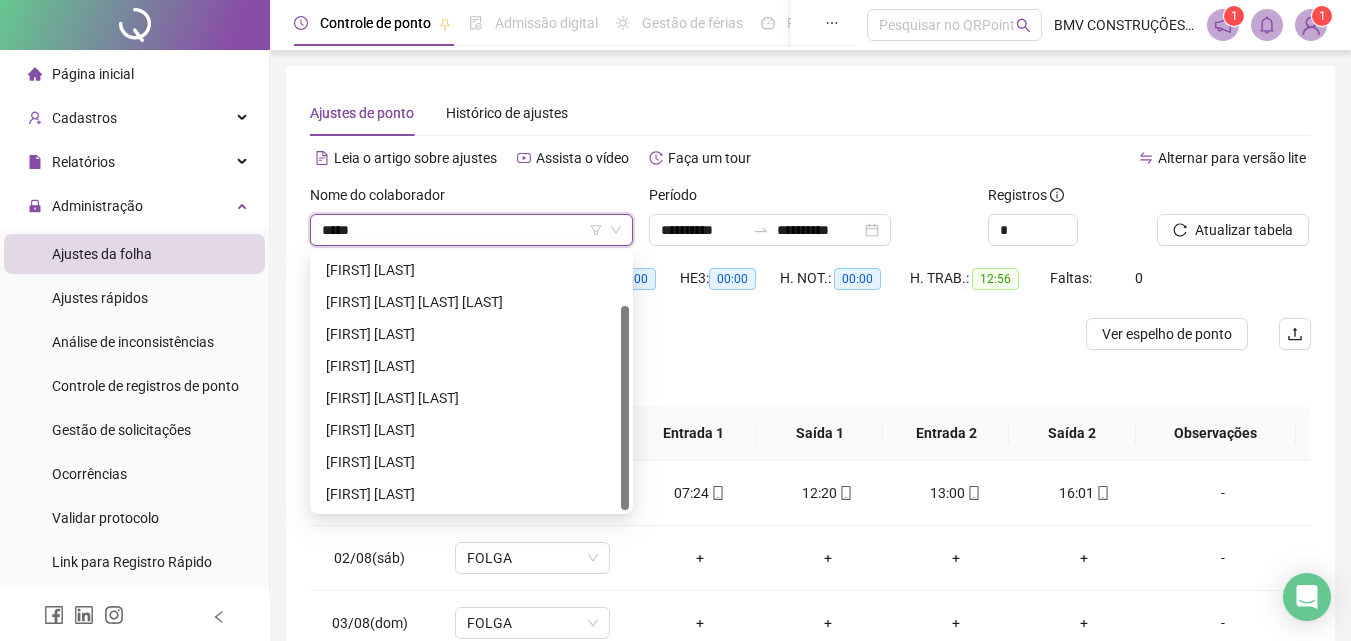 type on "******" 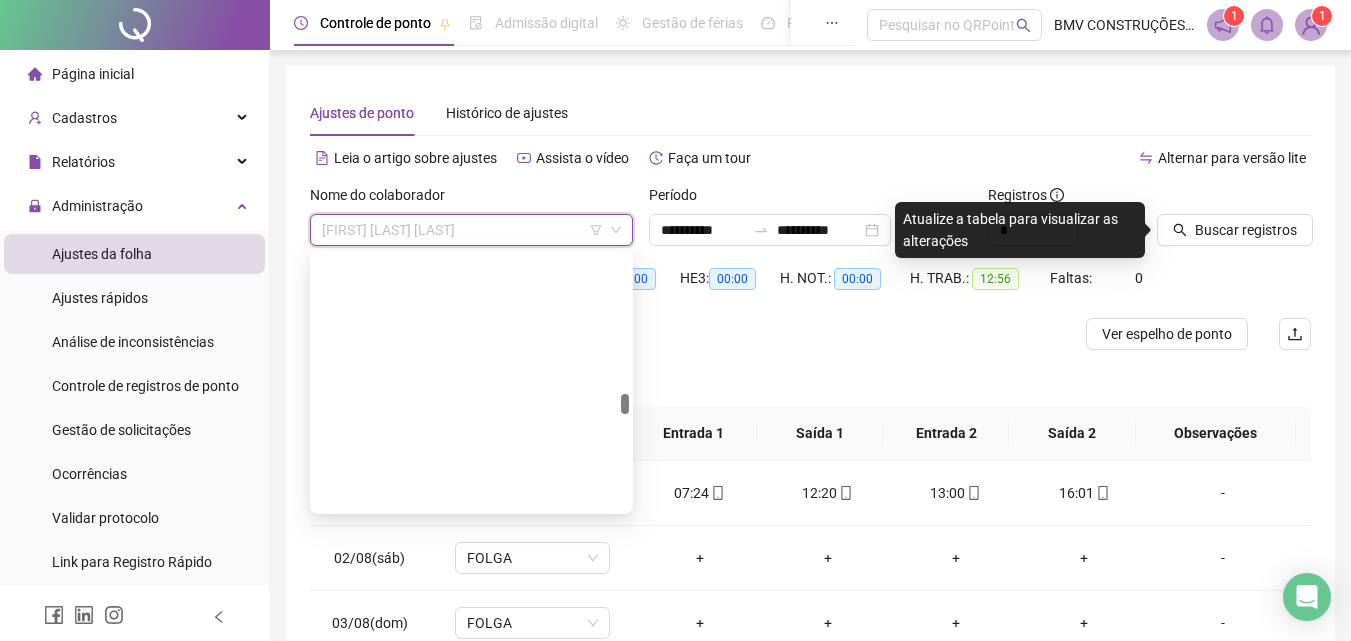 scroll, scrollTop: 11040, scrollLeft: 0, axis: vertical 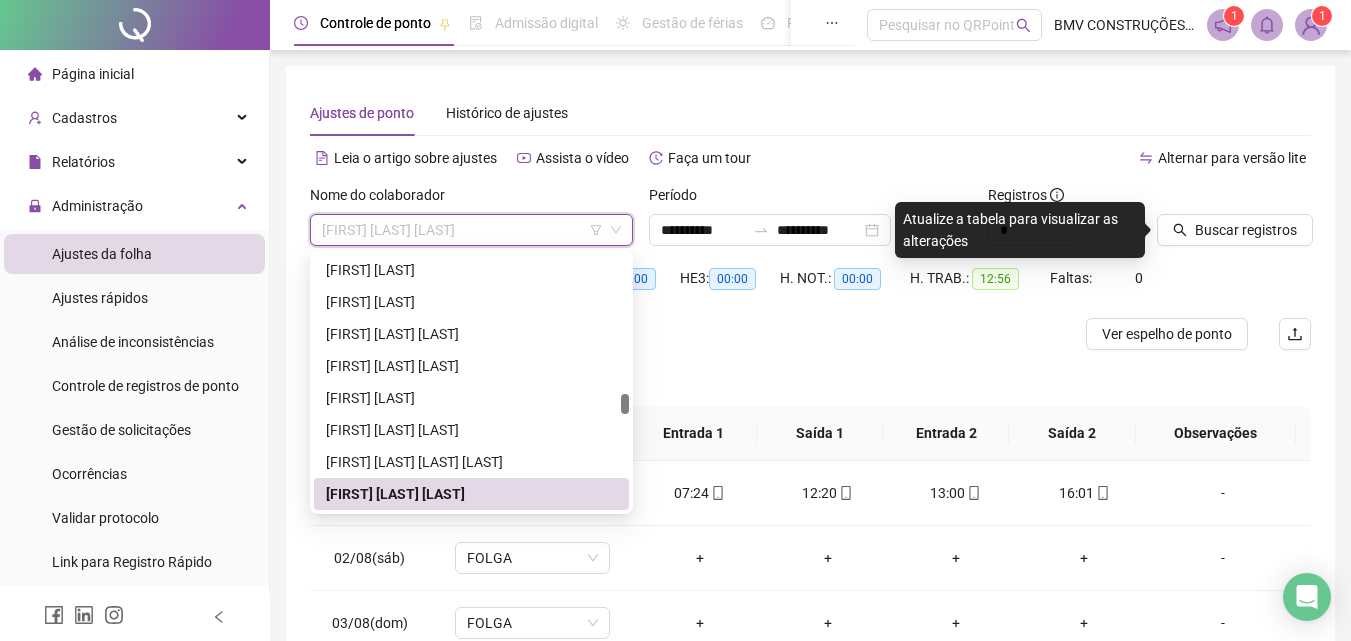 click on "[FIRST] [LAST] [LAST]" at bounding box center (471, 230) 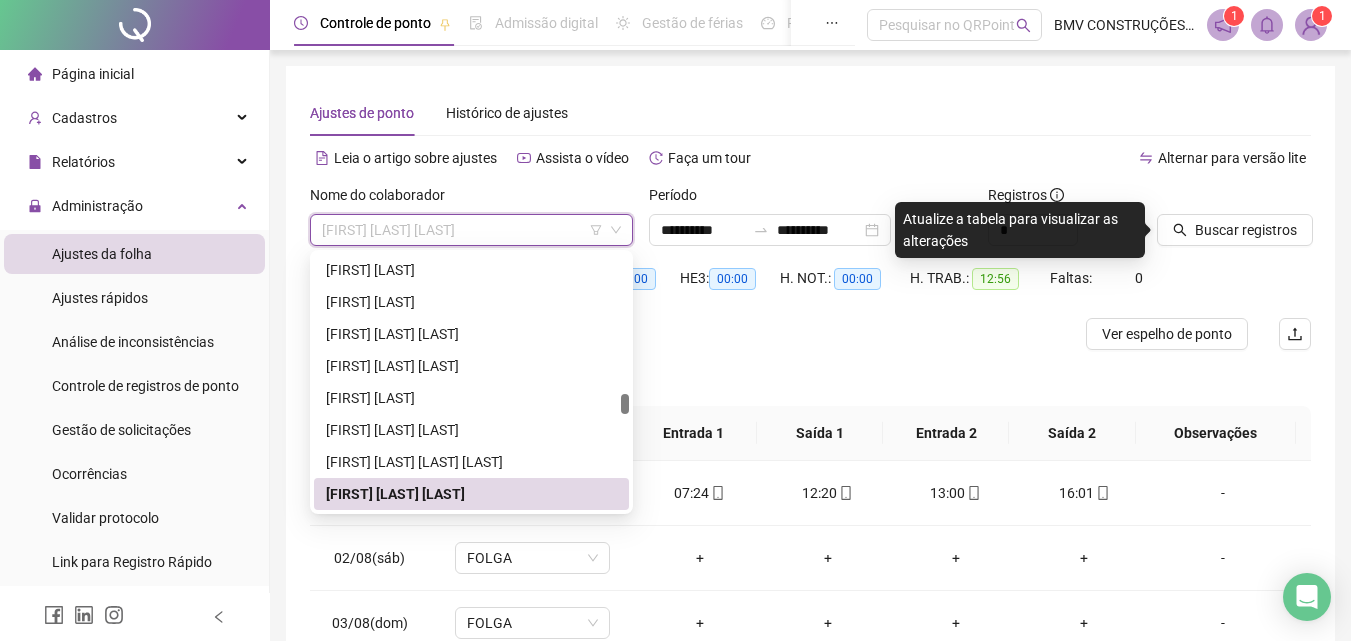 click on "[FIRST] [LAST] [LAST]" at bounding box center (471, 230) 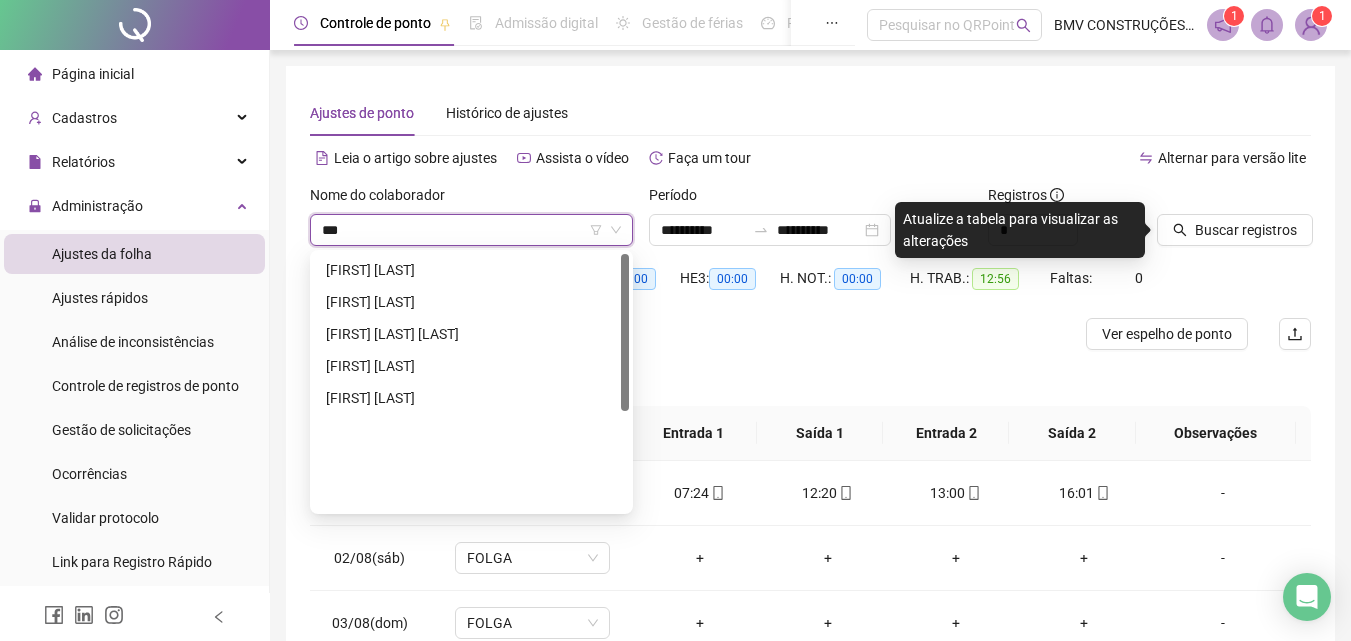 scroll, scrollTop: 0, scrollLeft: 0, axis: both 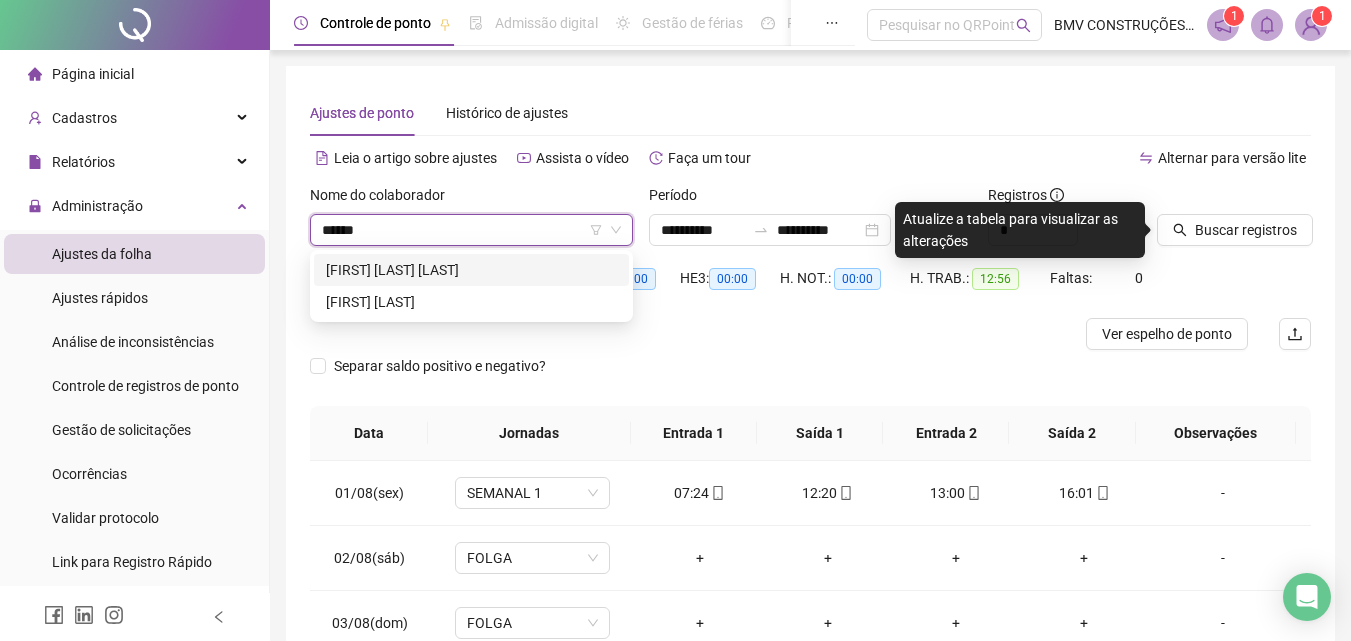 type on "******" 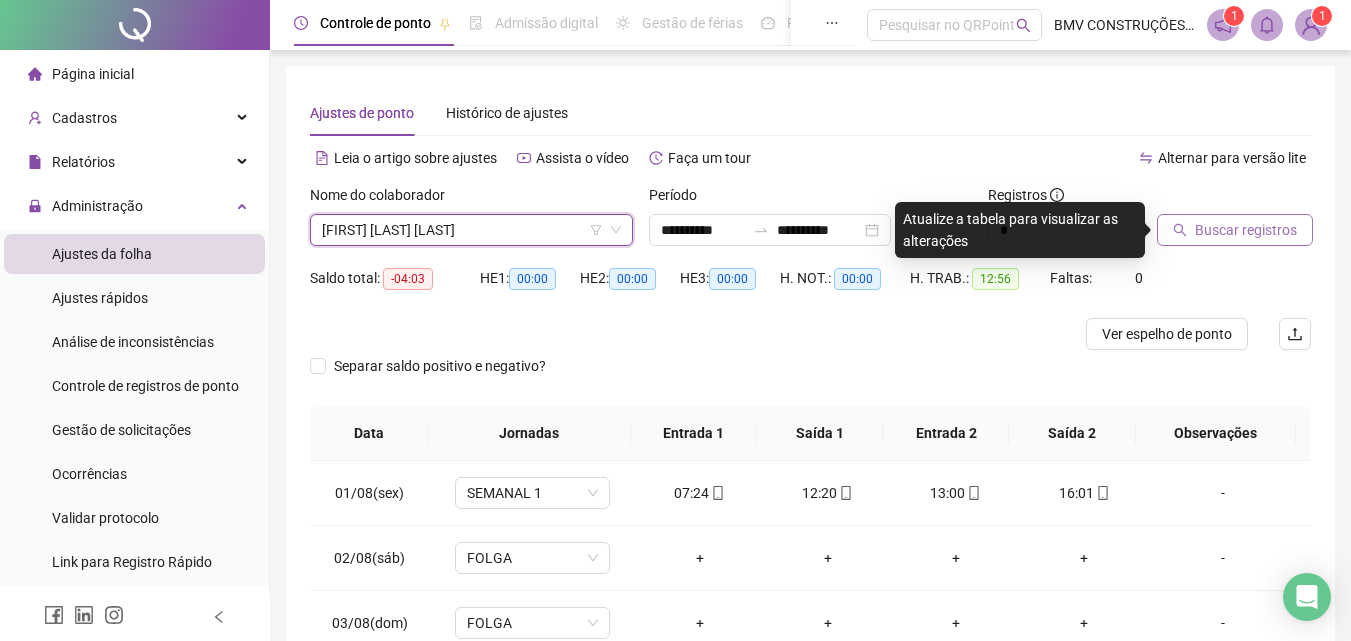 click on "Buscar registros" at bounding box center [1235, 230] 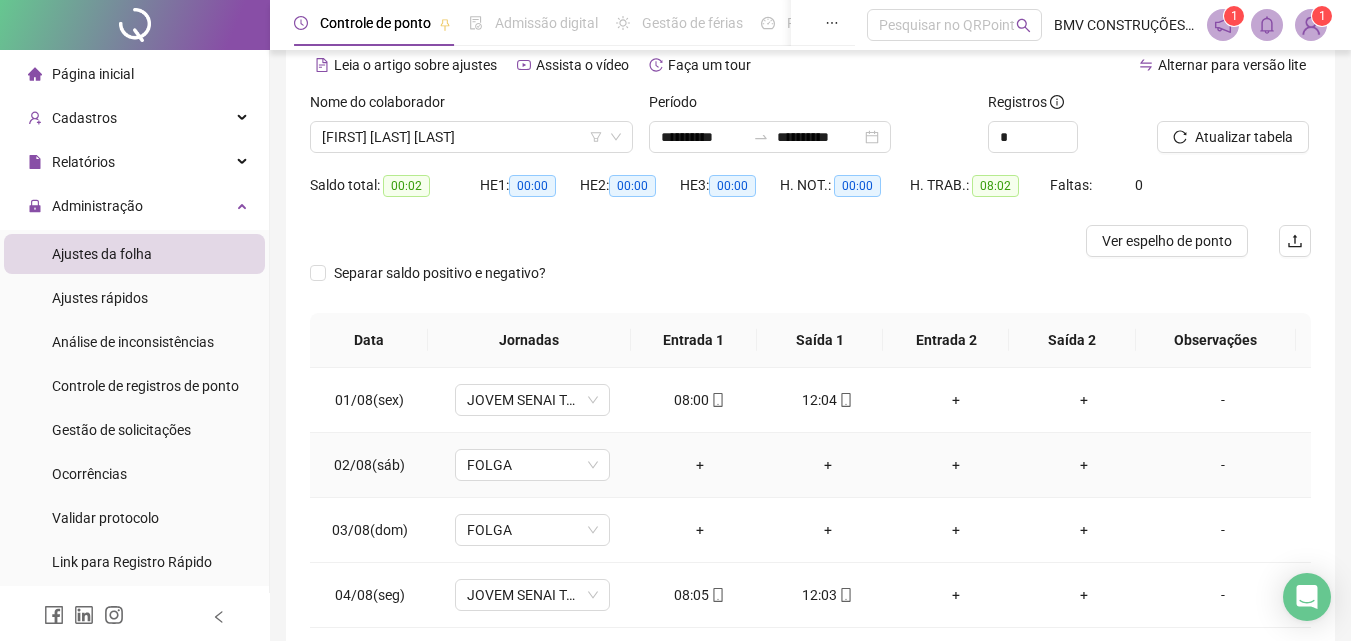 scroll, scrollTop: 0, scrollLeft: 0, axis: both 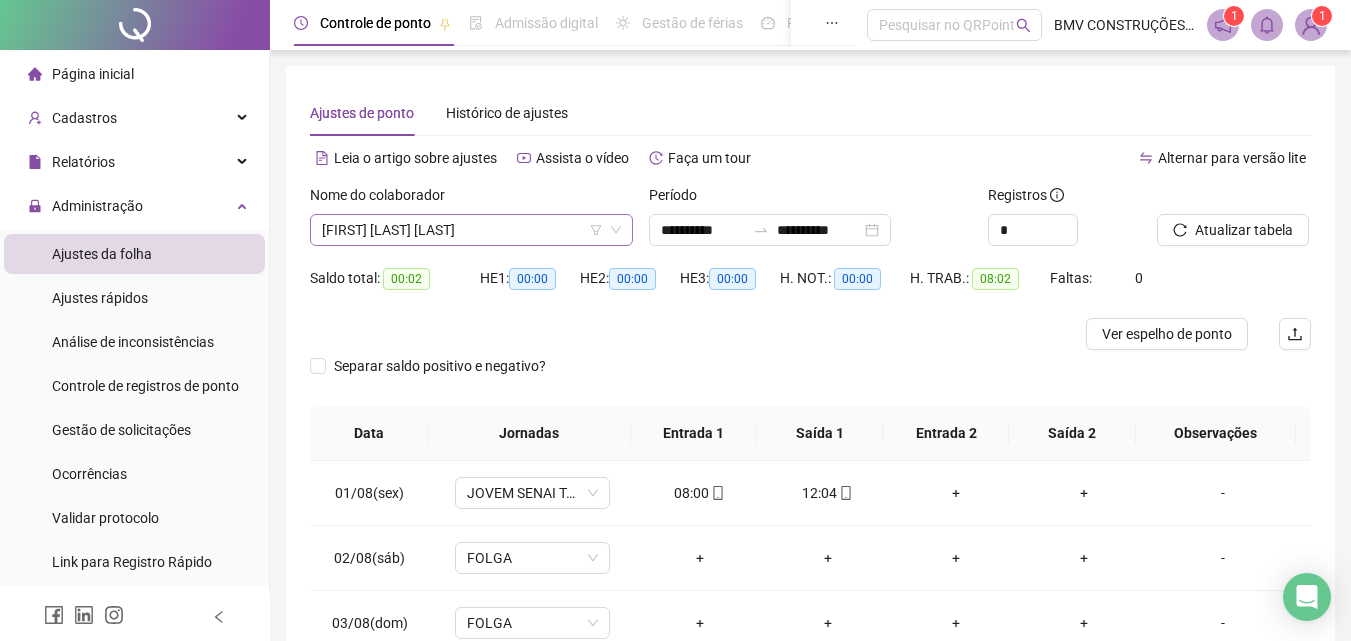 click on "[FIRST] [LAST] [LAST]" at bounding box center (471, 230) 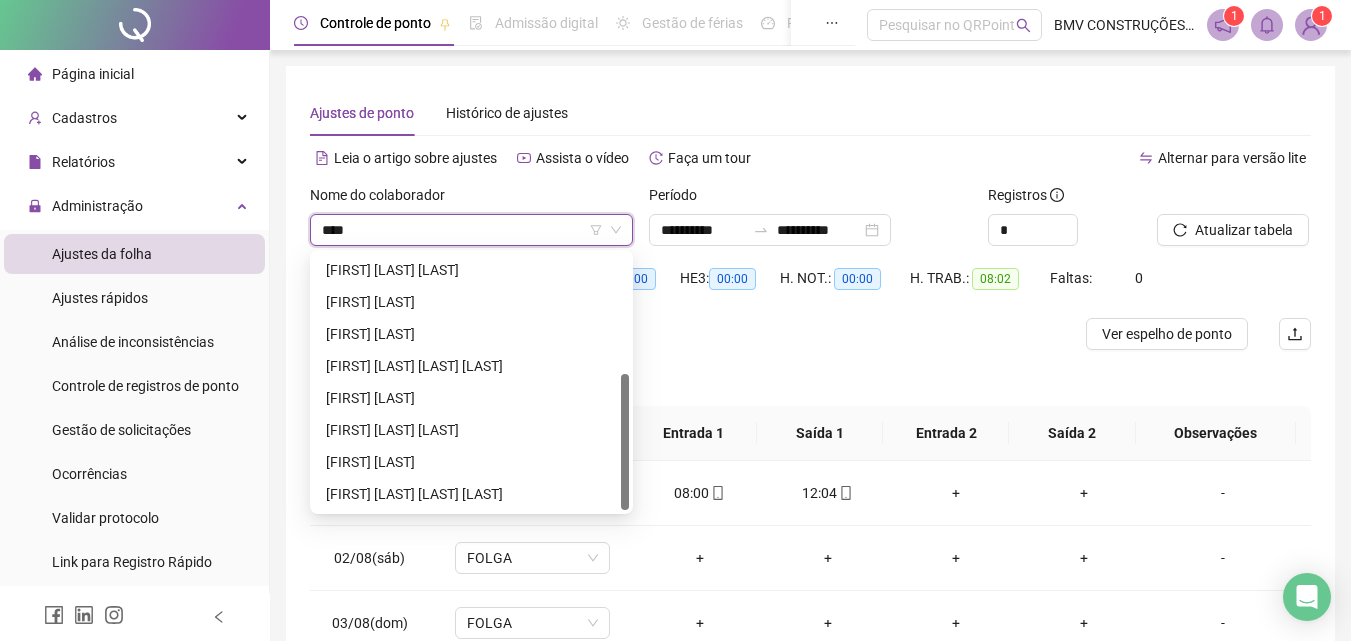 scroll, scrollTop: 224, scrollLeft: 0, axis: vertical 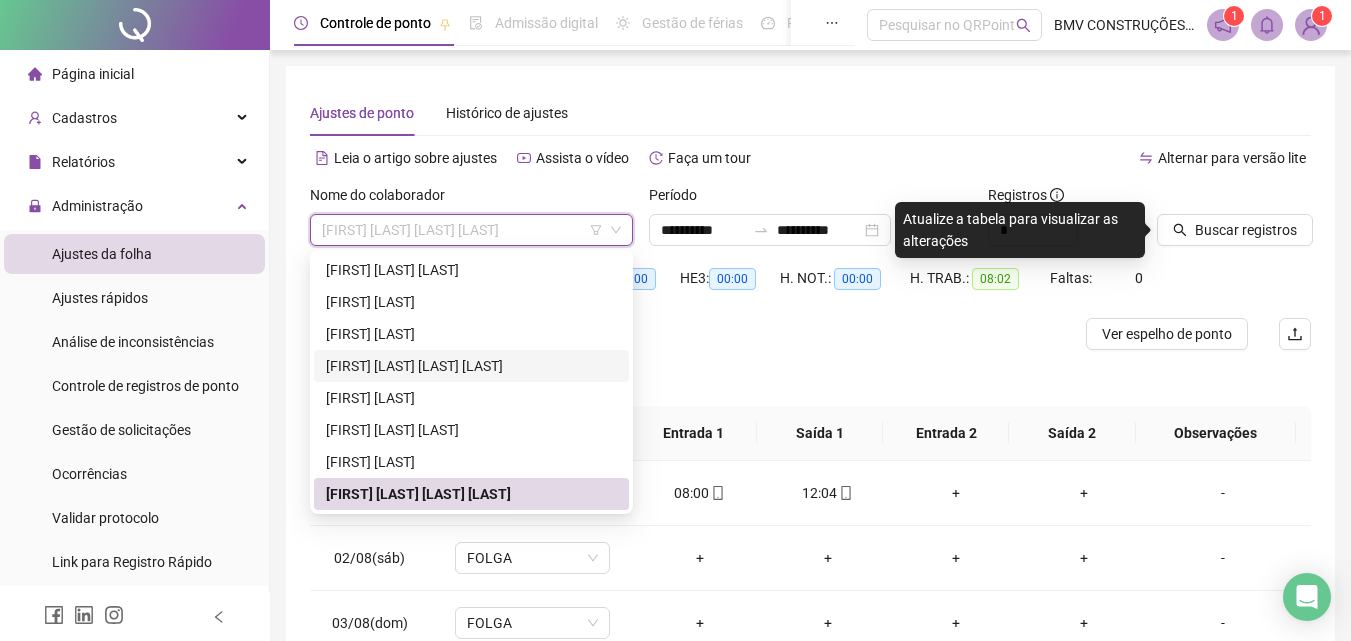type on "*" 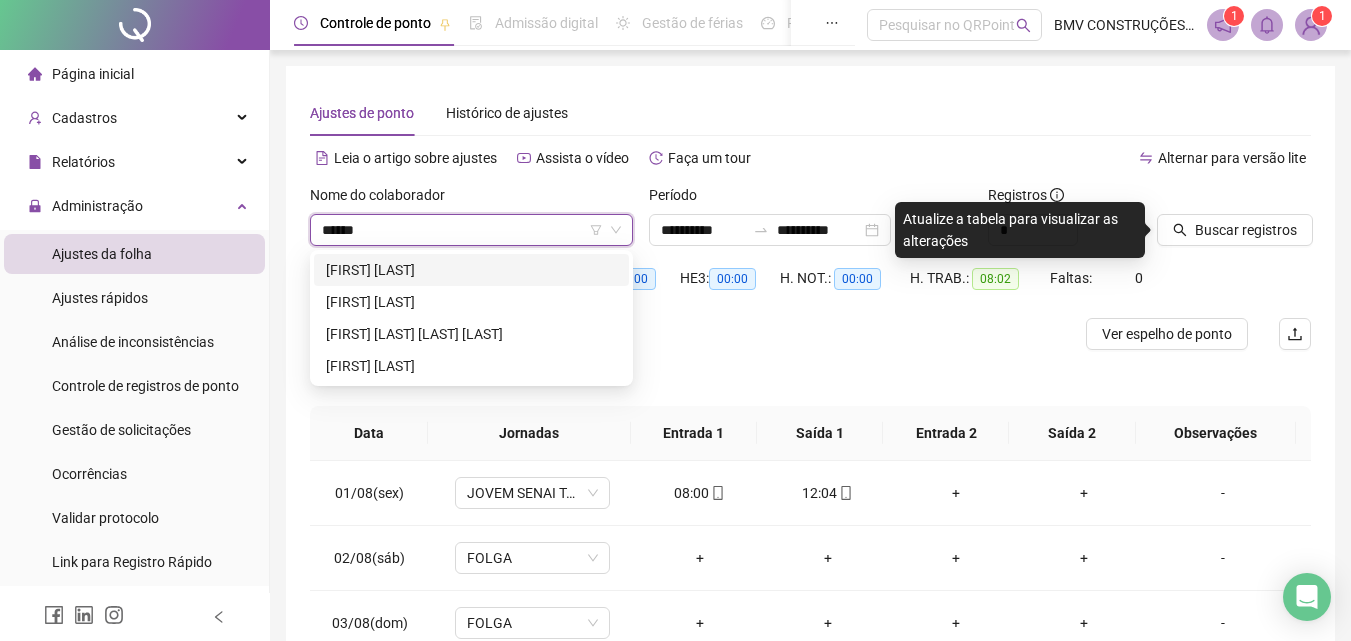 scroll, scrollTop: 0, scrollLeft: 0, axis: both 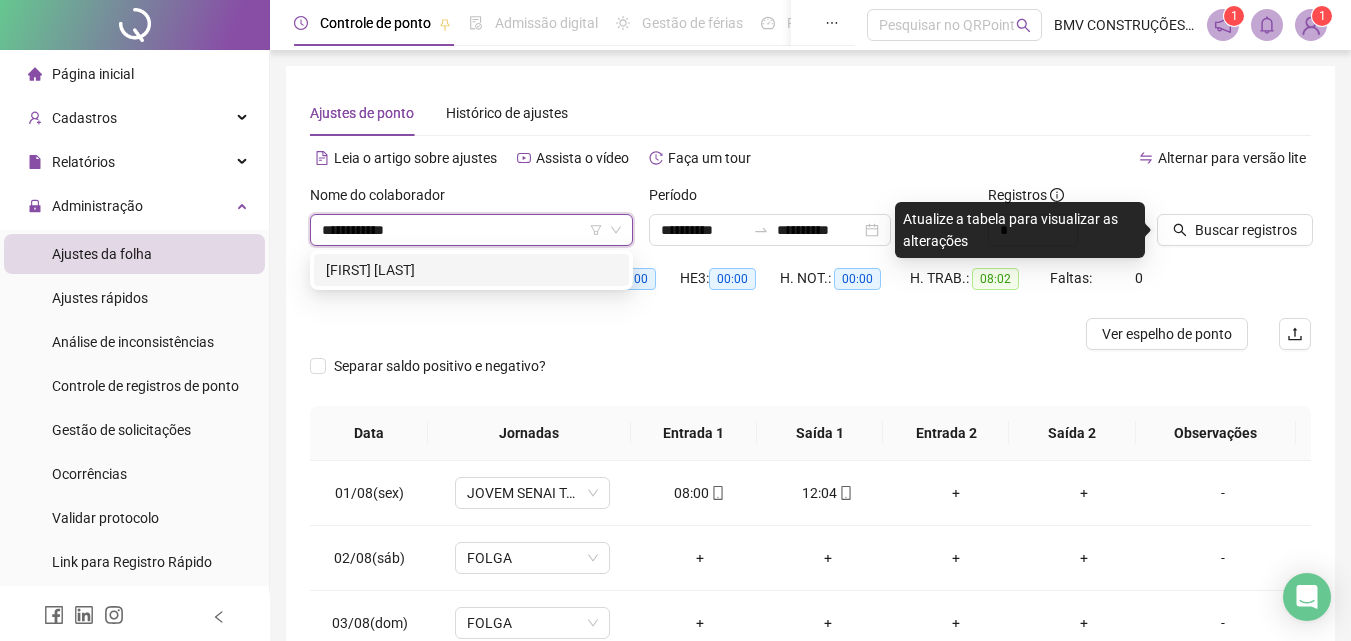 type on "**********" 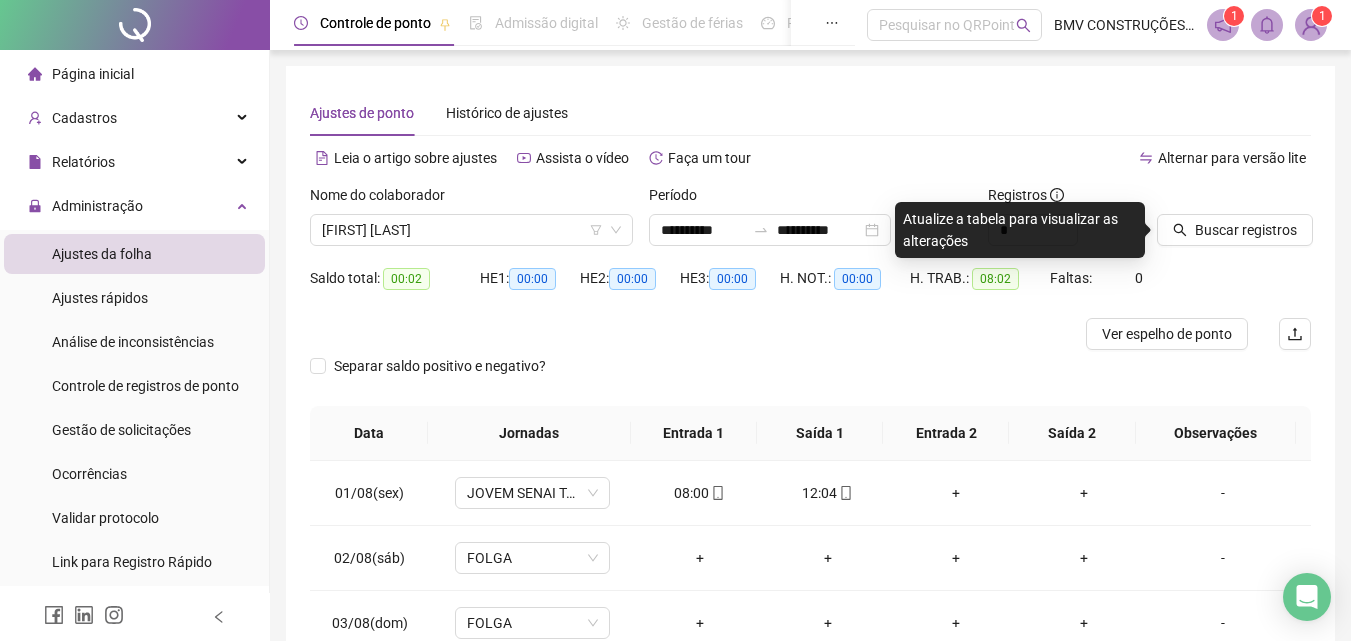 click on "Buscar registros" at bounding box center (1234, 223) 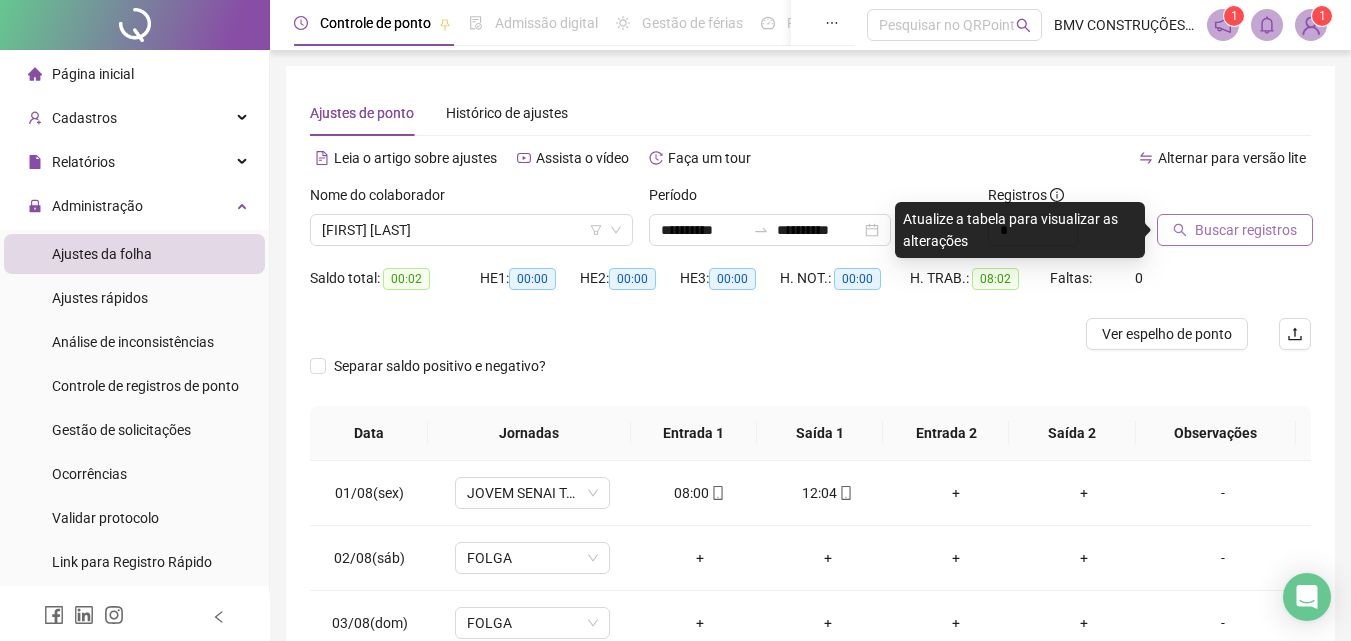 click on "Buscar registros" at bounding box center (1246, 230) 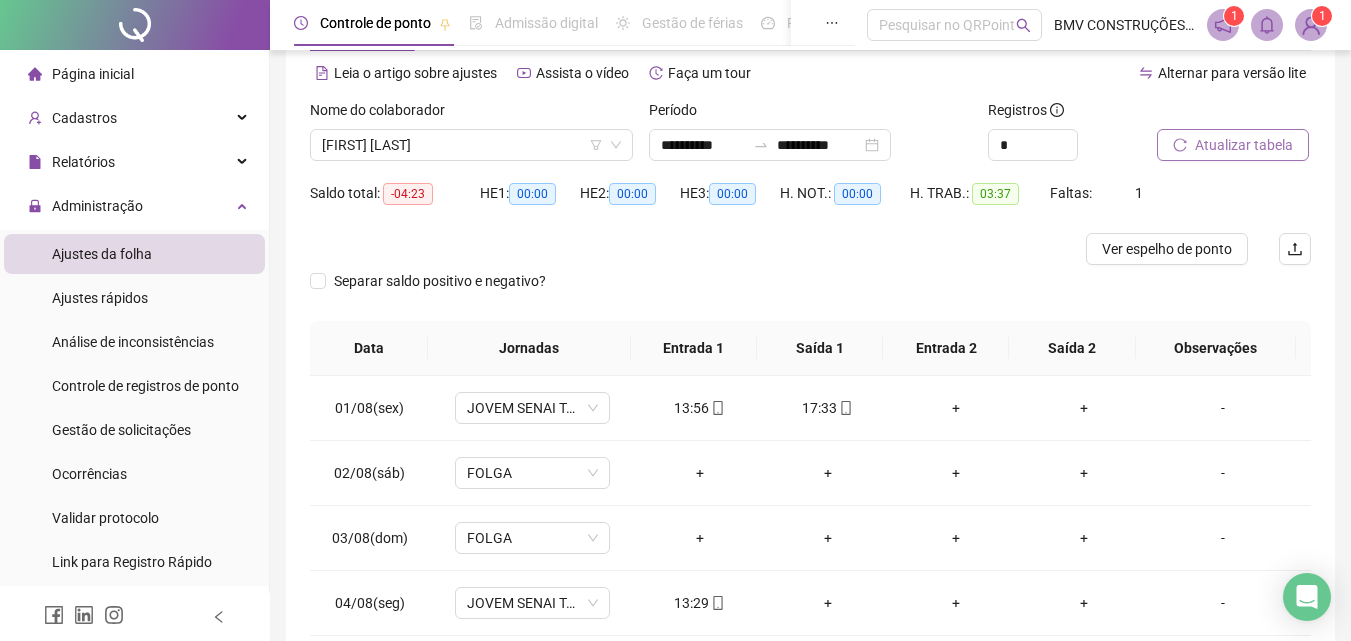 scroll, scrollTop: 0, scrollLeft: 0, axis: both 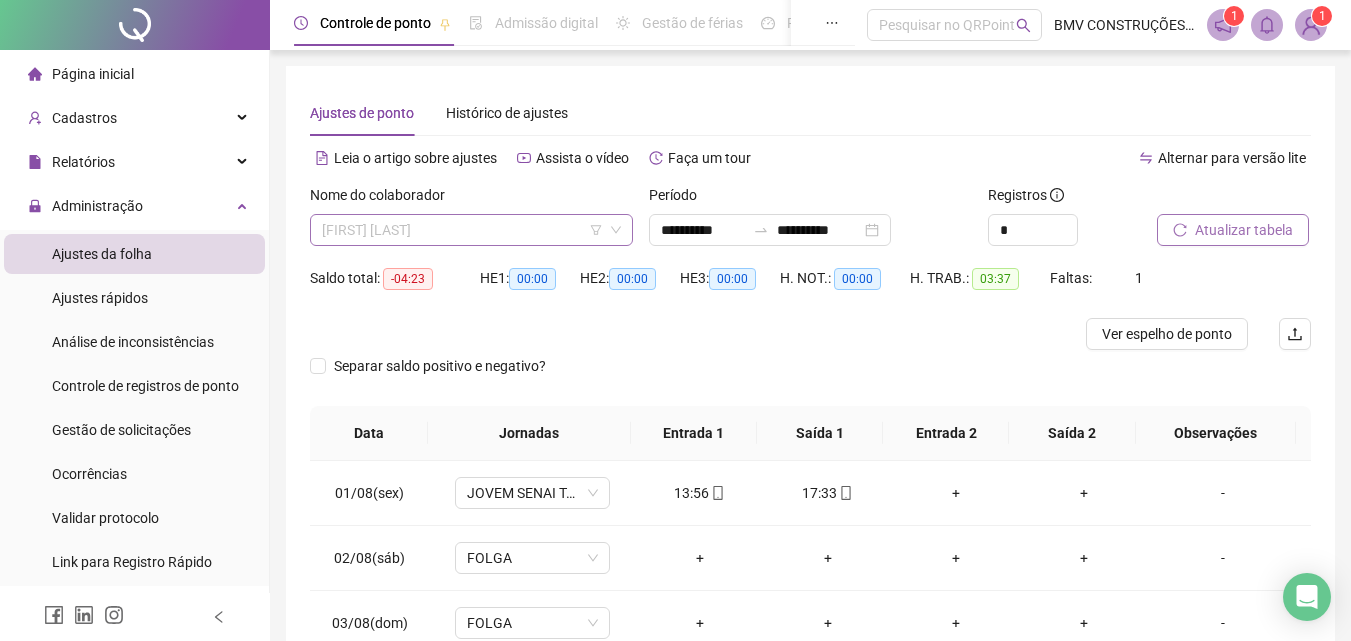 click on "[FIRST] [LAST]" at bounding box center (471, 230) 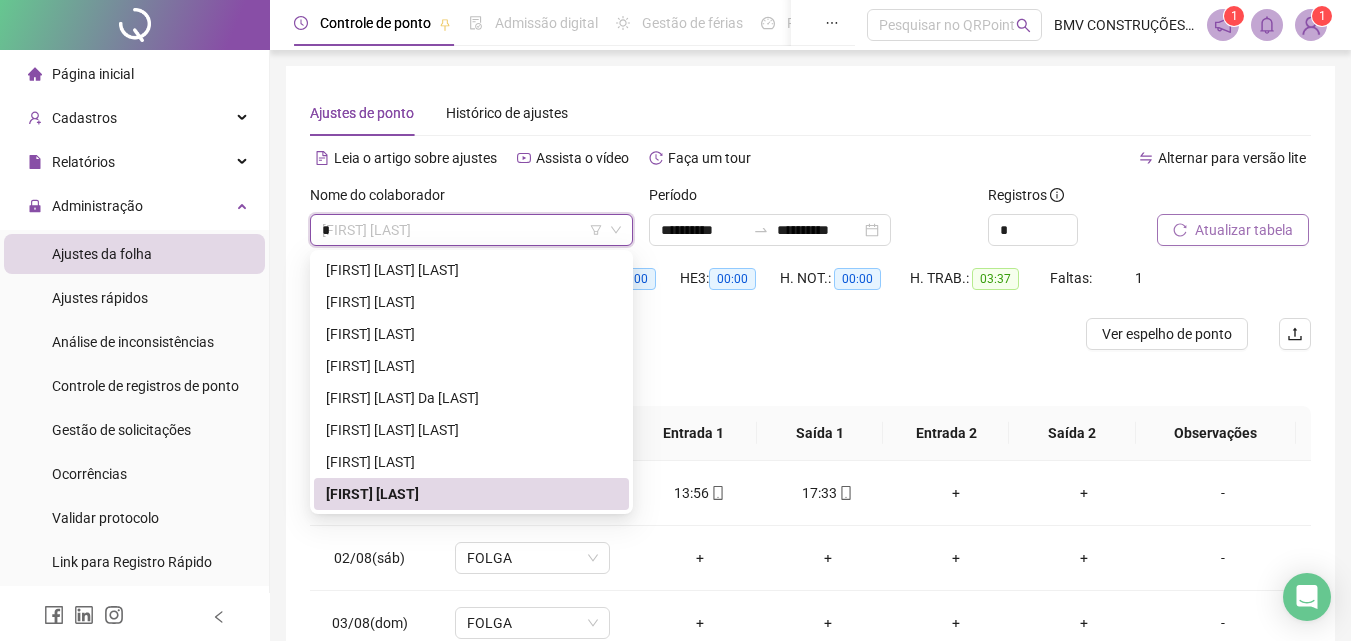 scroll, scrollTop: 4064, scrollLeft: 0, axis: vertical 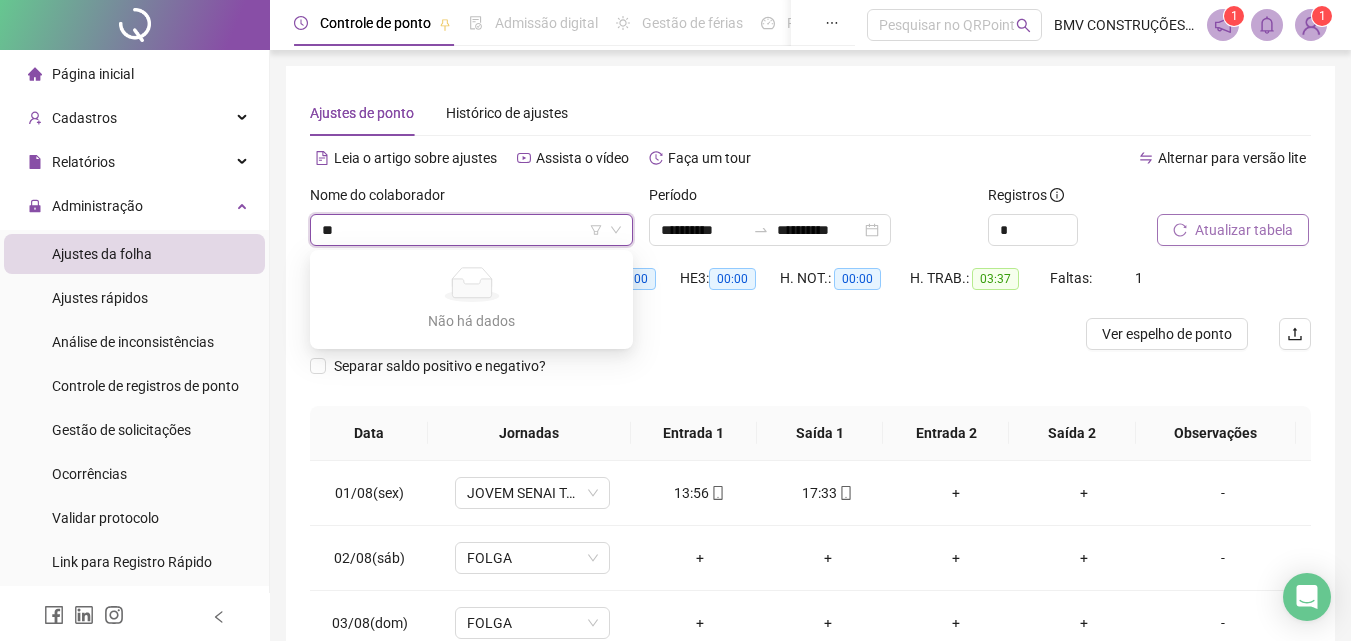 type on "**" 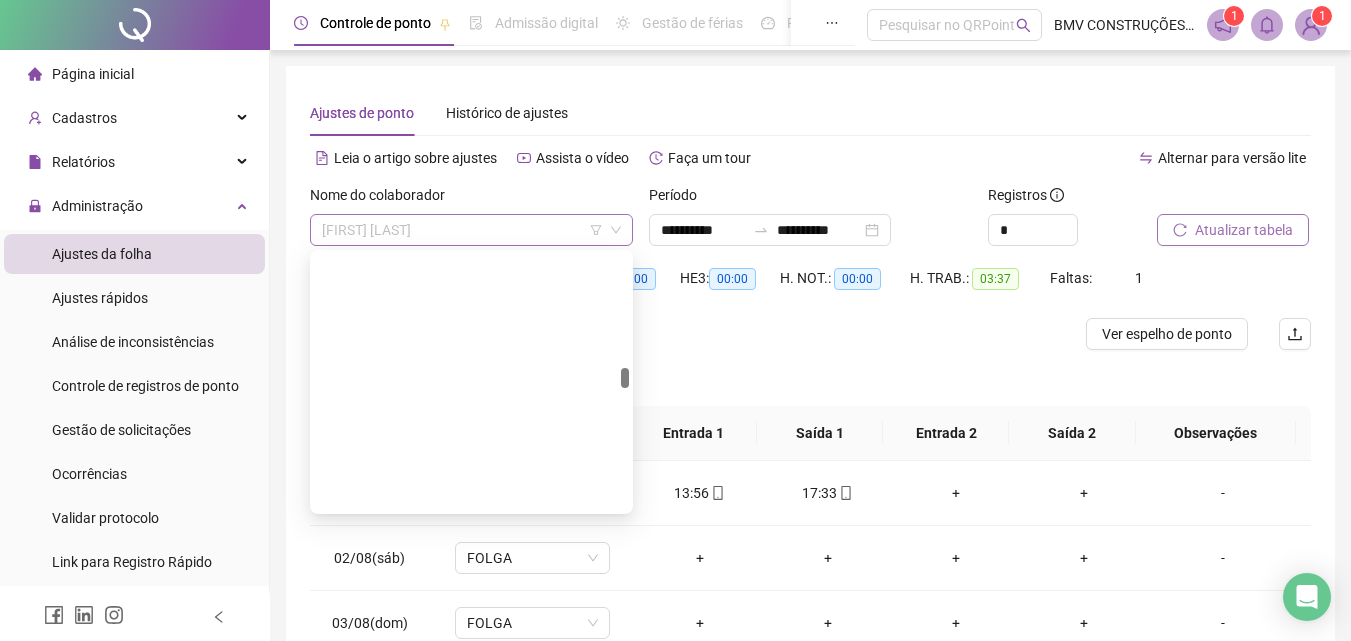 drag, startPoint x: 573, startPoint y: 247, endPoint x: 498, endPoint y: 233, distance: 76.29548 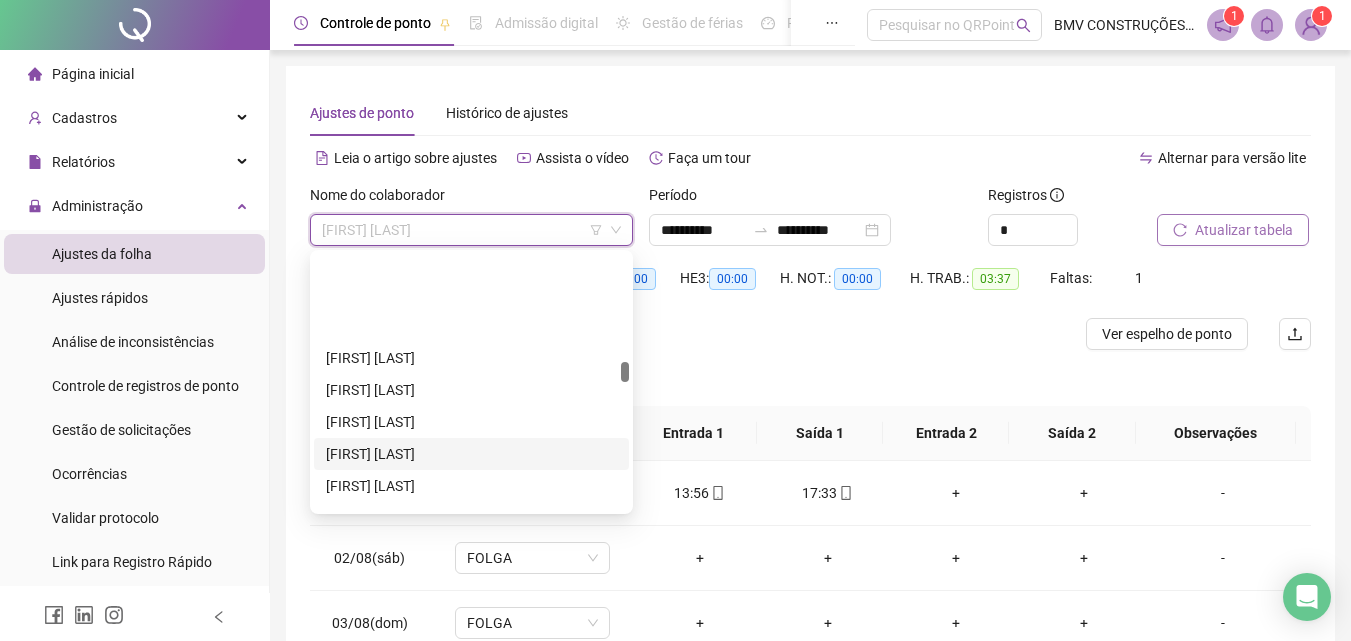 scroll, scrollTop: 8524, scrollLeft: 0, axis: vertical 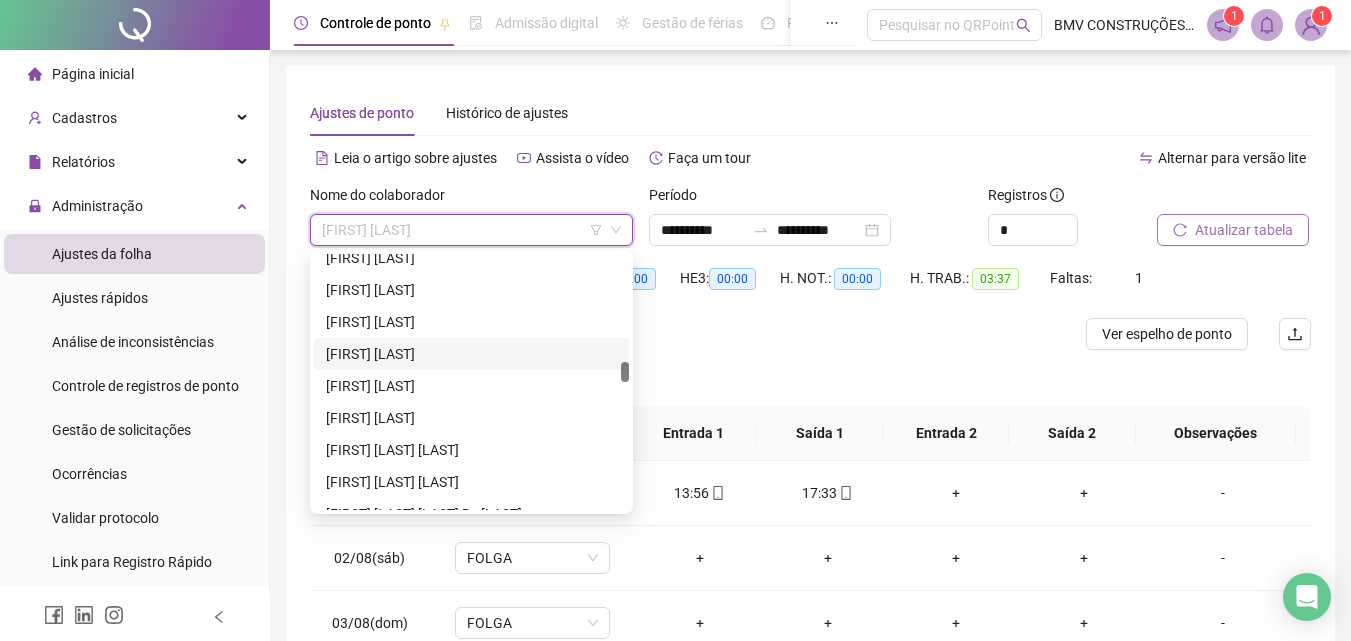 click on "[FIRST] [LAST]" at bounding box center [471, 354] 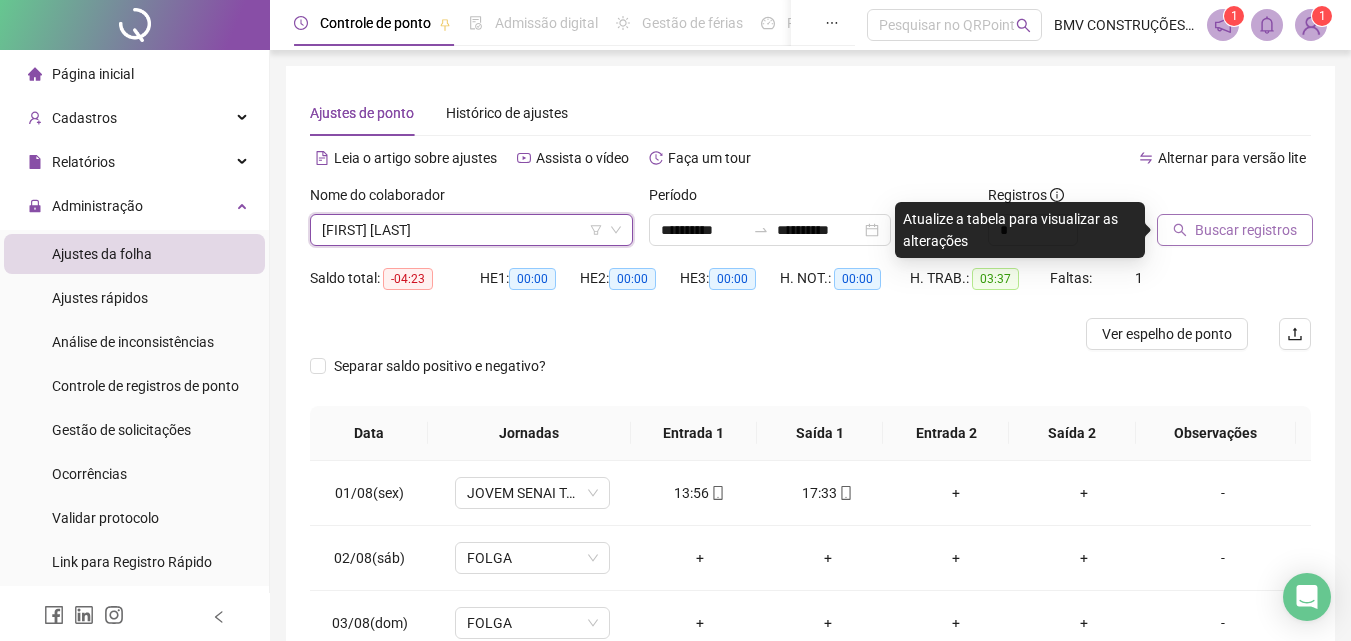click on "Buscar registros" at bounding box center [1235, 230] 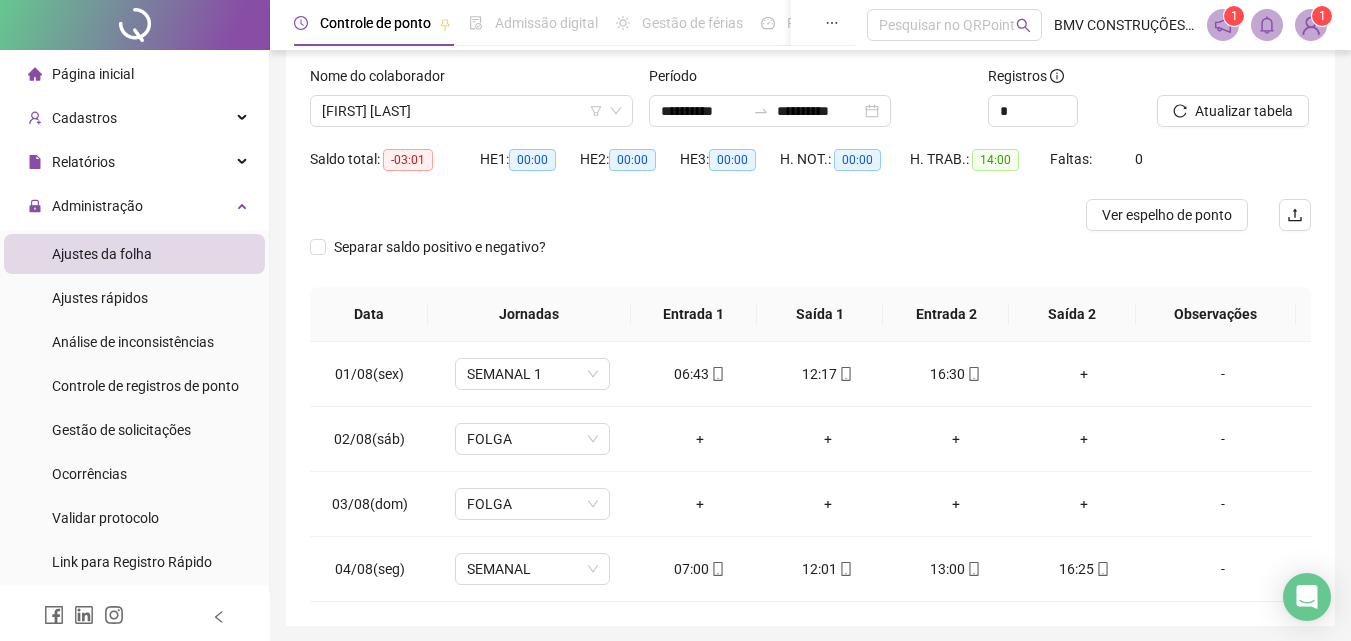 scroll, scrollTop: 190, scrollLeft: 0, axis: vertical 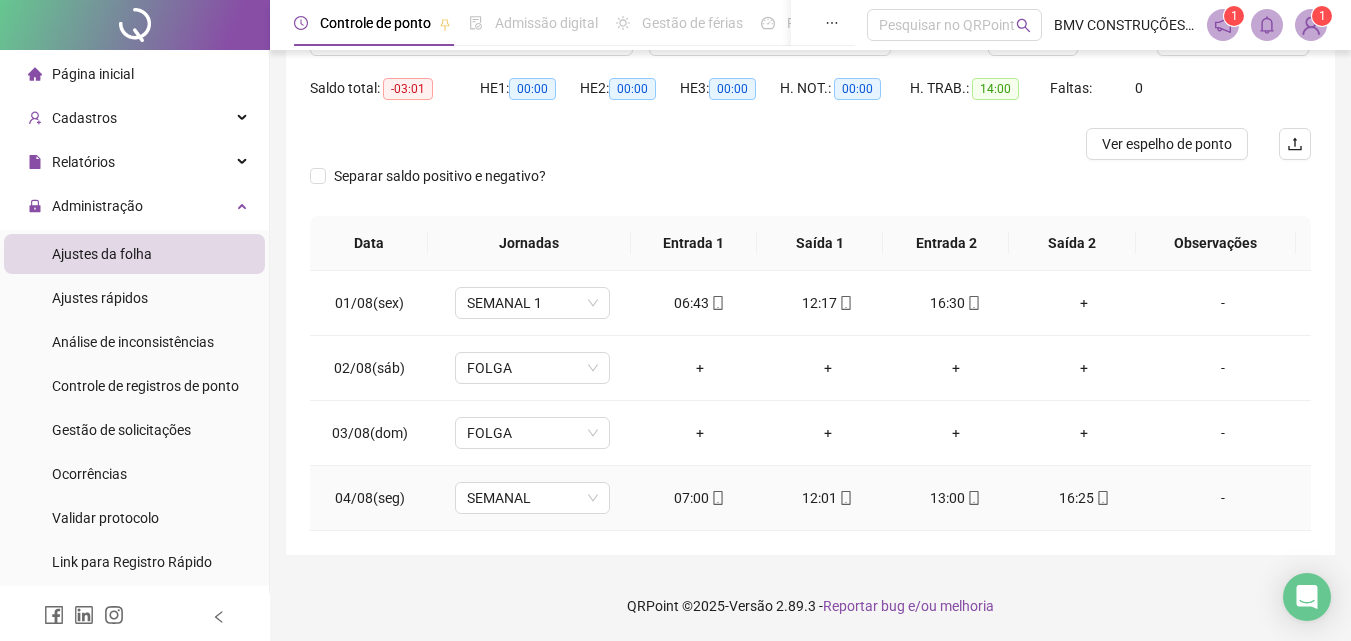 click at bounding box center [1102, 498] 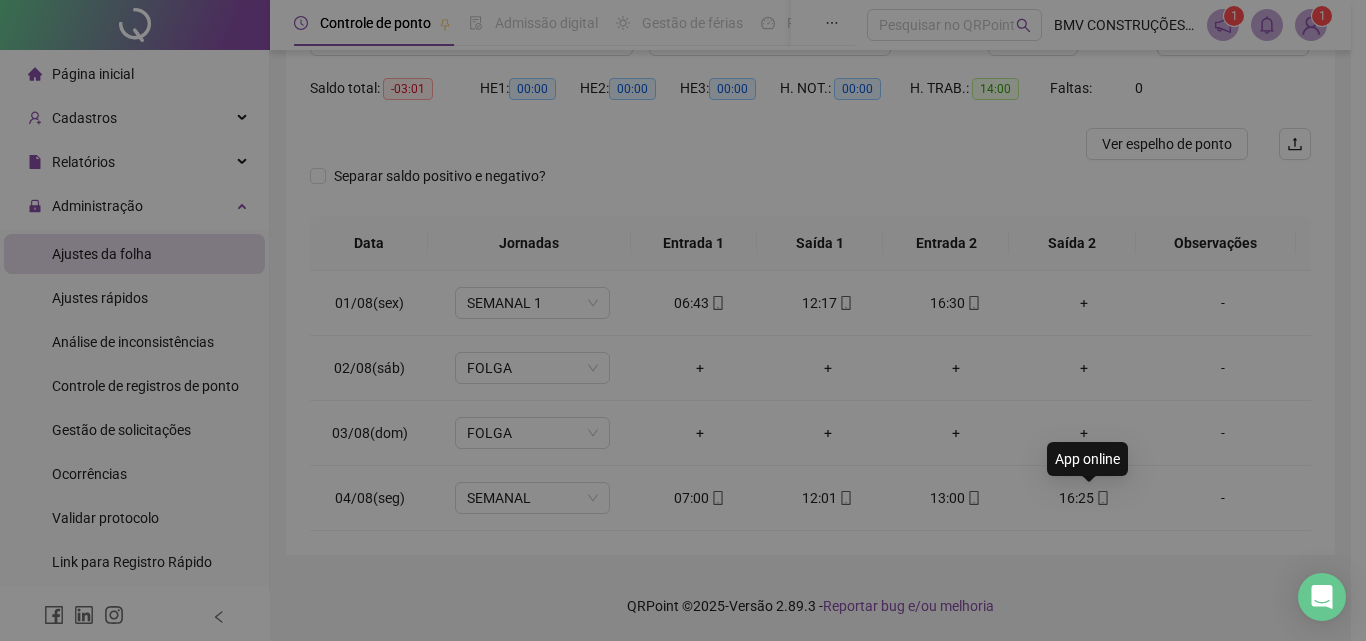 type on "**********" 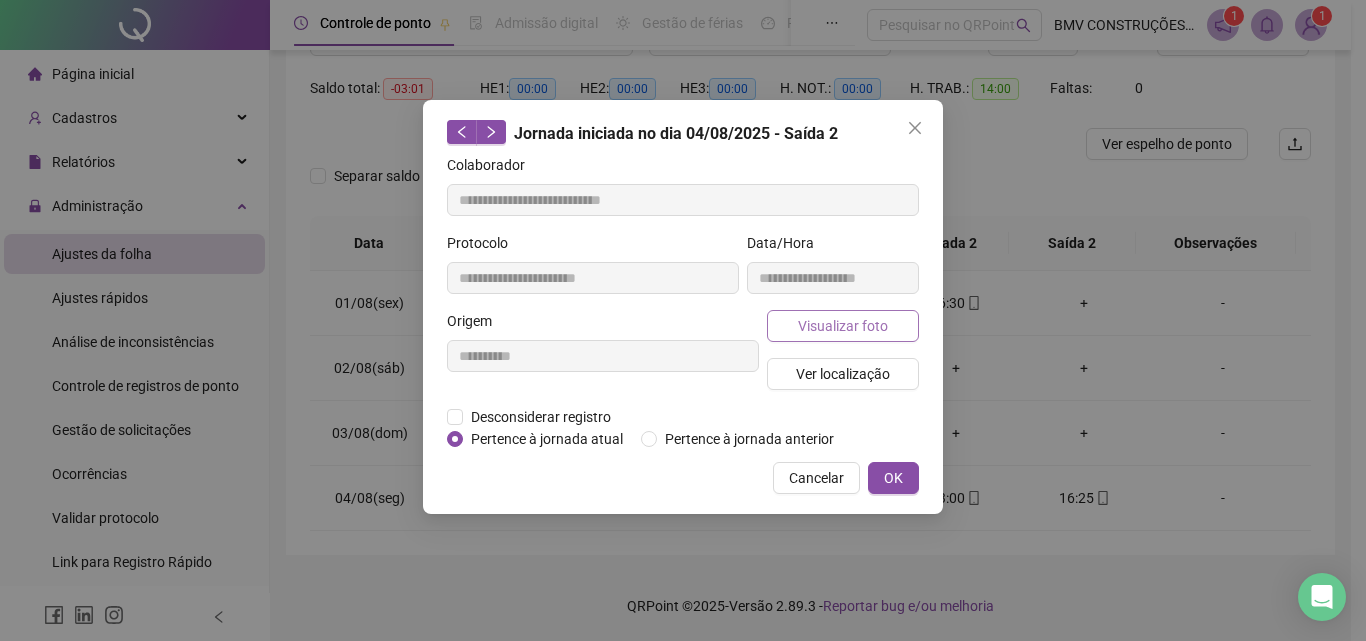 click on "Visualizar foto" at bounding box center (843, 326) 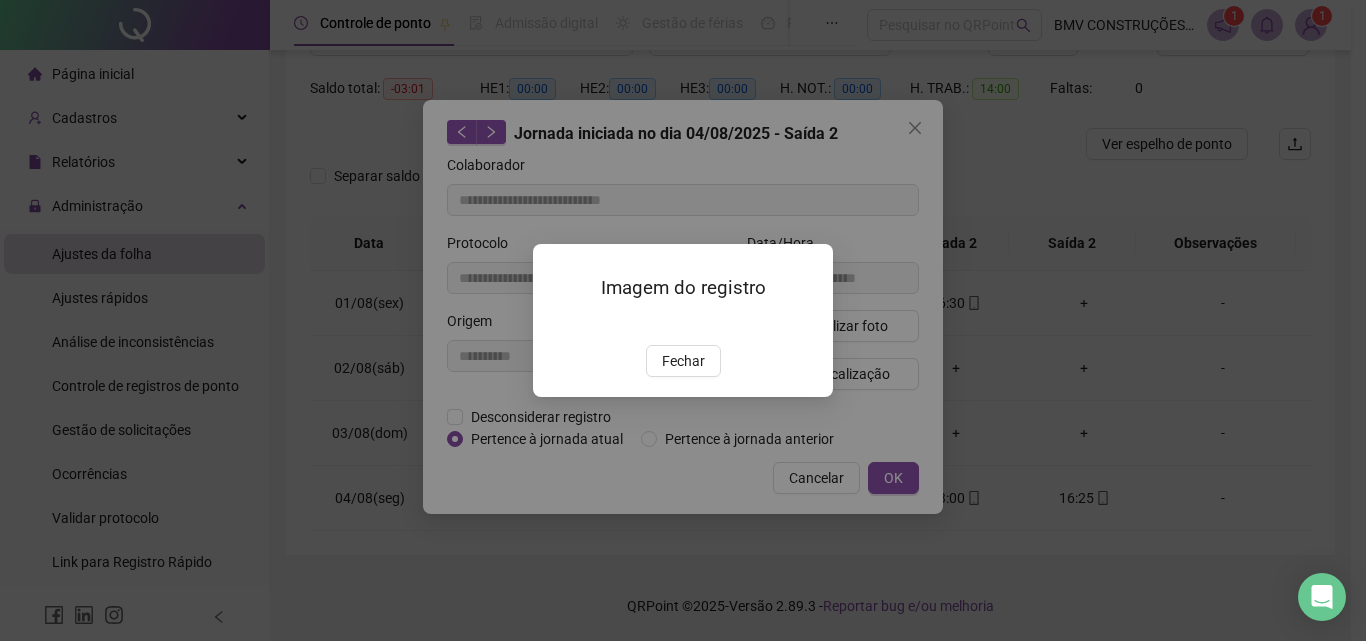 click at bounding box center (557, 324) 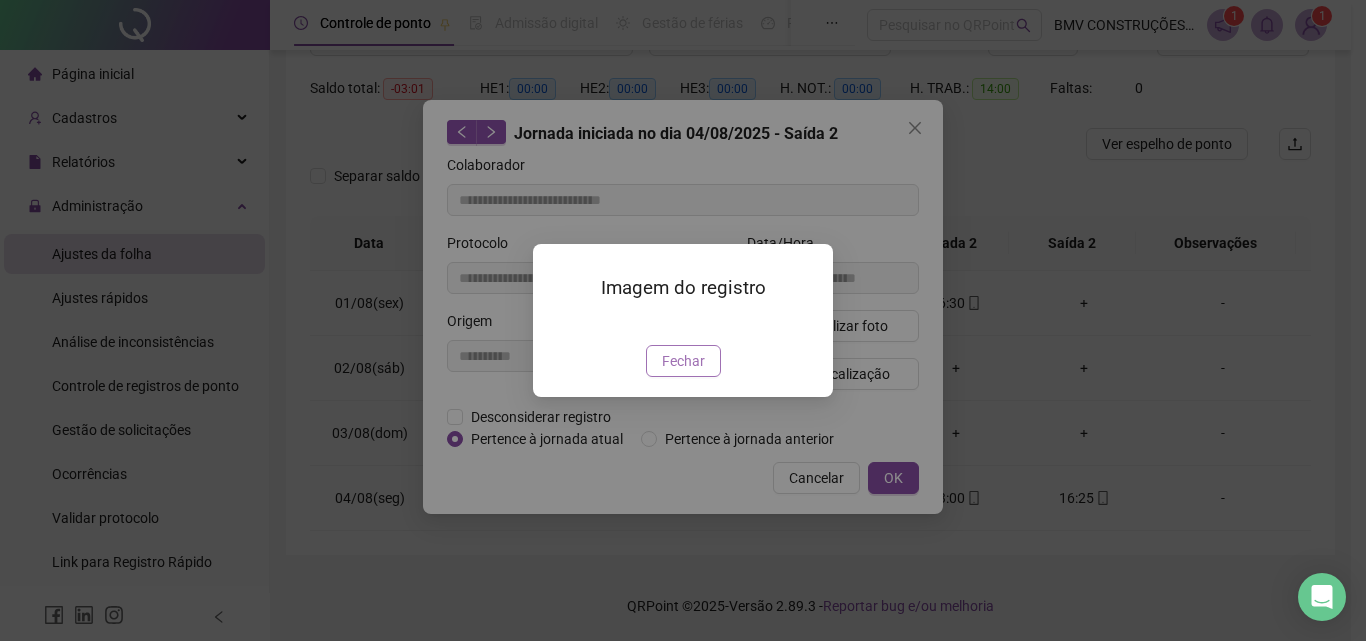click on "Fechar" at bounding box center [683, 361] 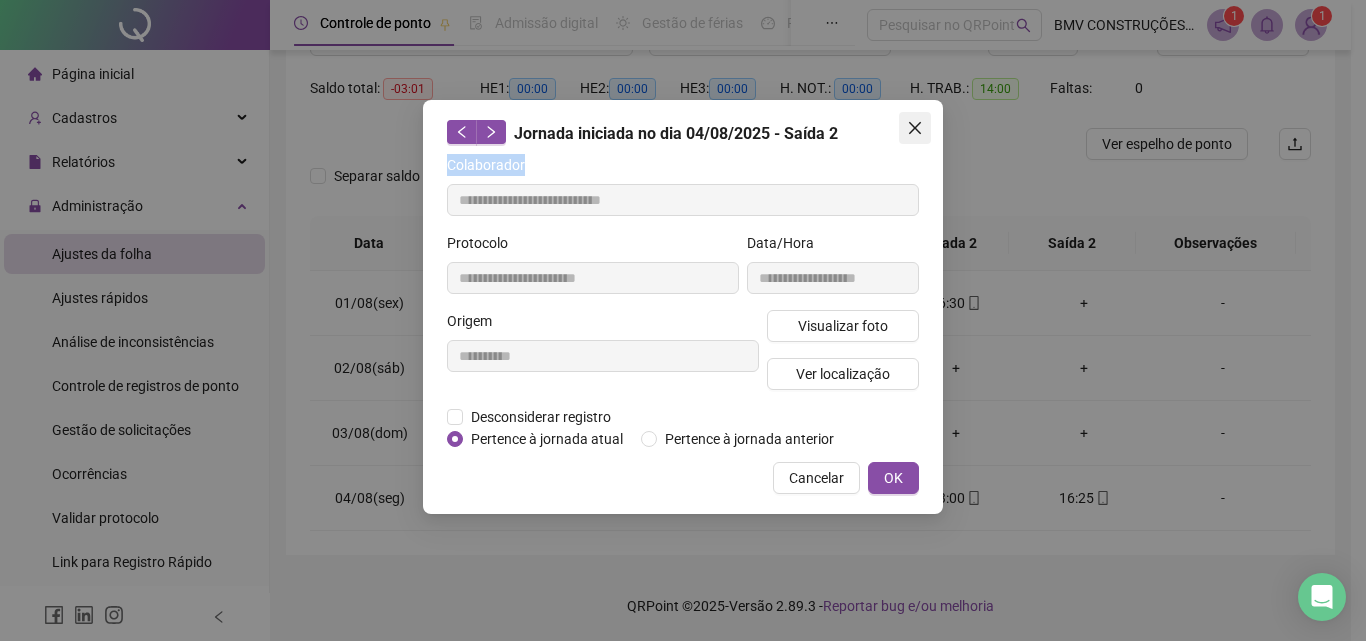 drag, startPoint x: 911, startPoint y: 147, endPoint x: 908, endPoint y: 127, distance: 20.22375 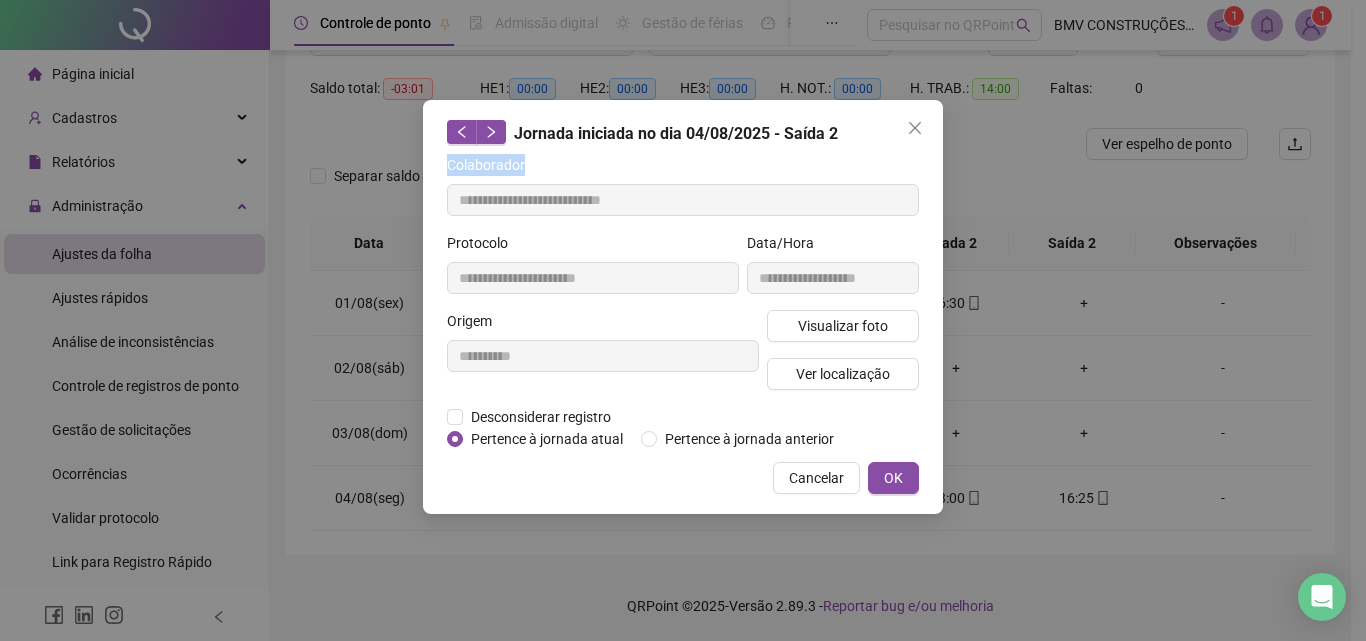 click at bounding box center (915, 128) 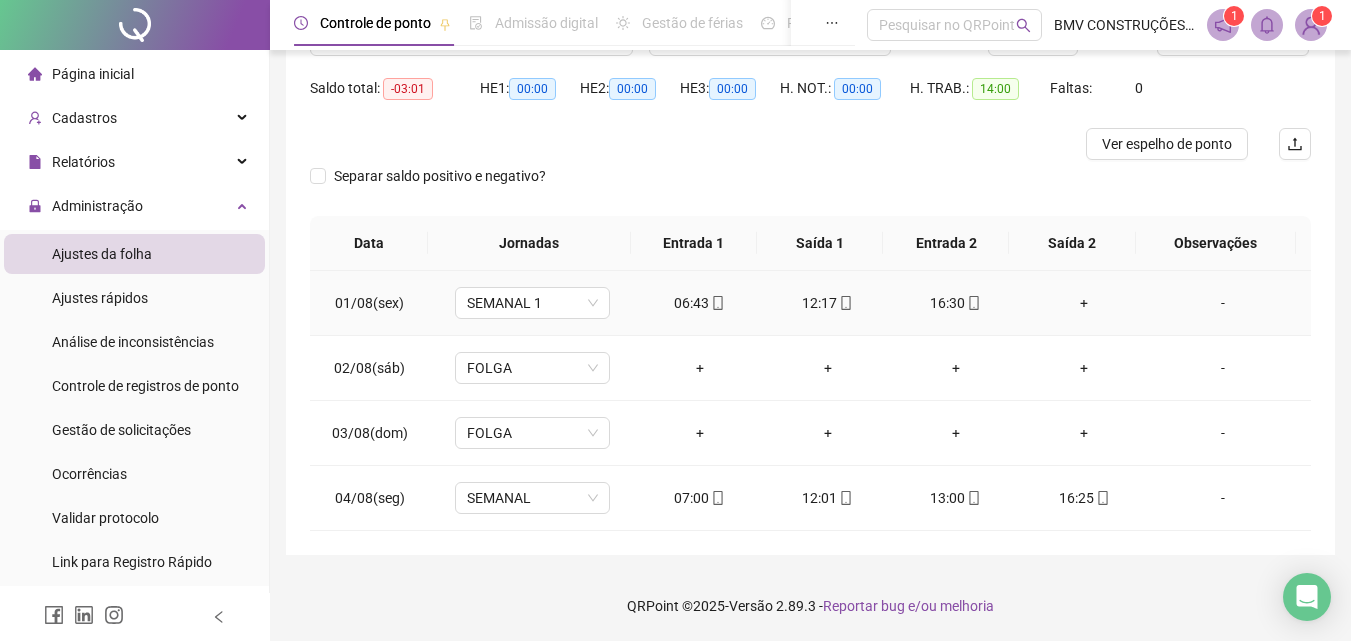 click at bounding box center [845, 303] 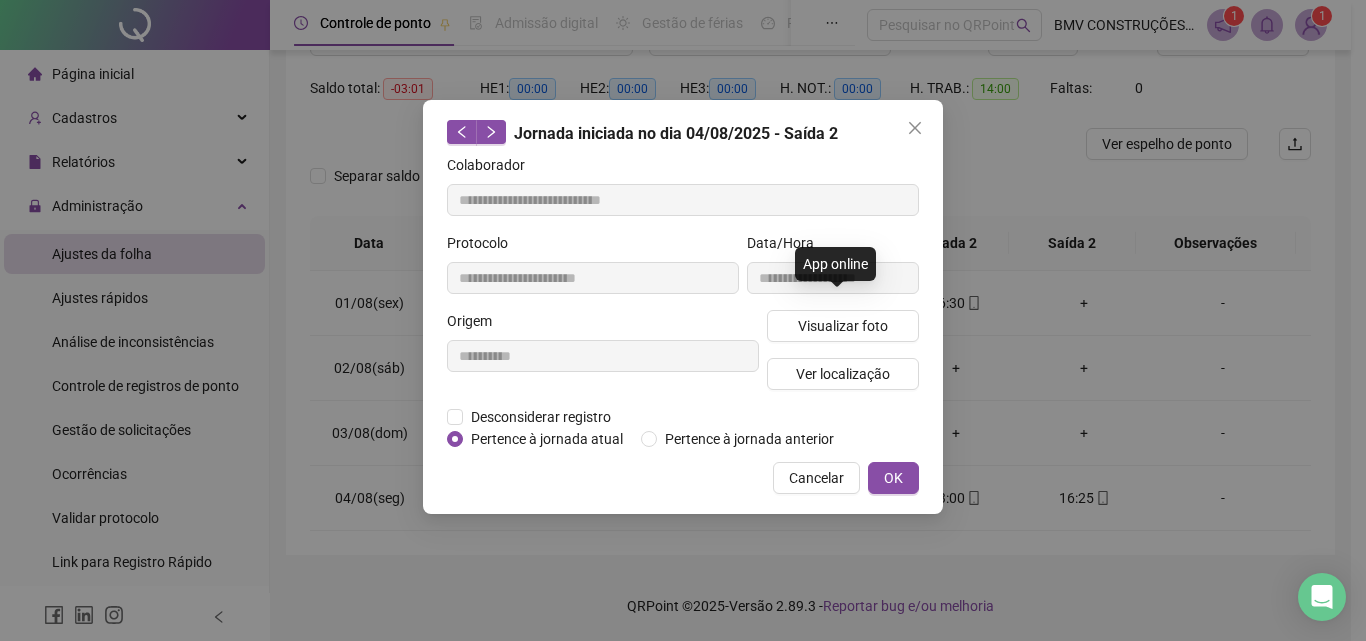 type on "**********" 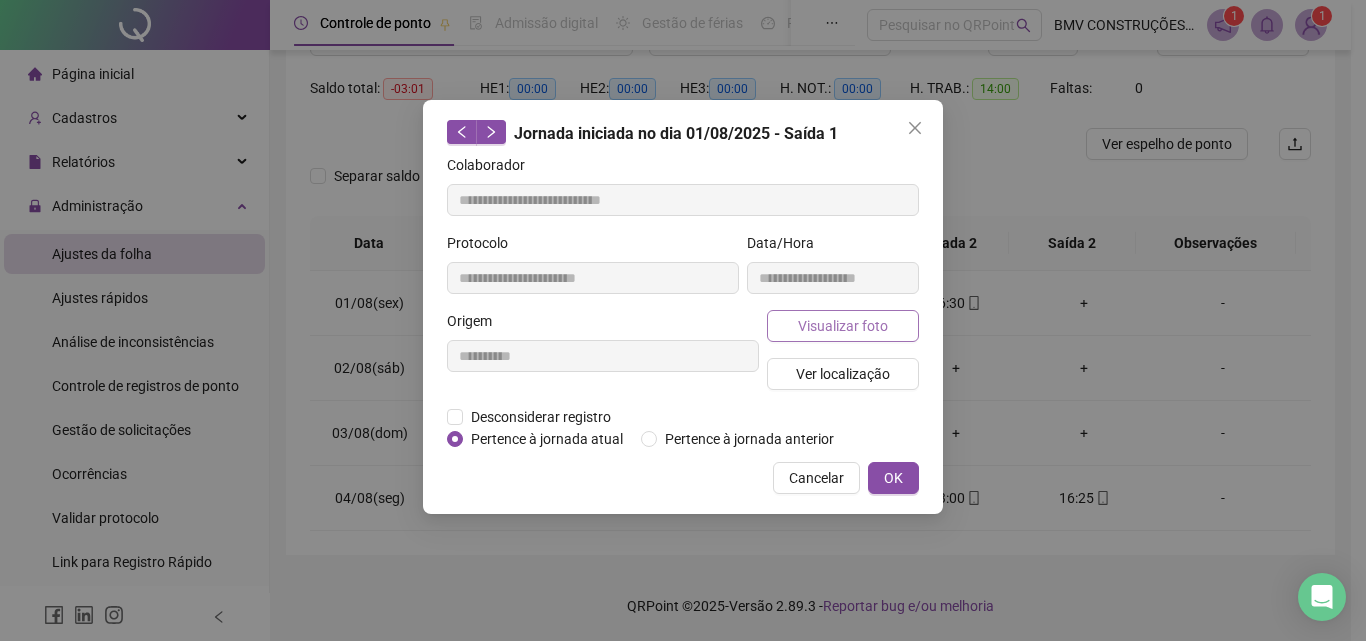 click on "Visualizar foto" at bounding box center [843, 326] 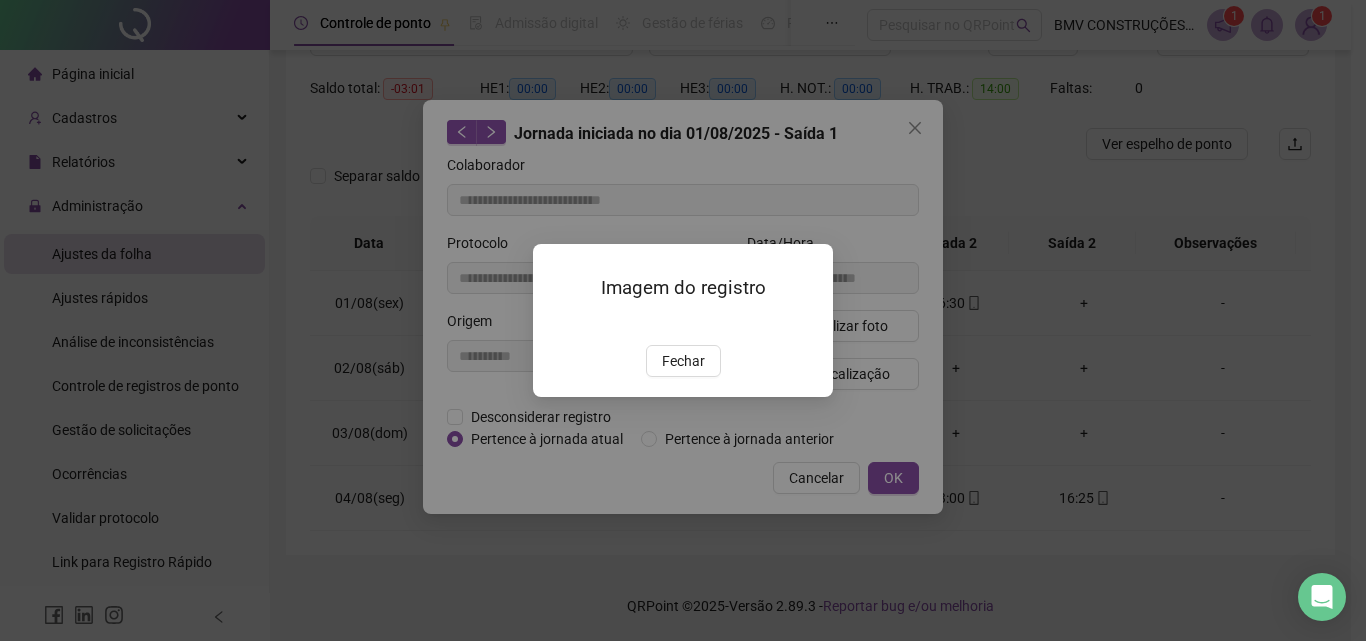 click at bounding box center [557, 324] 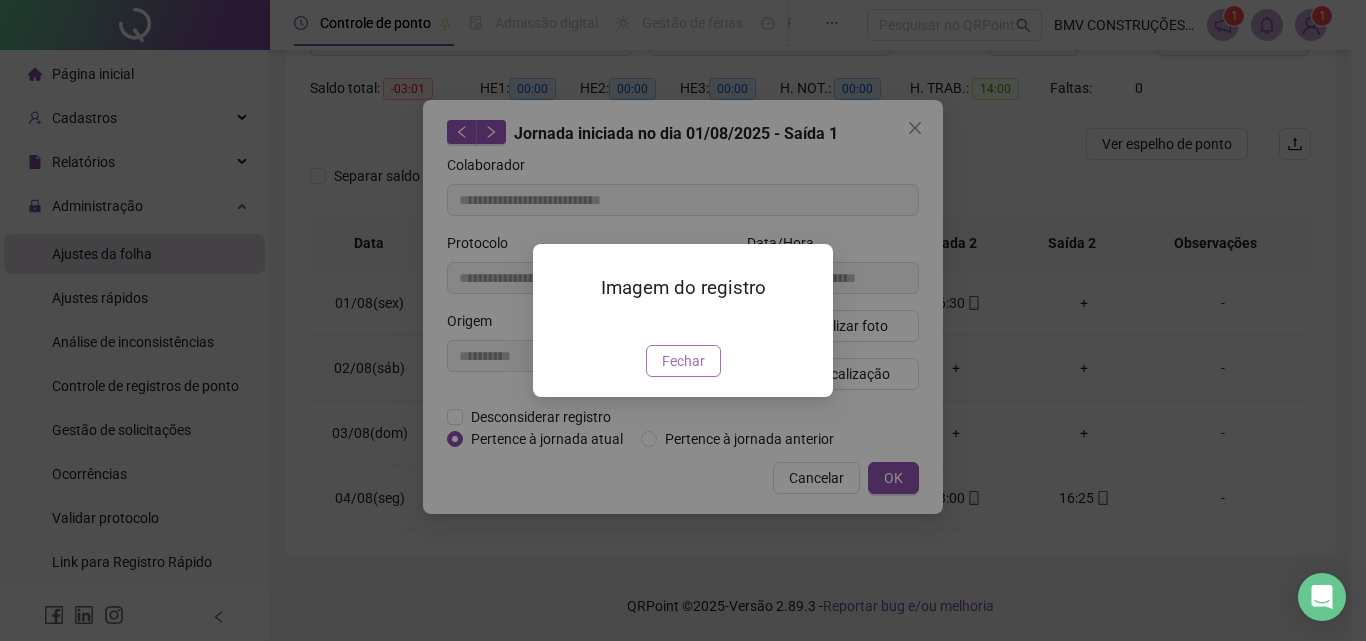 click on "Fechar" at bounding box center [683, 361] 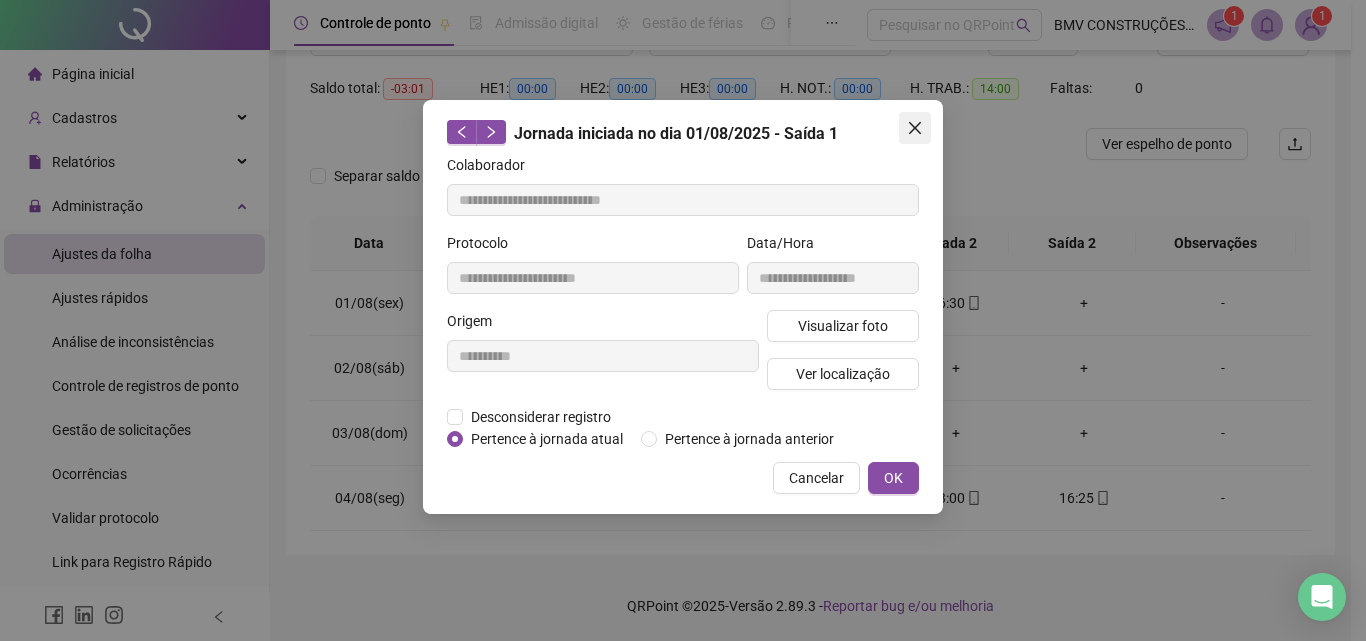 click 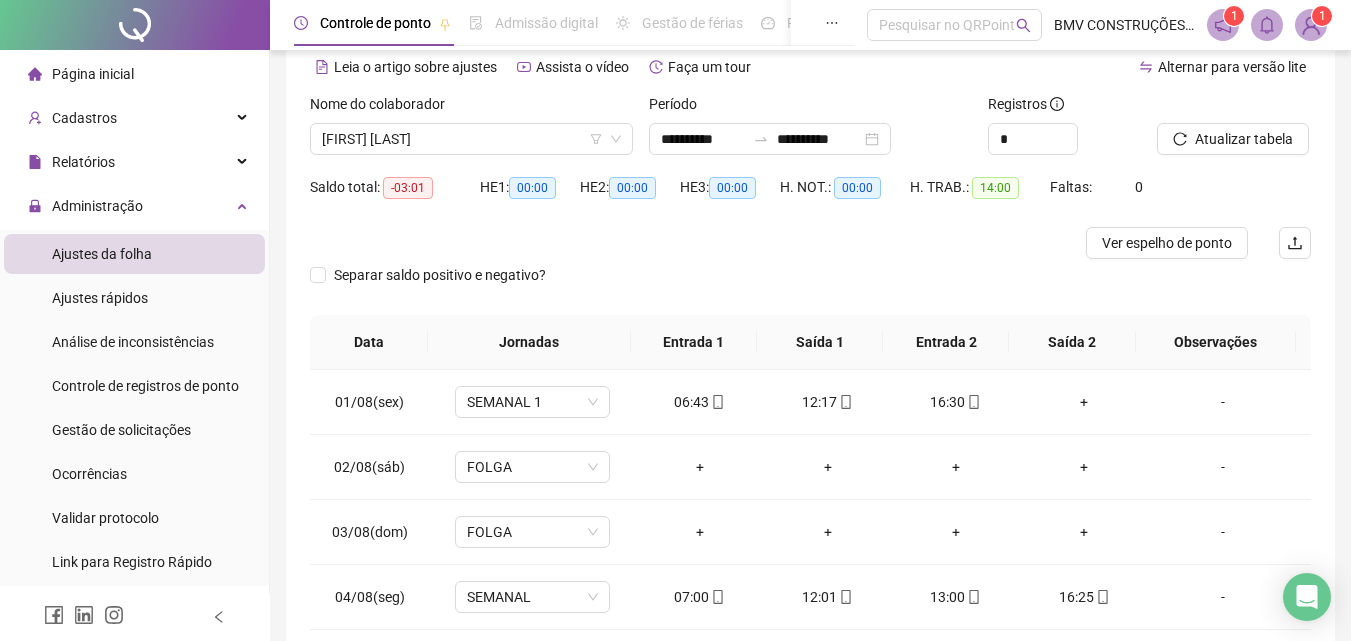 scroll, scrollTop: 0, scrollLeft: 0, axis: both 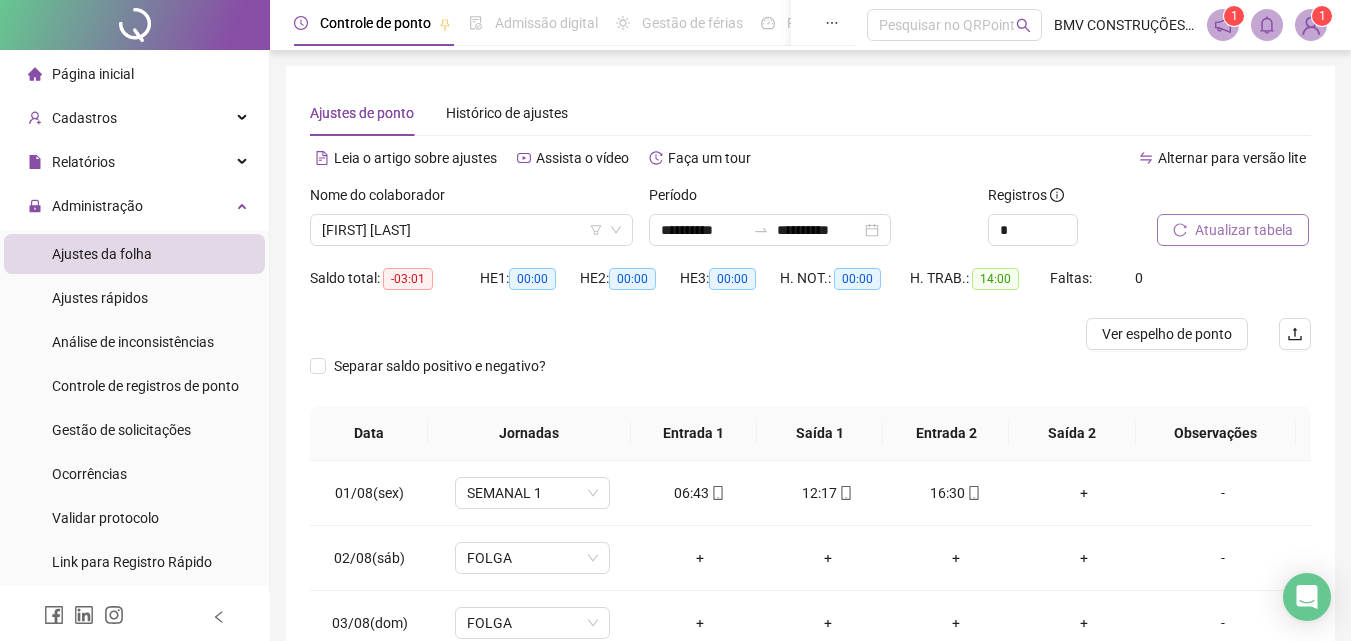click on "Atualizar tabela" at bounding box center (1244, 230) 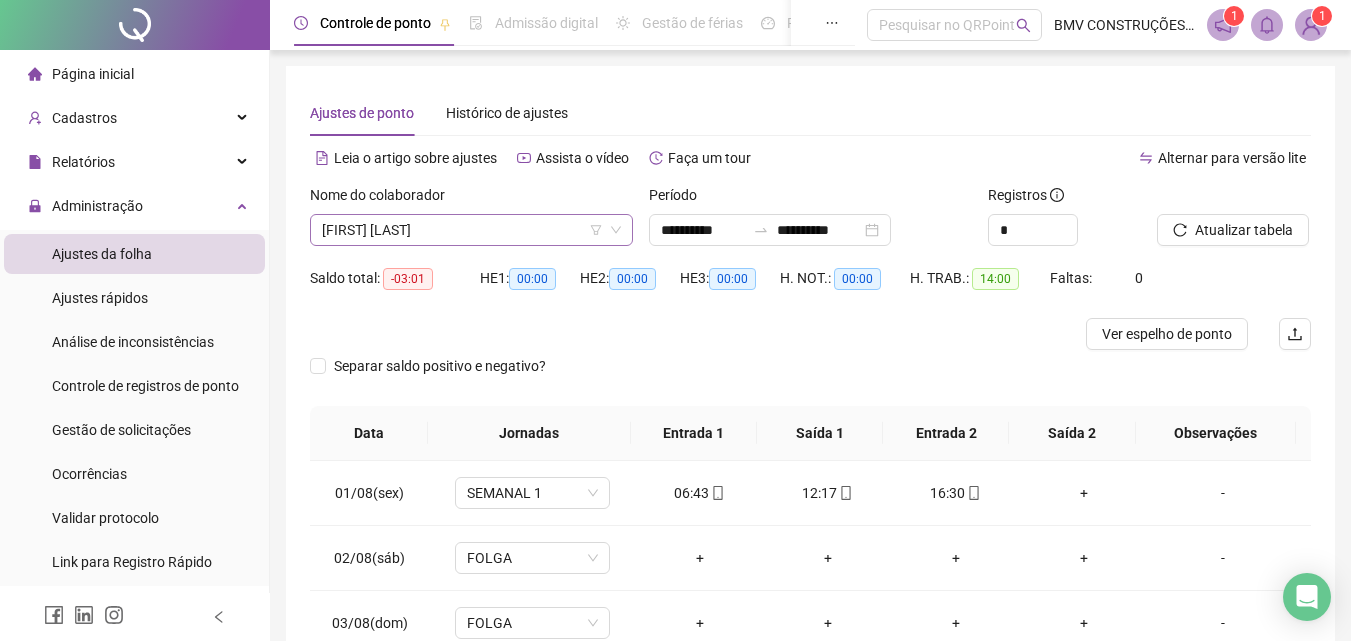 click on "[FIRST] [LAST]" at bounding box center [471, 230] 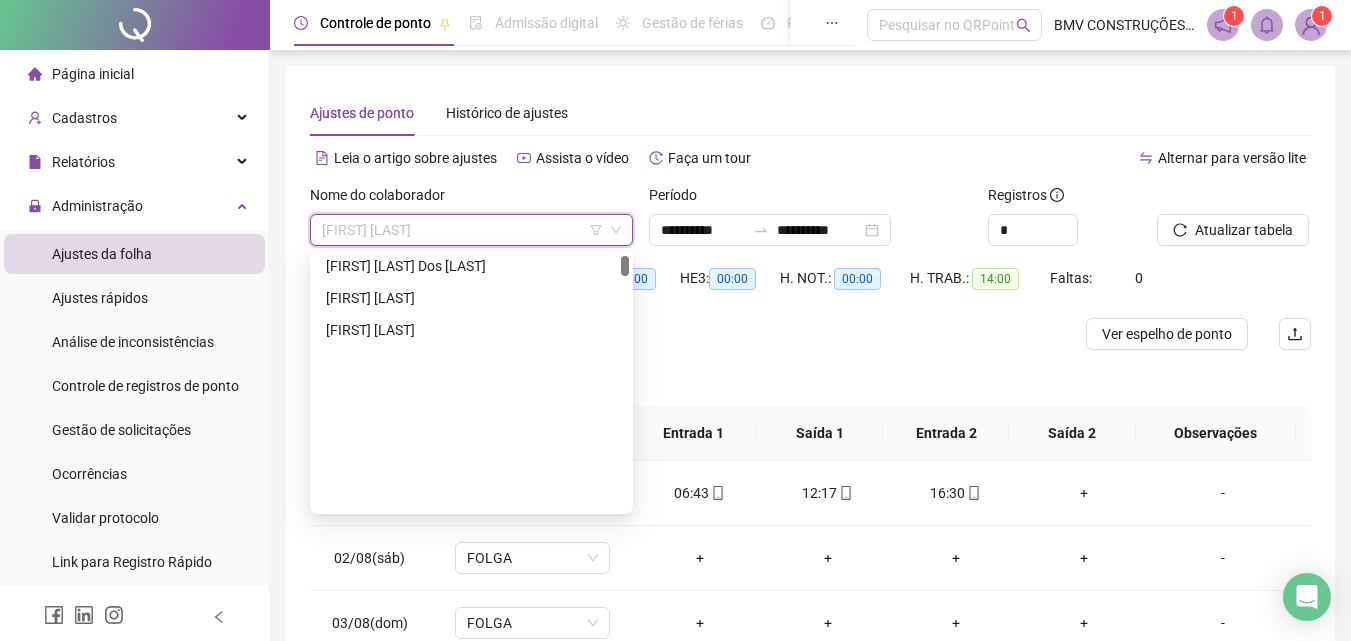 scroll, scrollTop: 0, scrollLeft: 0, axis: both 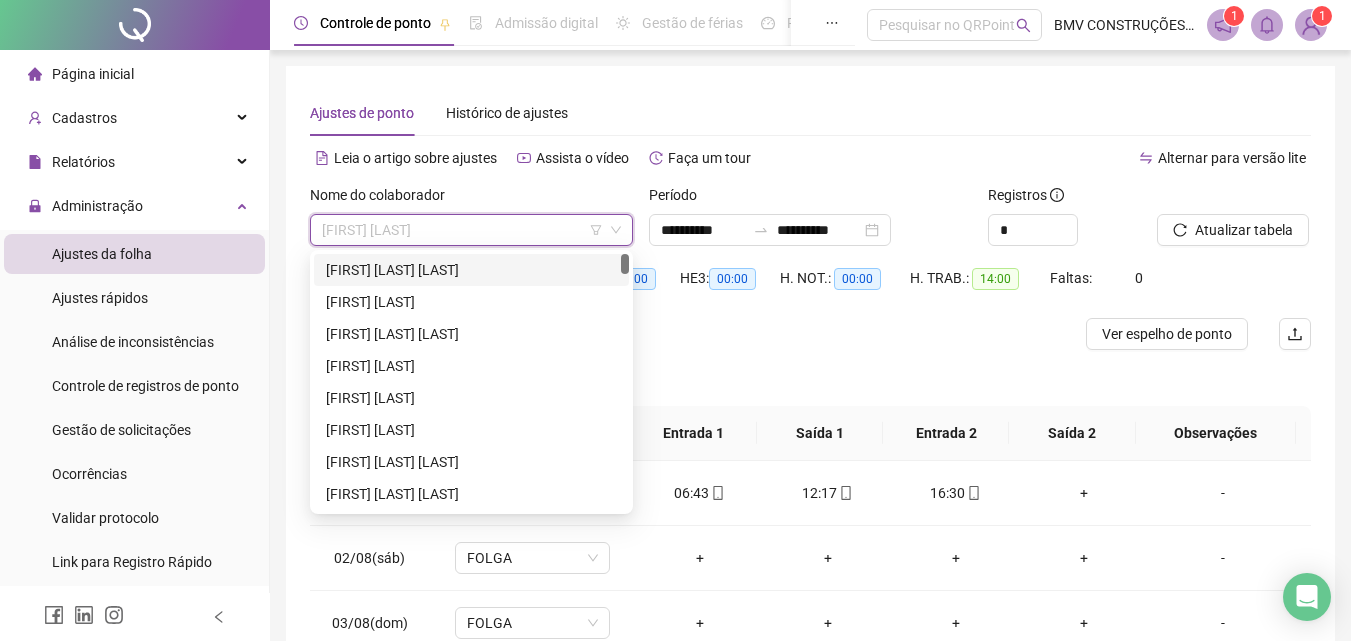 drag, startPoint x: 489, startPoint y: 263, endPoint x: 500, endPoint y: 265, distance: 11.18034 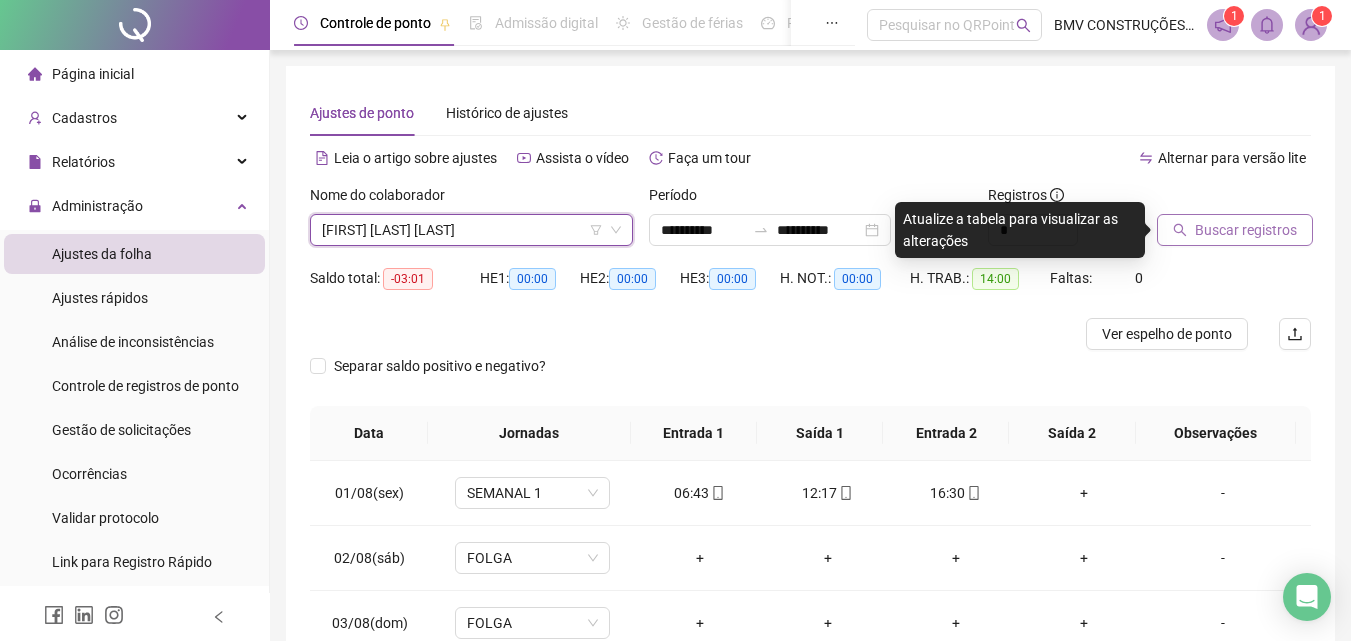 click on "**********" at bounding box center (675, 320) 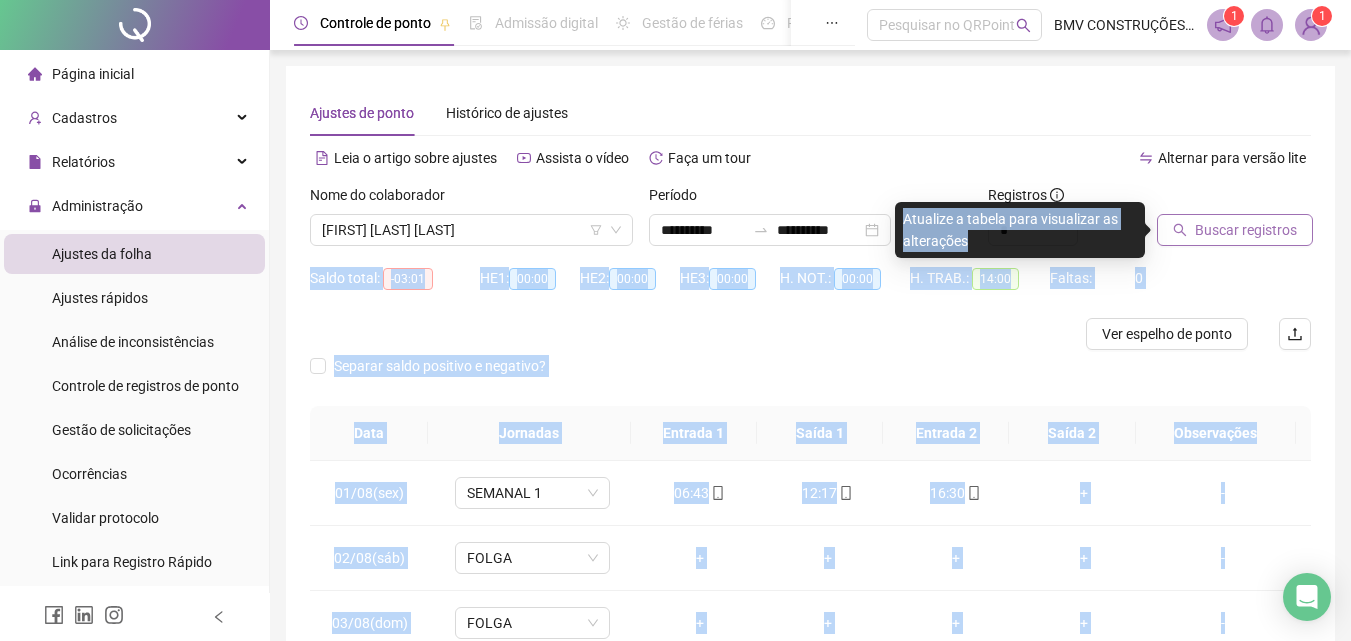 click on "Buscar registros" at bounding box center [1235, 230] 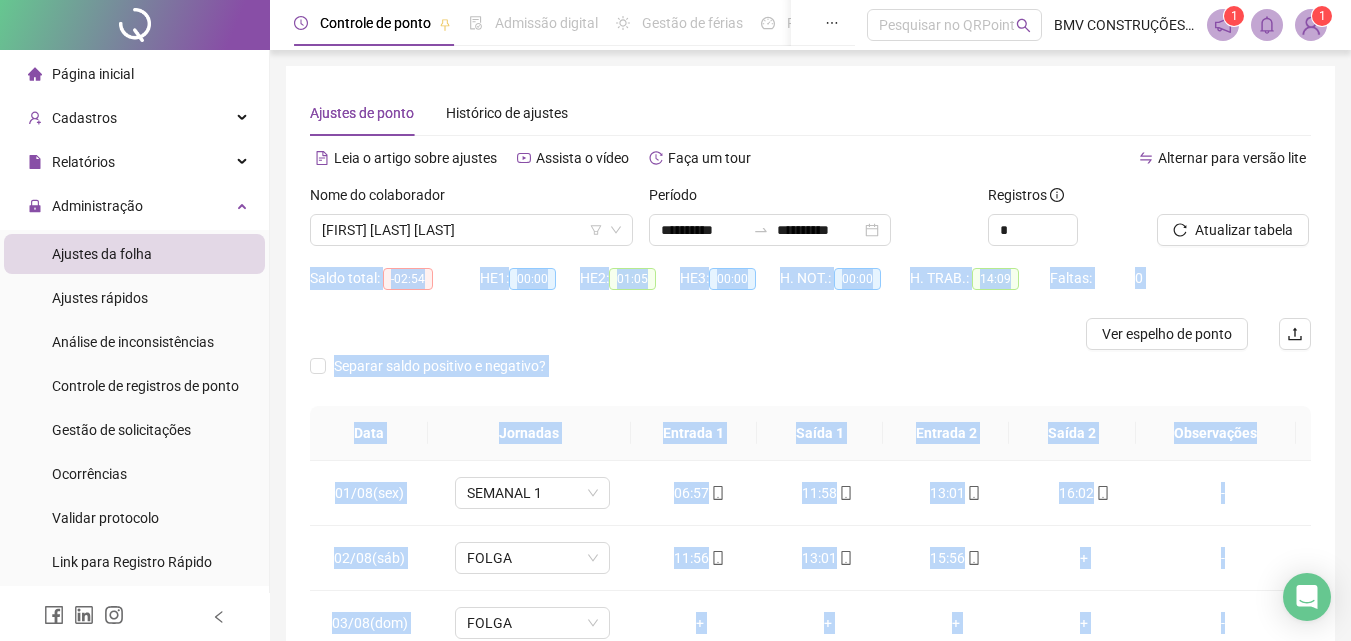 click at bounding box center [685, 334] 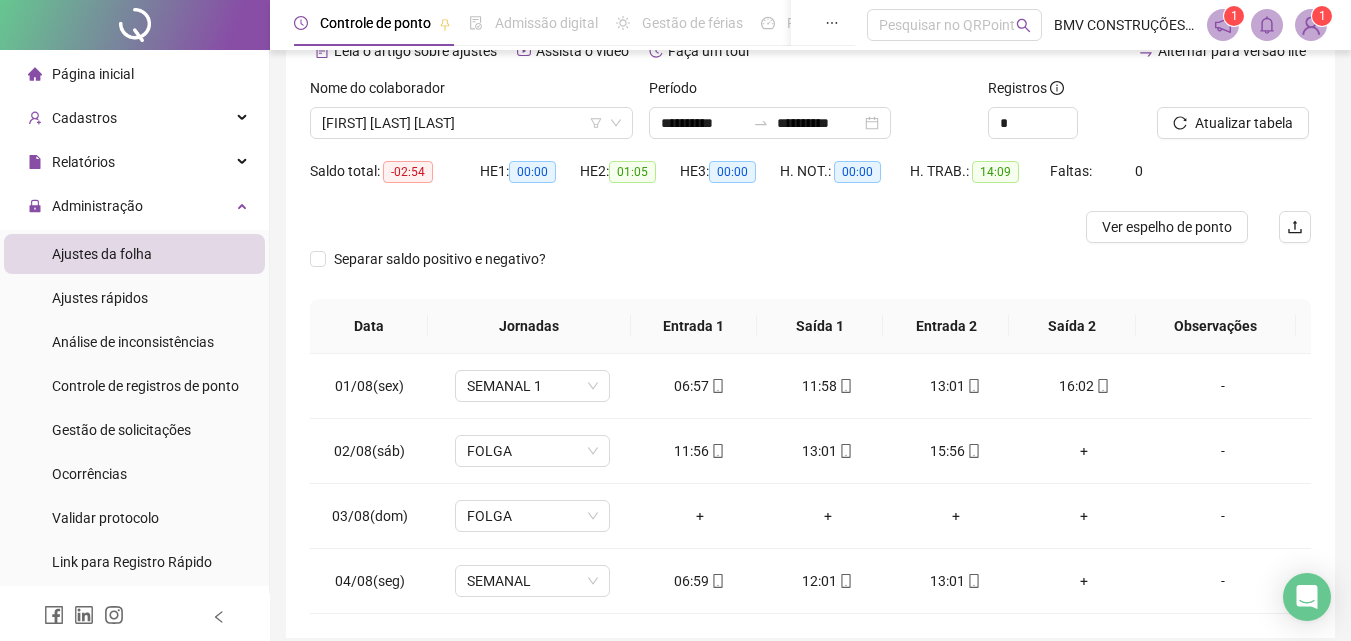 scroll, scrollTop: 190, scrollLeft: 0, axis: vertical 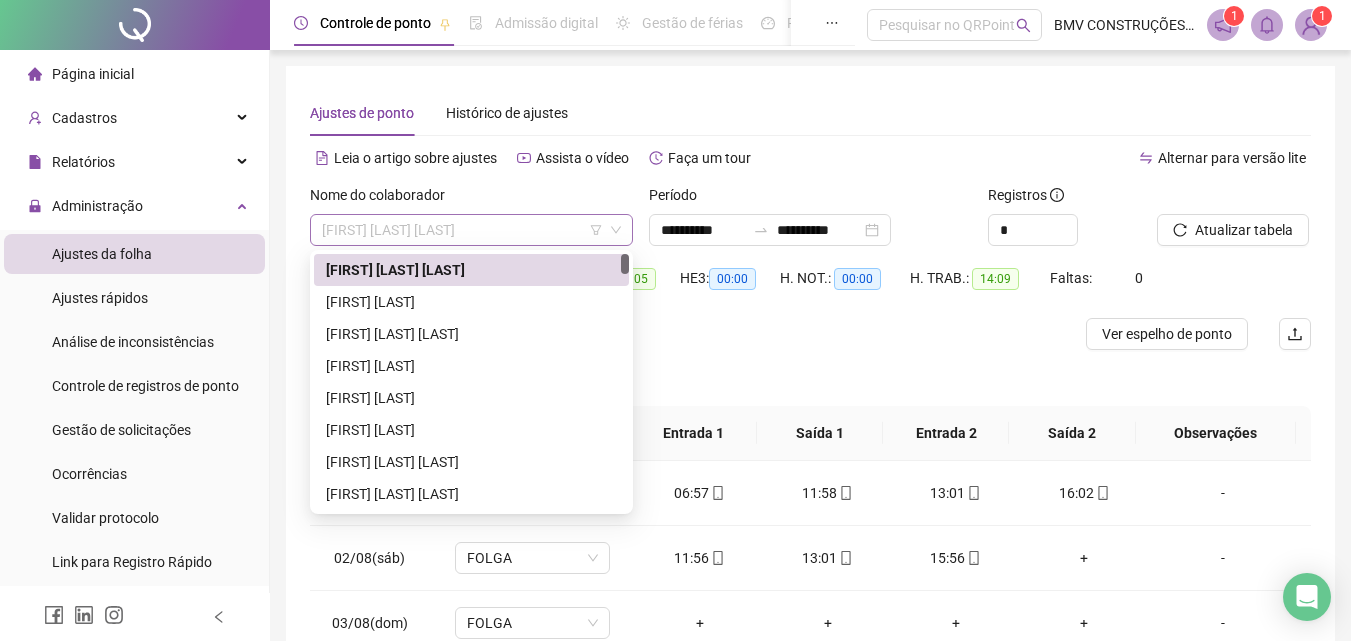 click on "[FIRST] [LAST] [LAST]" at bounding box center (471, 230) 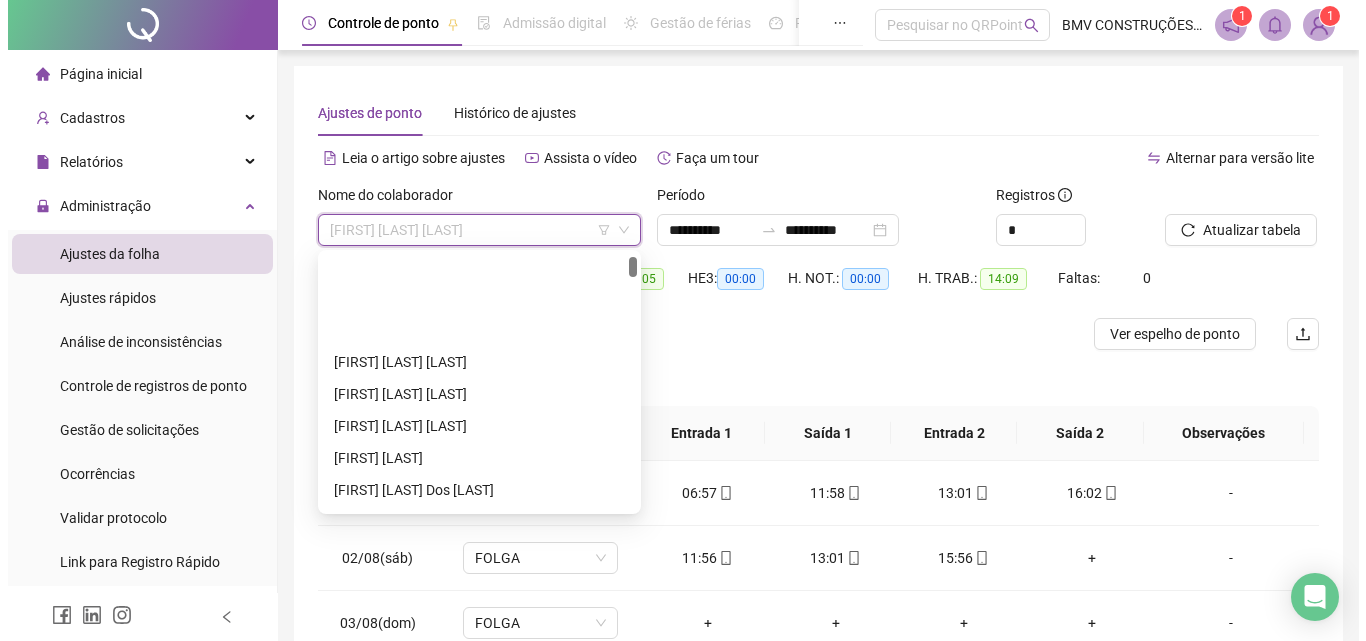 scroll, scrollTop: 200, scrollLeft: 0, axis: vertical 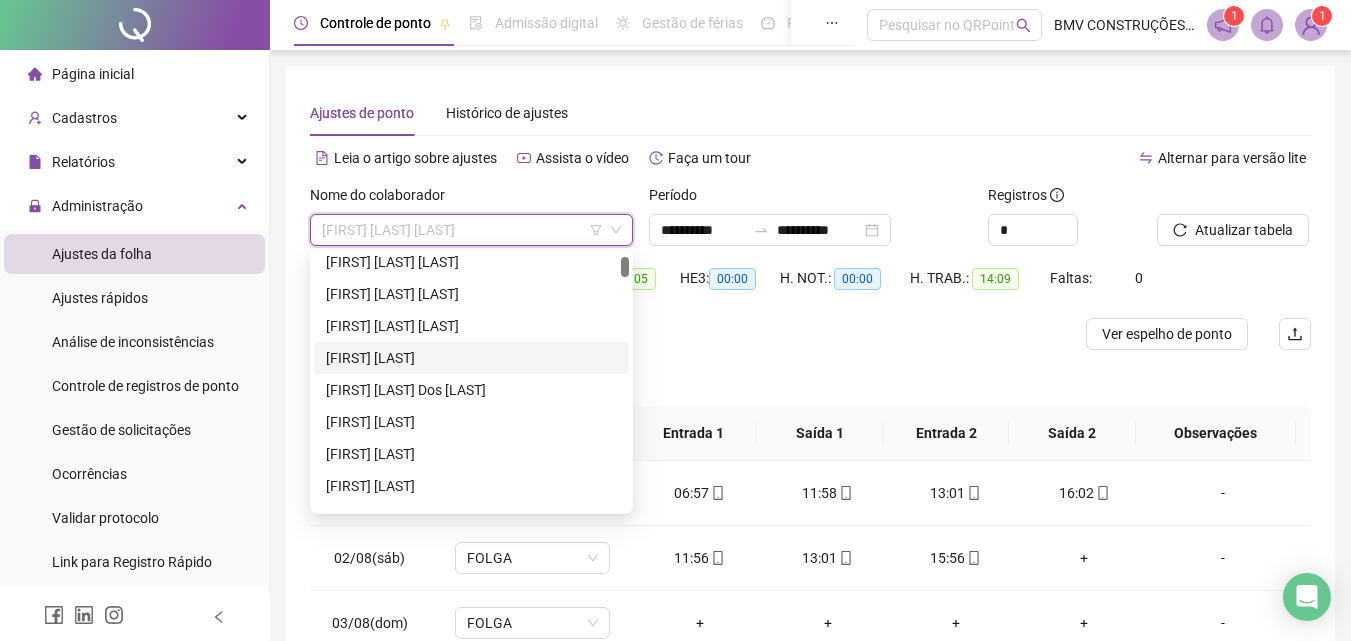 click on "[FIRST] [LAST]" at bounding box center [471, 358] 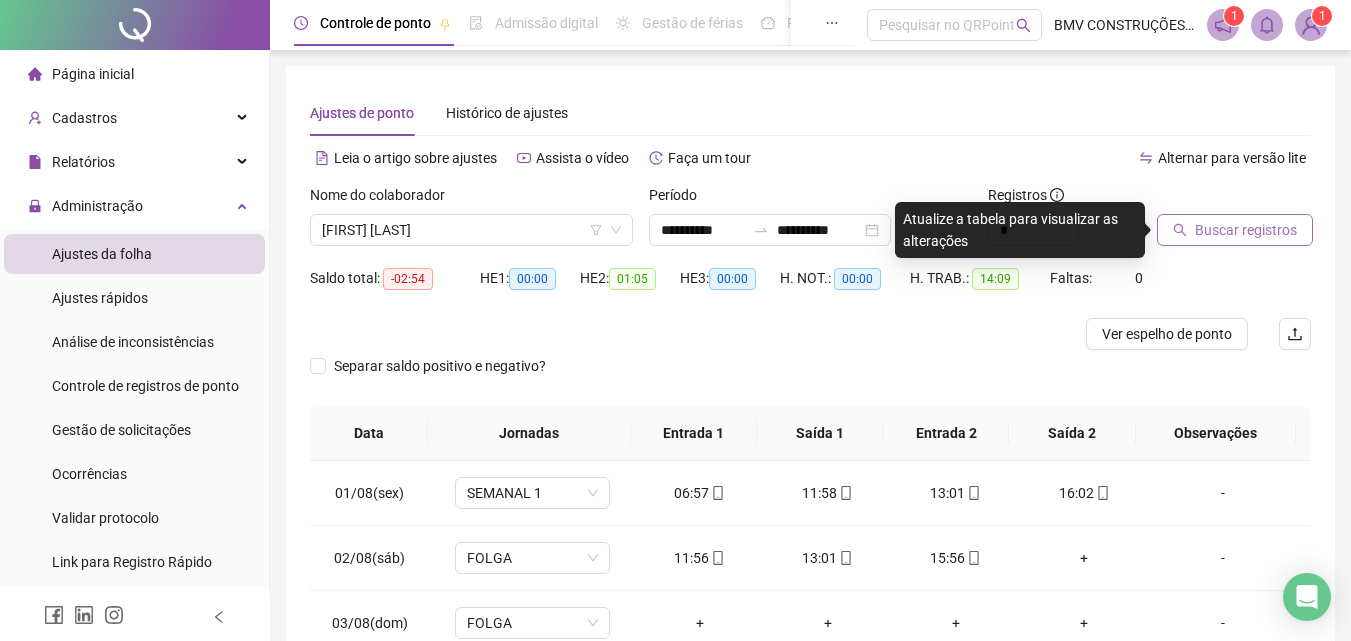 drag, startPoint x: 1193, startPoint y: 227, endPoint x: 1178, endPoint y: 231, distance: 15.524175 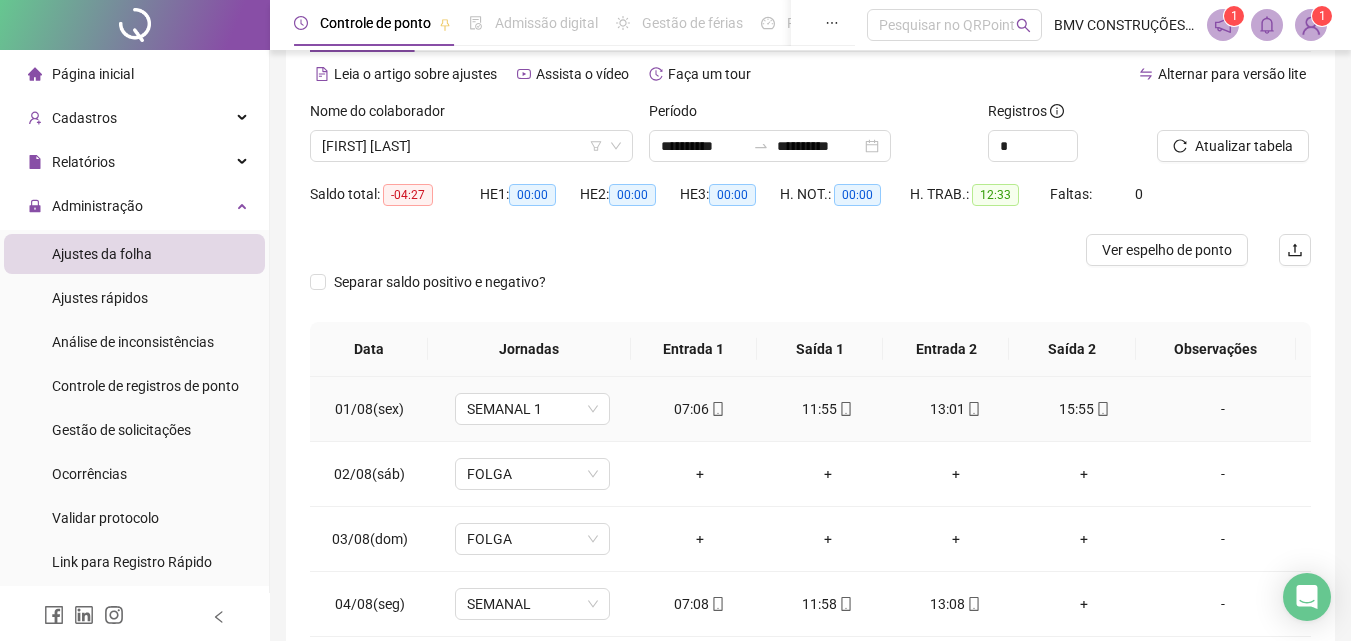 scroll, scrollTop: 0, scrollLeft: 0, axis: both 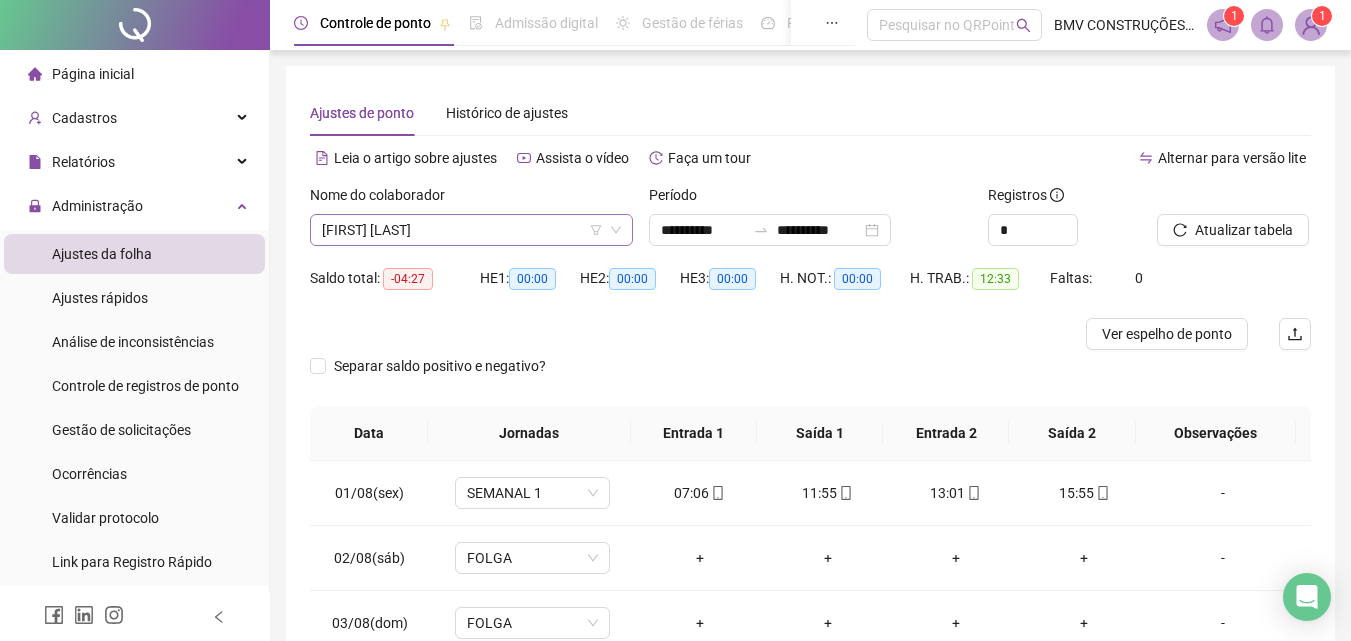 click on "[FIRST] [LAST]" at bounding box center (471, 230) 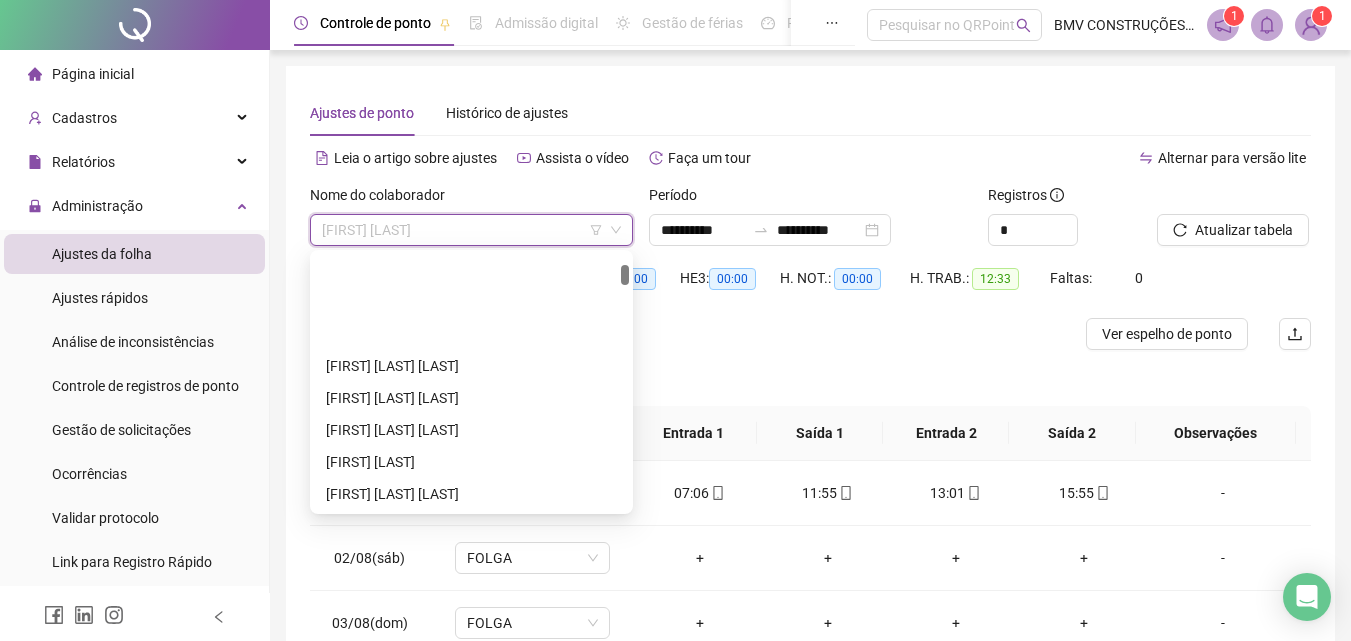 scroll, scrollTop: 900, scrollLeft: 0, axis: vertical 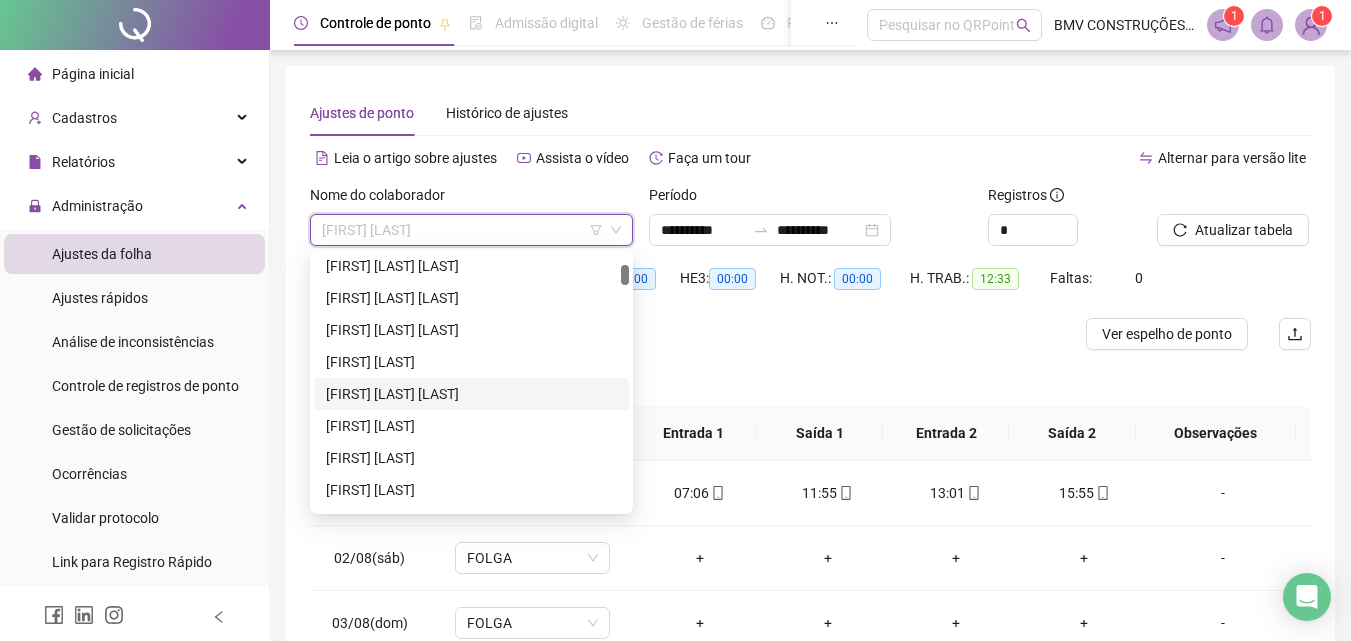 click on "[FIRST] [LAST] [LAST]" at bounding box center (471, 394) 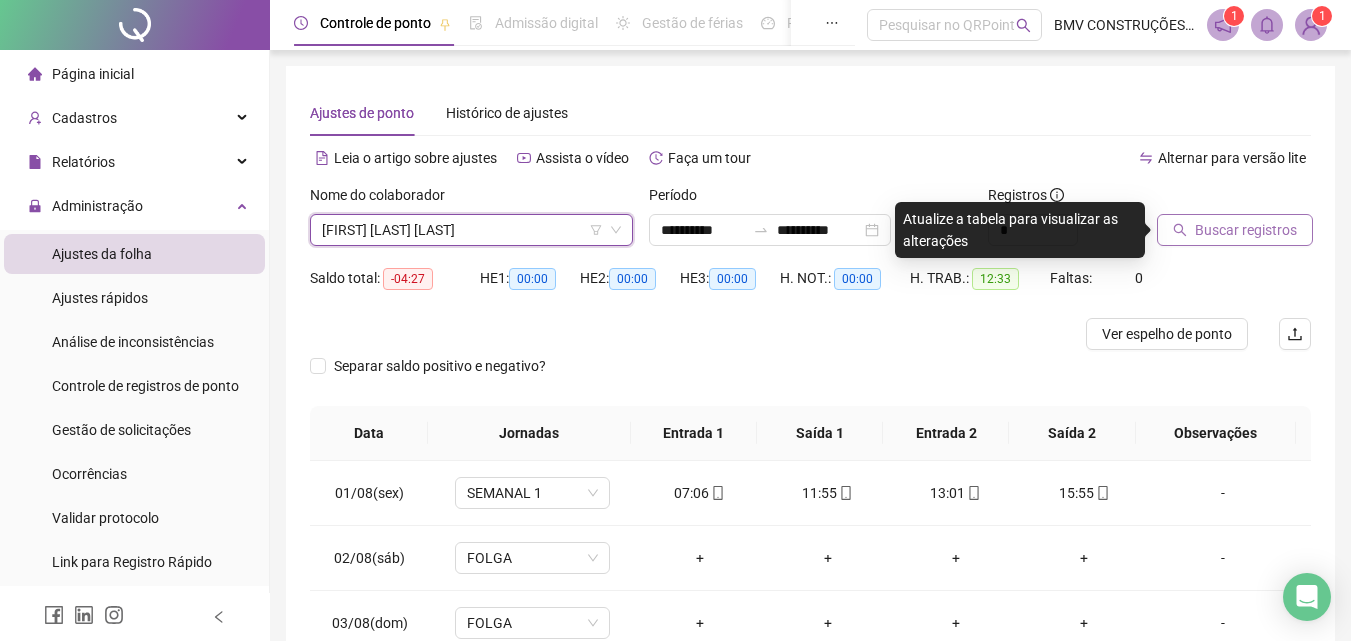 click 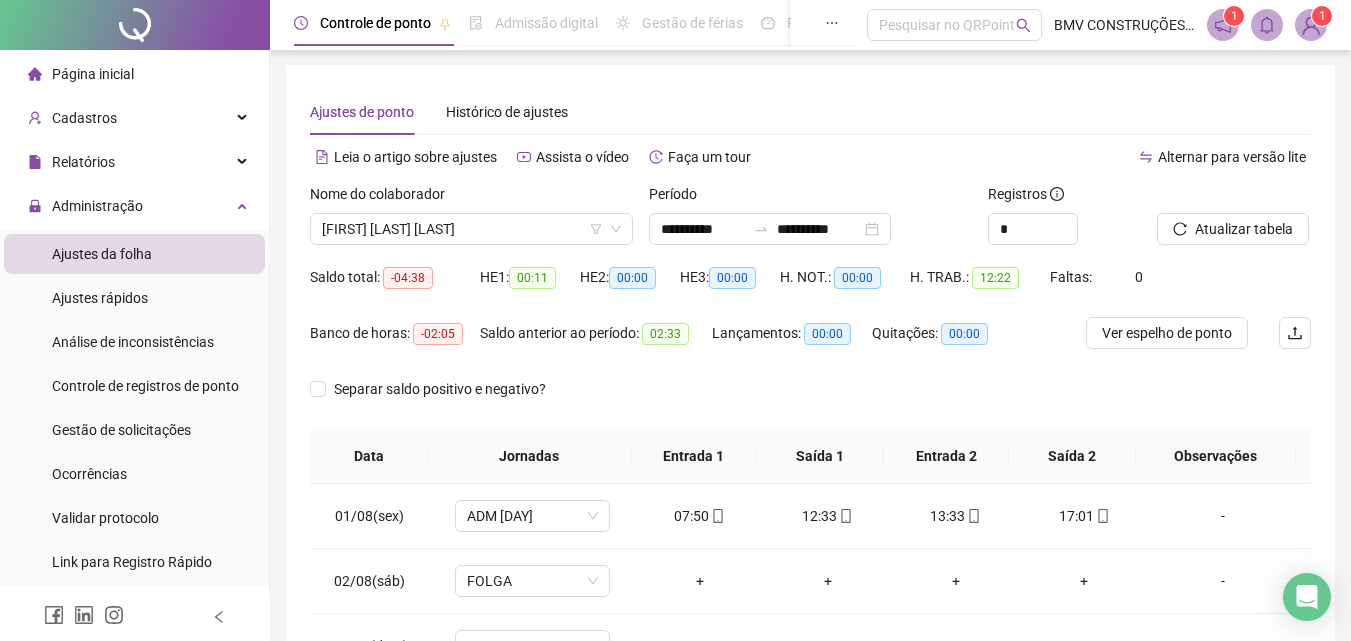 scroll, scrollTop: 0, scrollLeft: 0, axis: both 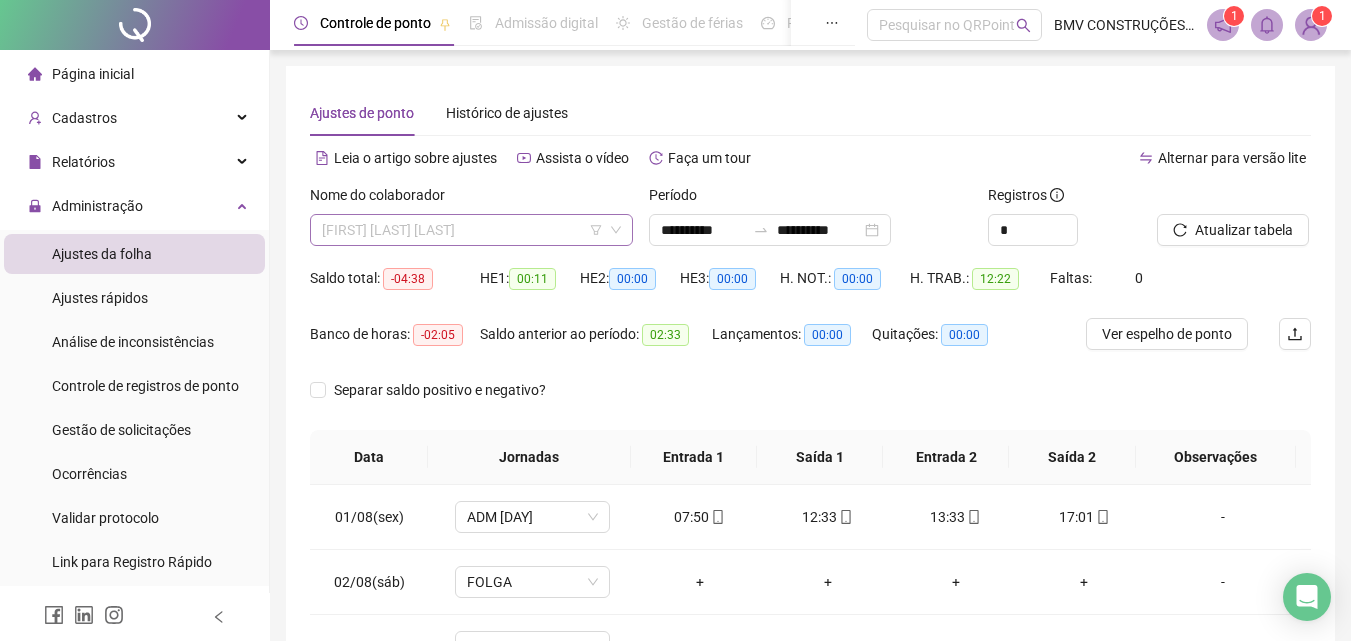 click on "[FIRST] [LAST] [LAST]" at bounding box center [471, 230] 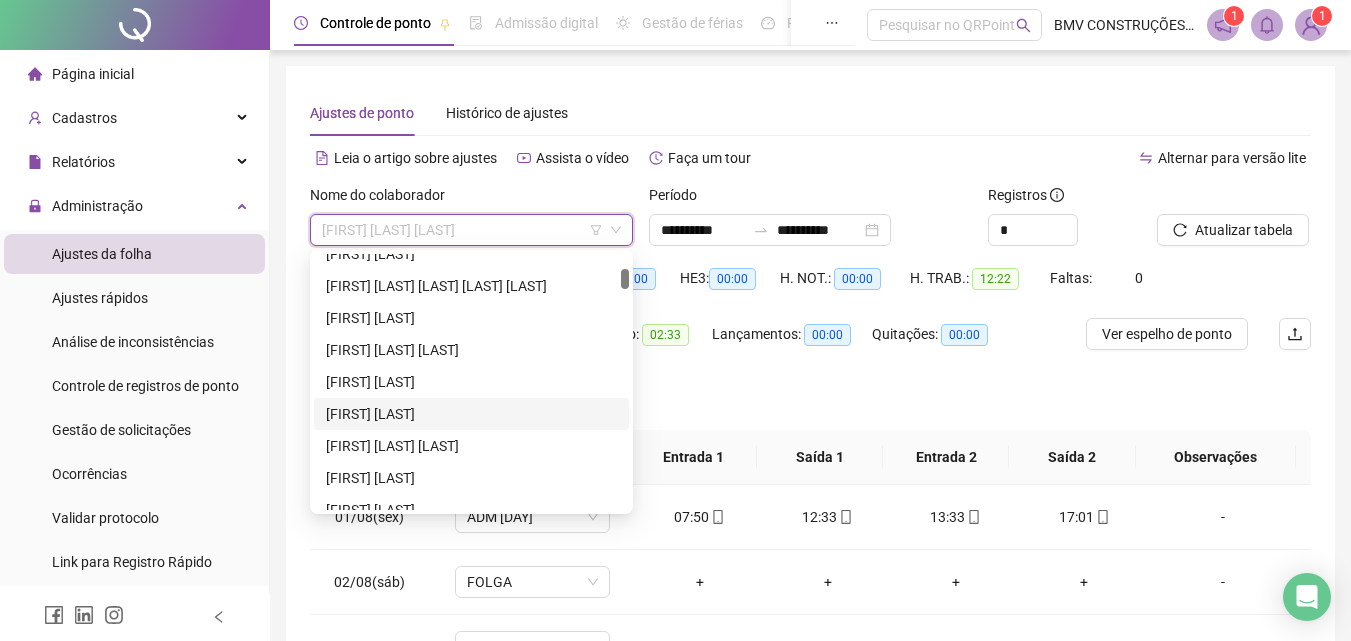 scroll, scrollTop: 1100, scrollLeft: 0, axis: vertical 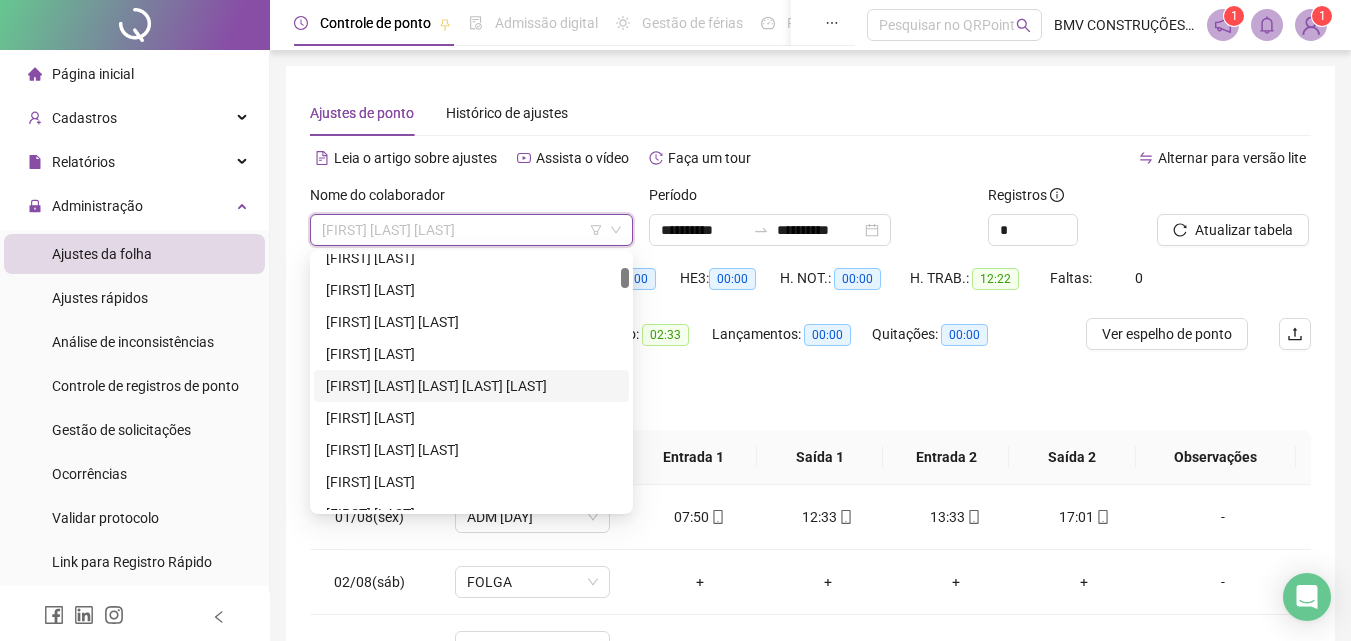 click on "[FIRST] [LAST] [LAST] [LAST] [LAST]" at bounding box center (471, 386) 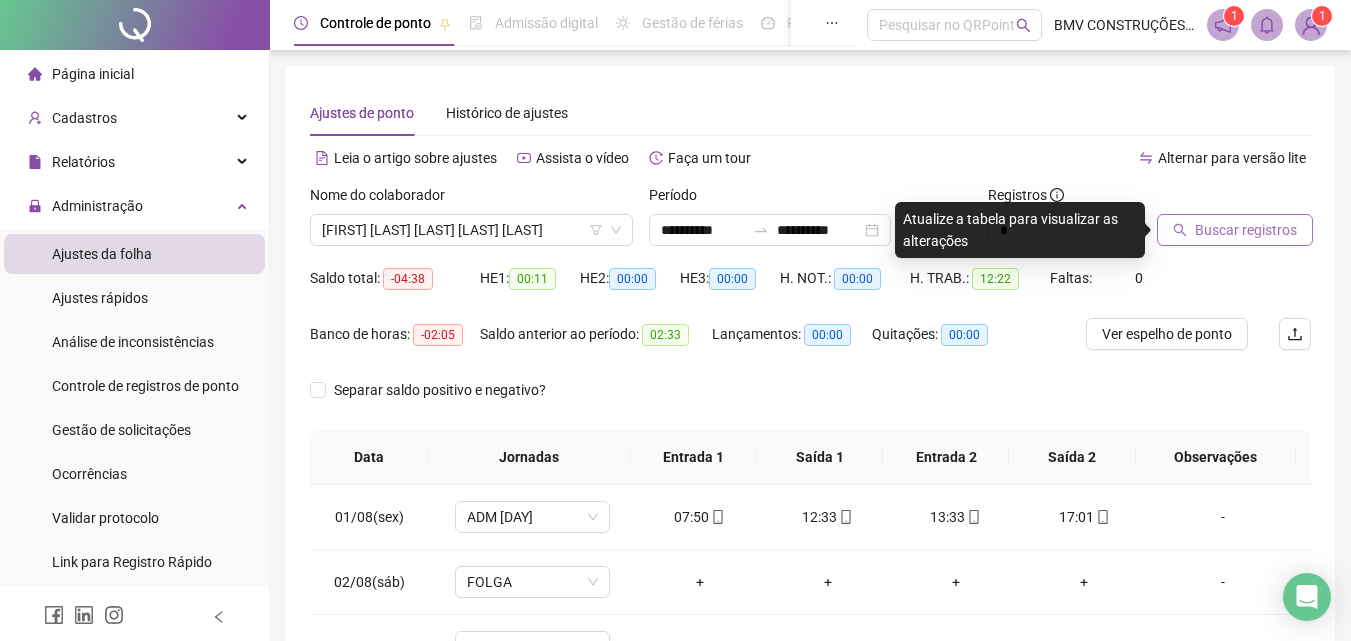 click 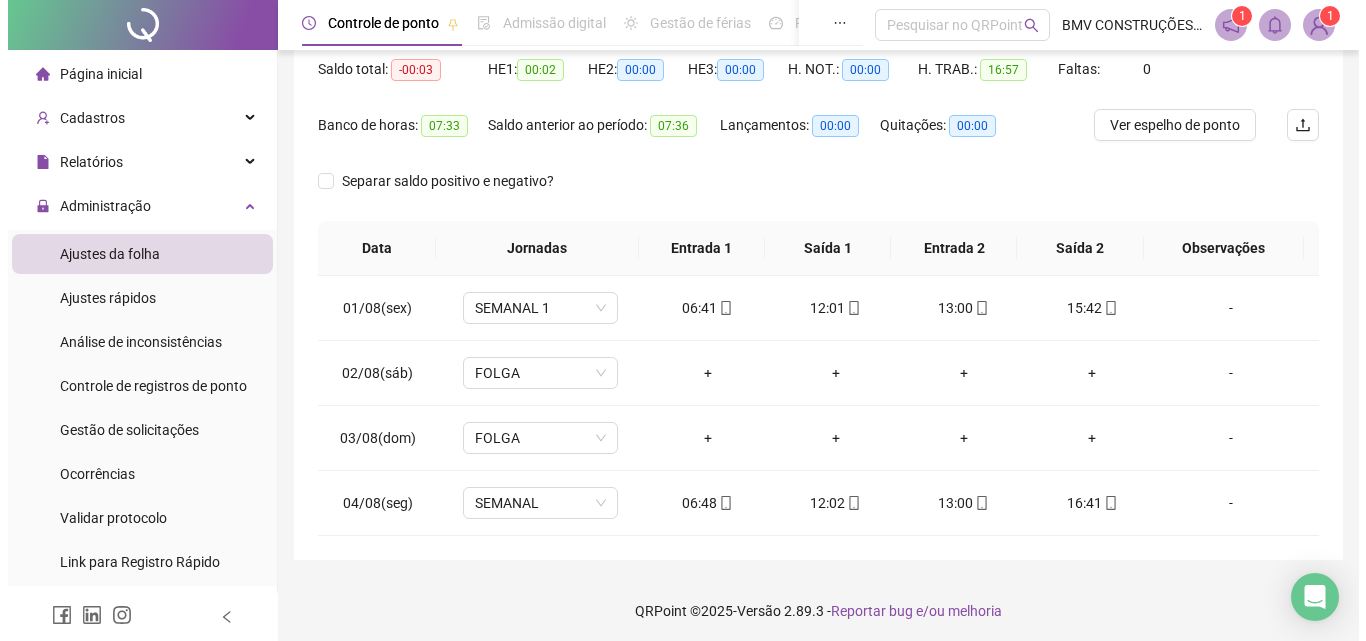 scroll, scrollTop: 214, scrollLeft: 0, axis: vertical 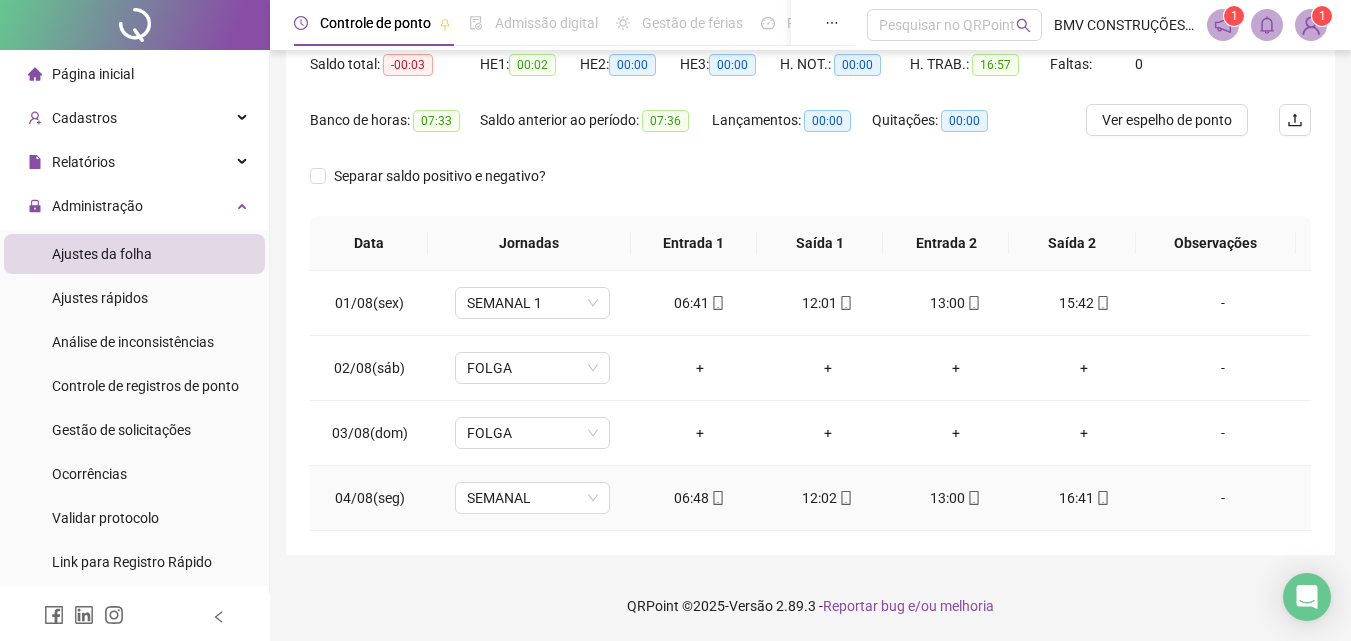 click on "16:41" at bounding box center [1084, 498] 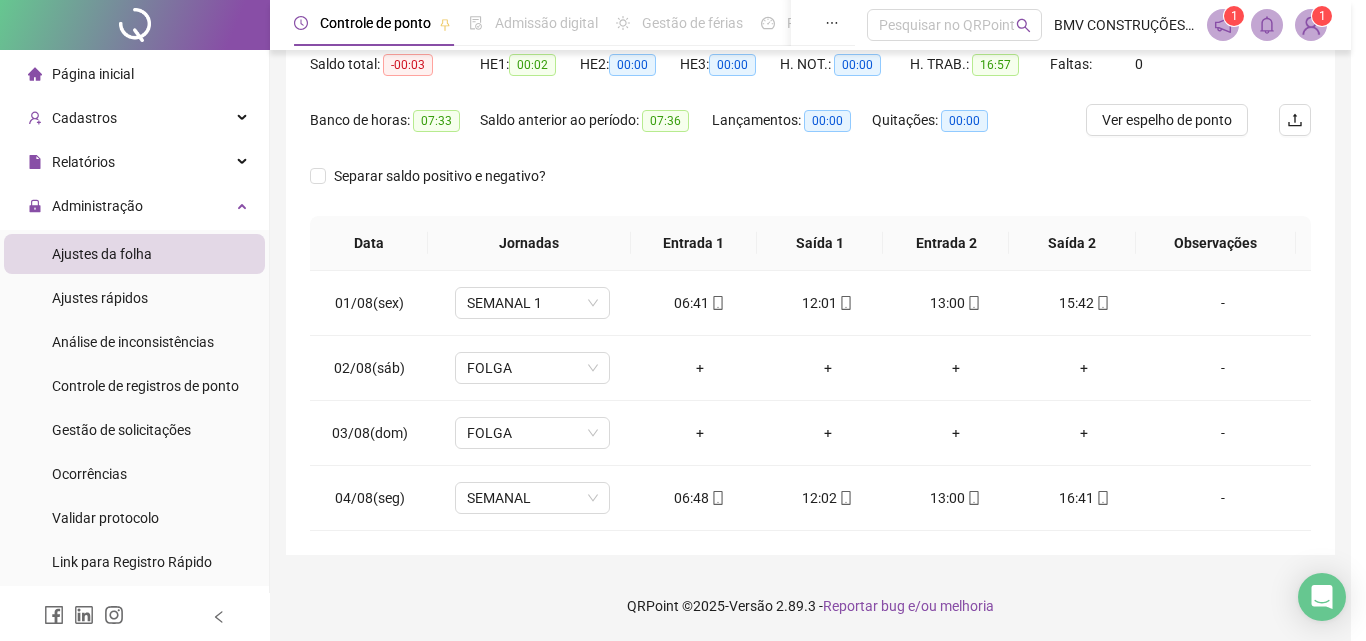 type on "**********" 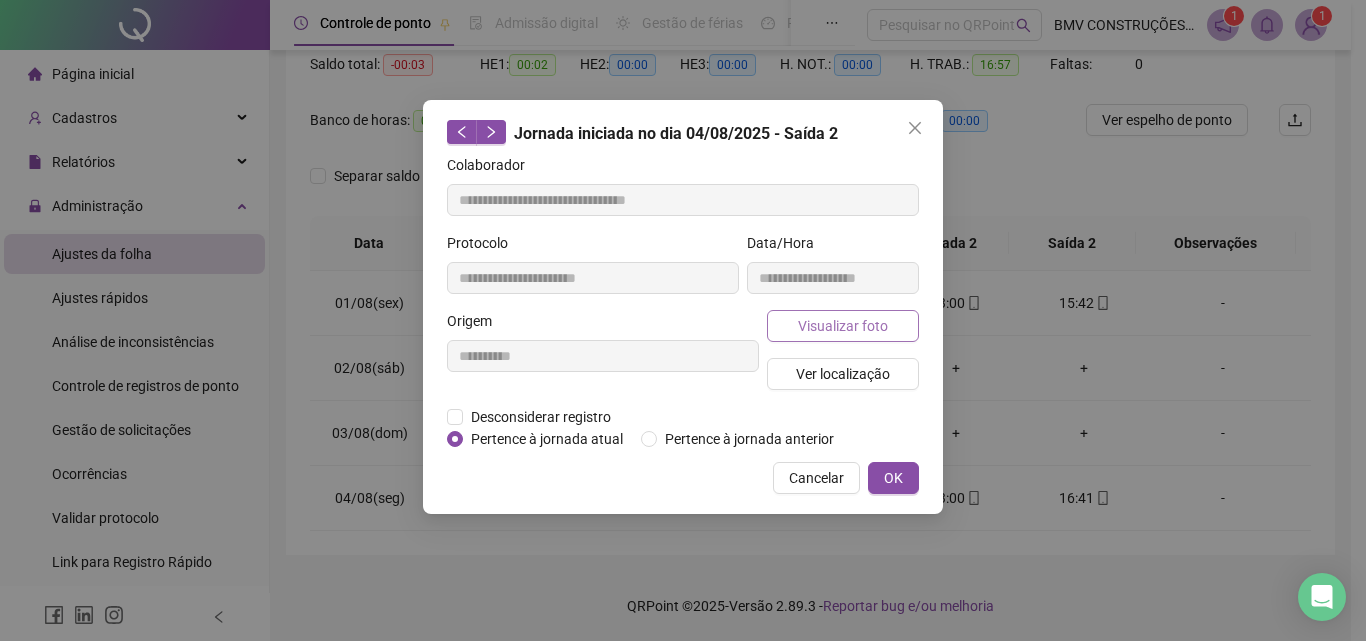 drag, startPoint x: 825, startPoint y: 308, endPoint x: 838, endPoint y: 317, distance: 15.811388 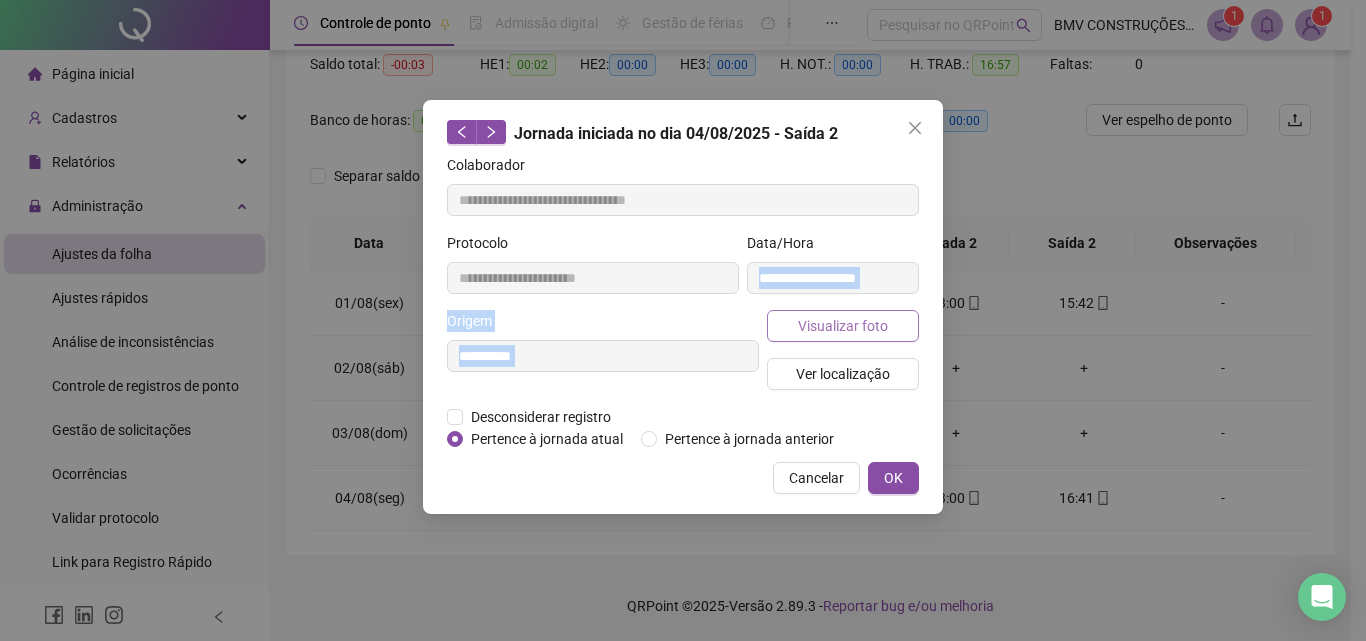 click on "Visualizar foto" at bounding box center [843, 326] 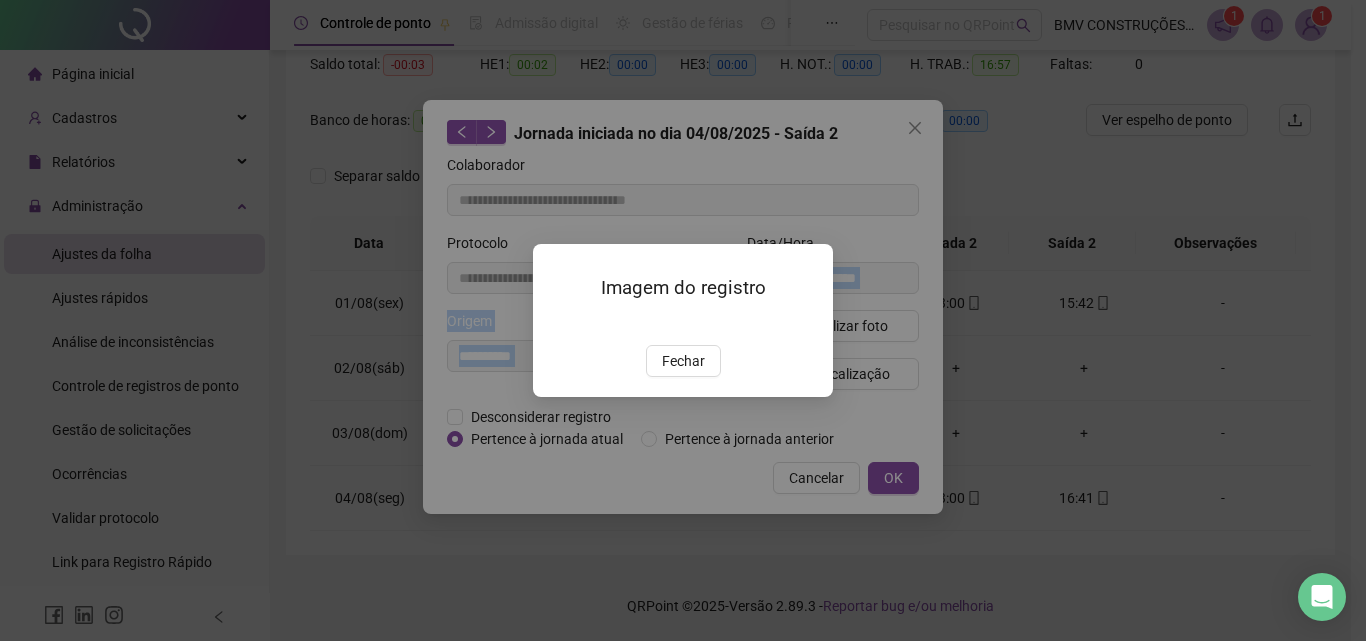 drag, startPoint x: 686, startPoint y: 461, endPoint x: 692, endPoint y: 448, distance: 14.3178215 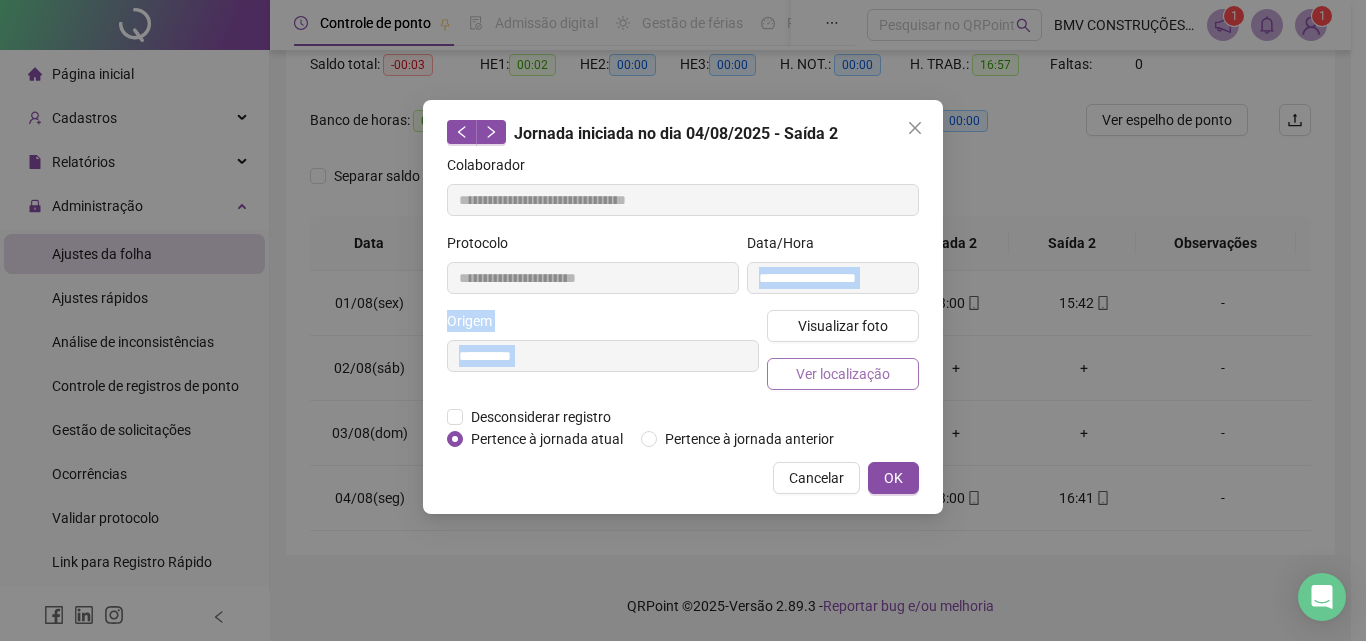 drag, startPoint x: 850, startPoint y: 395, endPoint x: 857, endPoint y: 378, distance: 18.384777 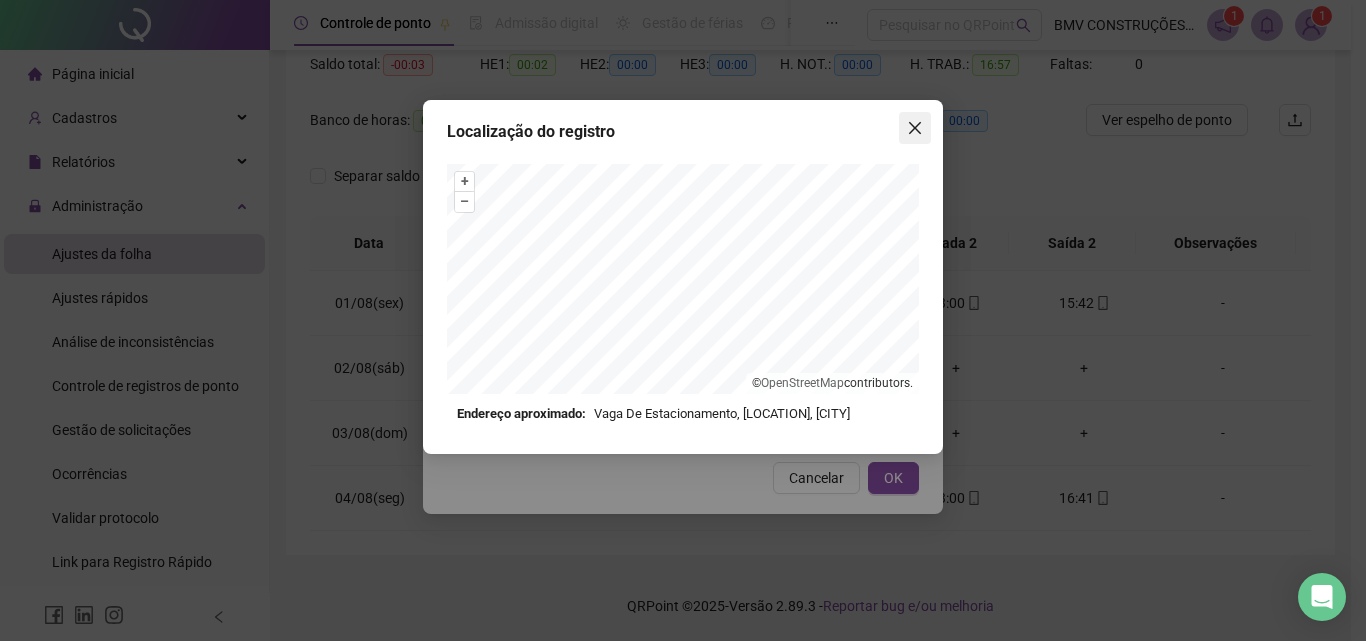 click at bounding box center (915, 128) 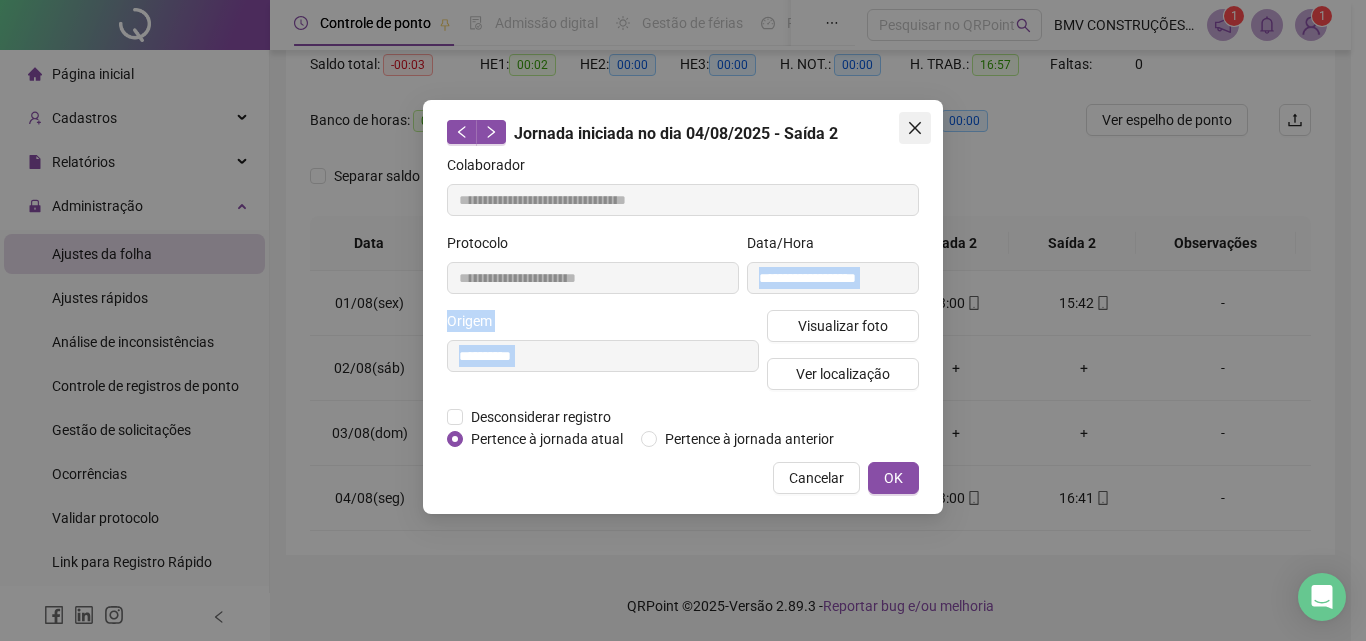click 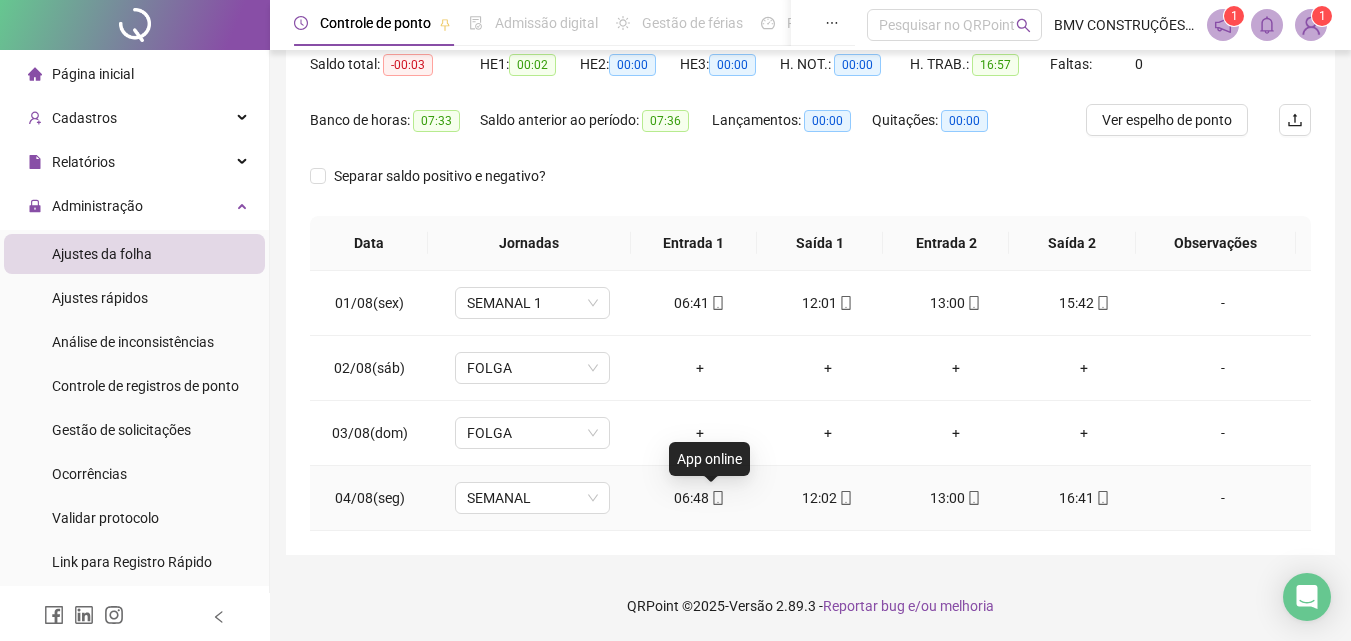 drag, startPoint x: 707, startPoint y: 499, endPoint x: 705, endPoint y: 488, distance: 11.18034 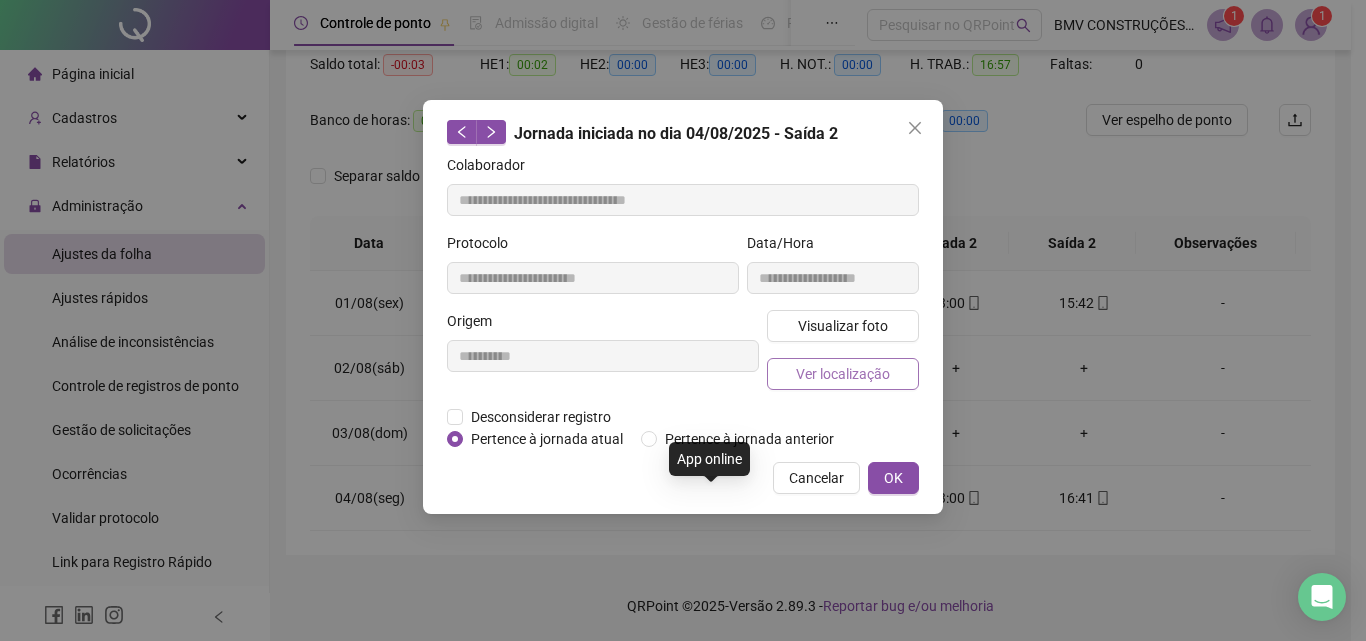 type on "**********" 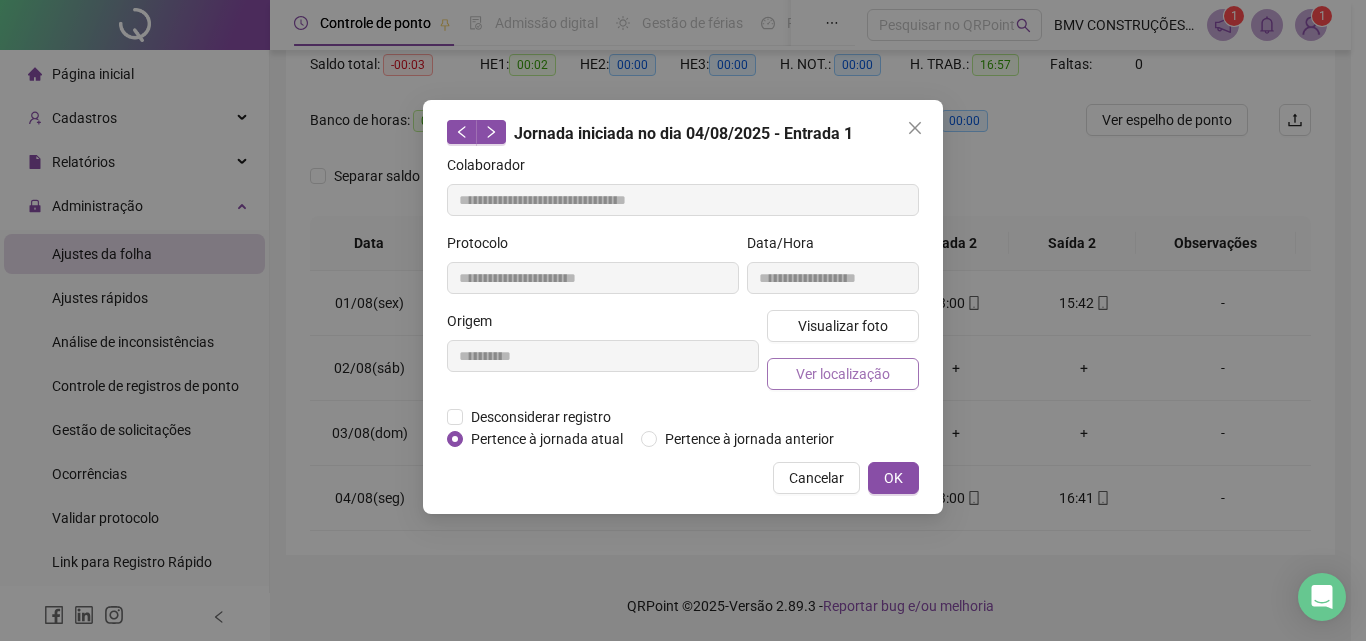 click on "Ver localização" at bounding box center [843, 374] 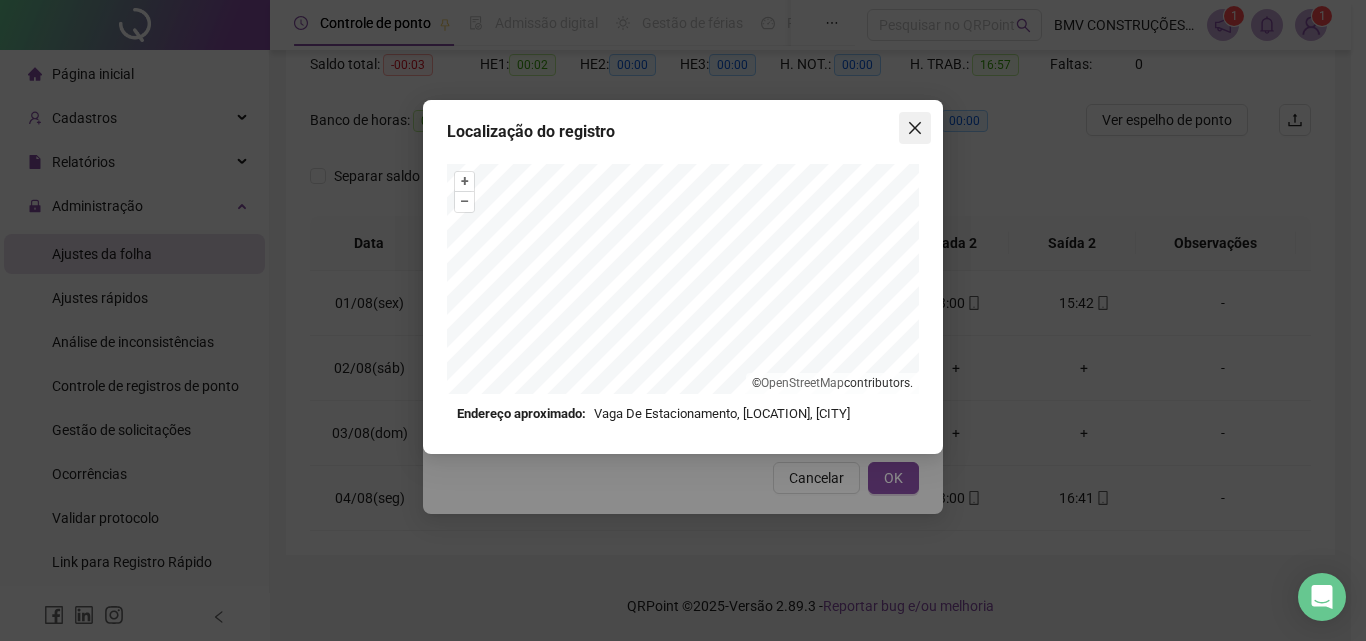 click at bounding box center [915, 128] 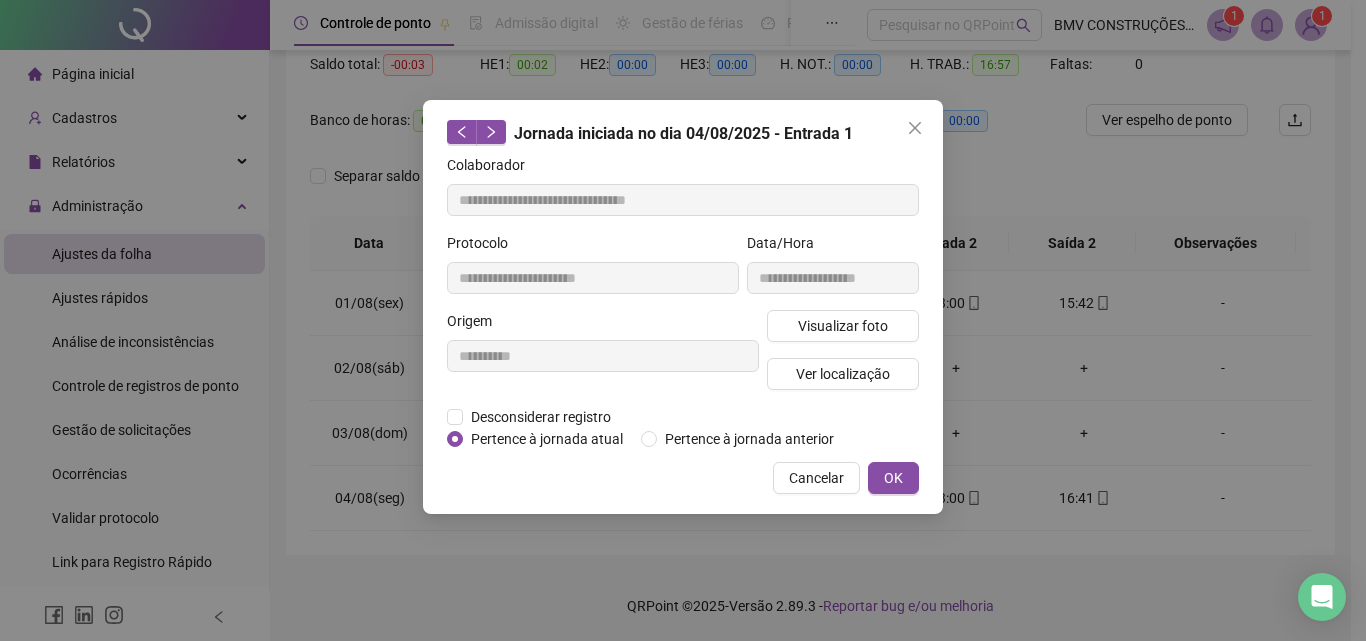 click 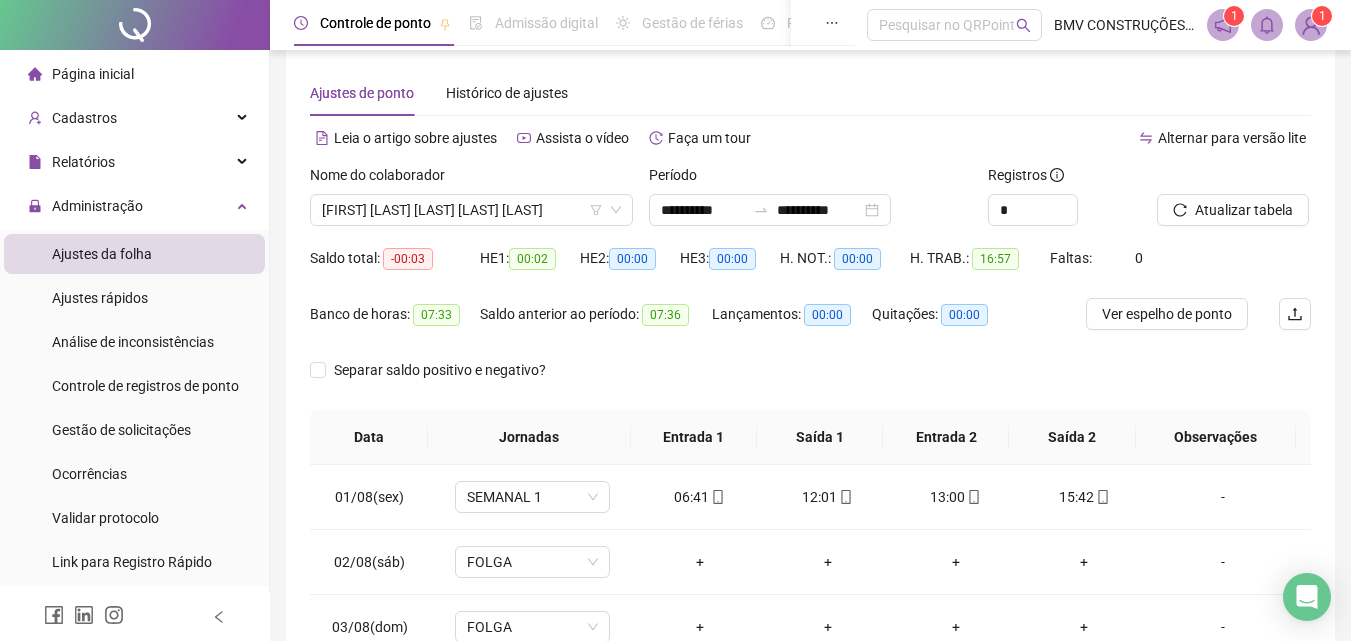 scroll, scrollTop: 14, scrollLeft: 0, axis: vertical 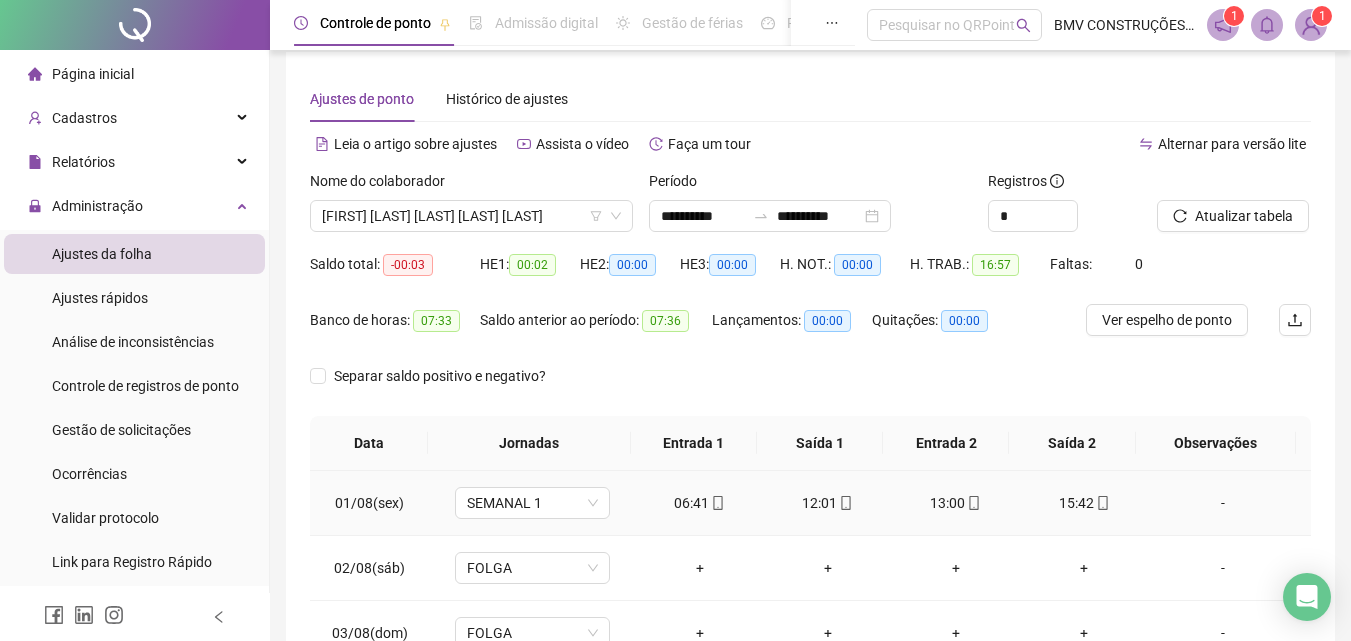 click 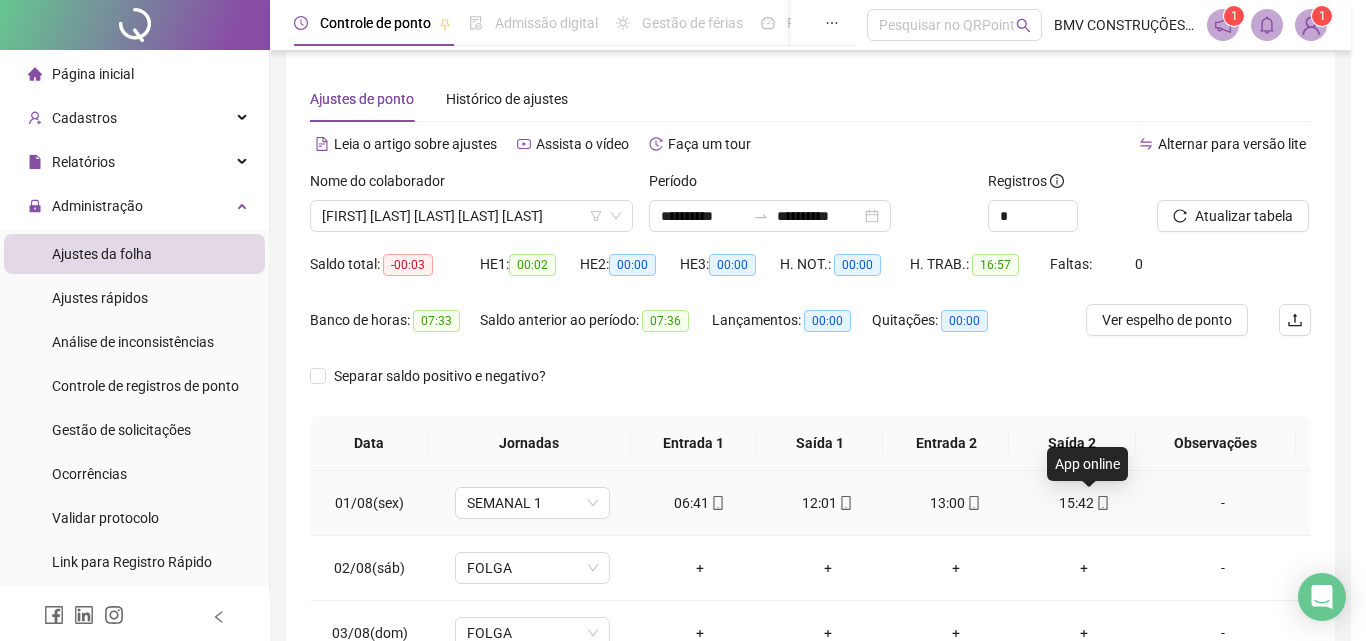 type on "**********" 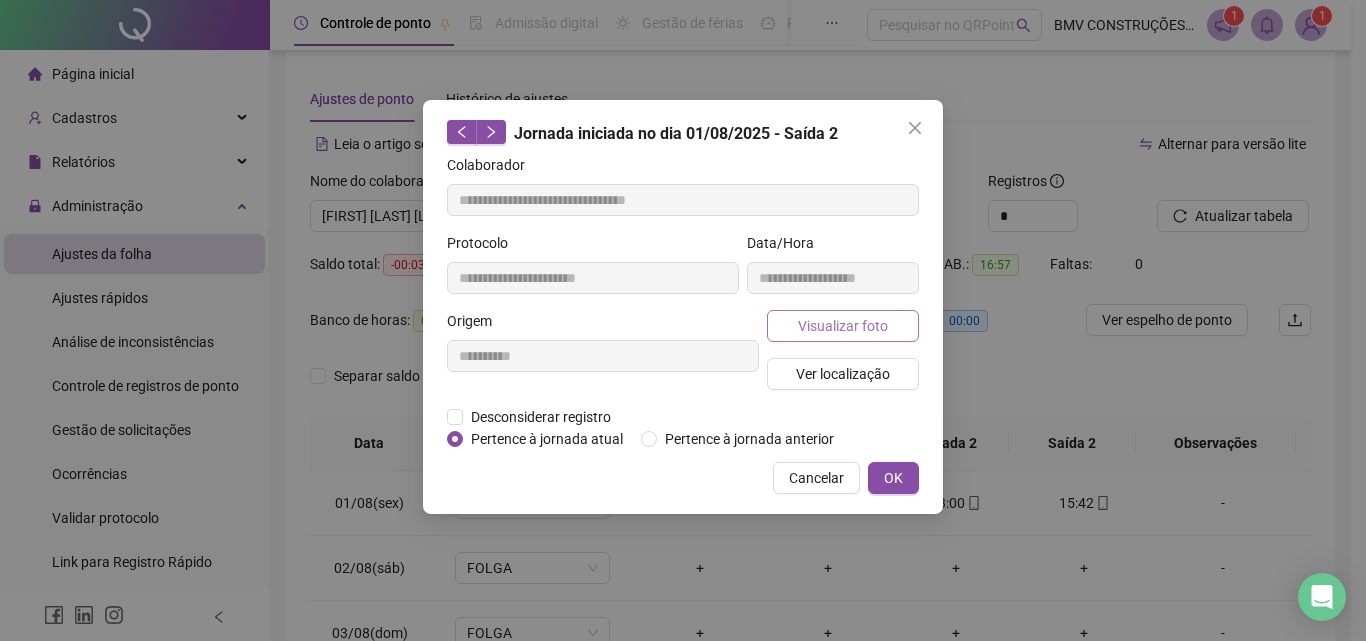 click on "Visualizar foto" at bounding box center (843, 326) 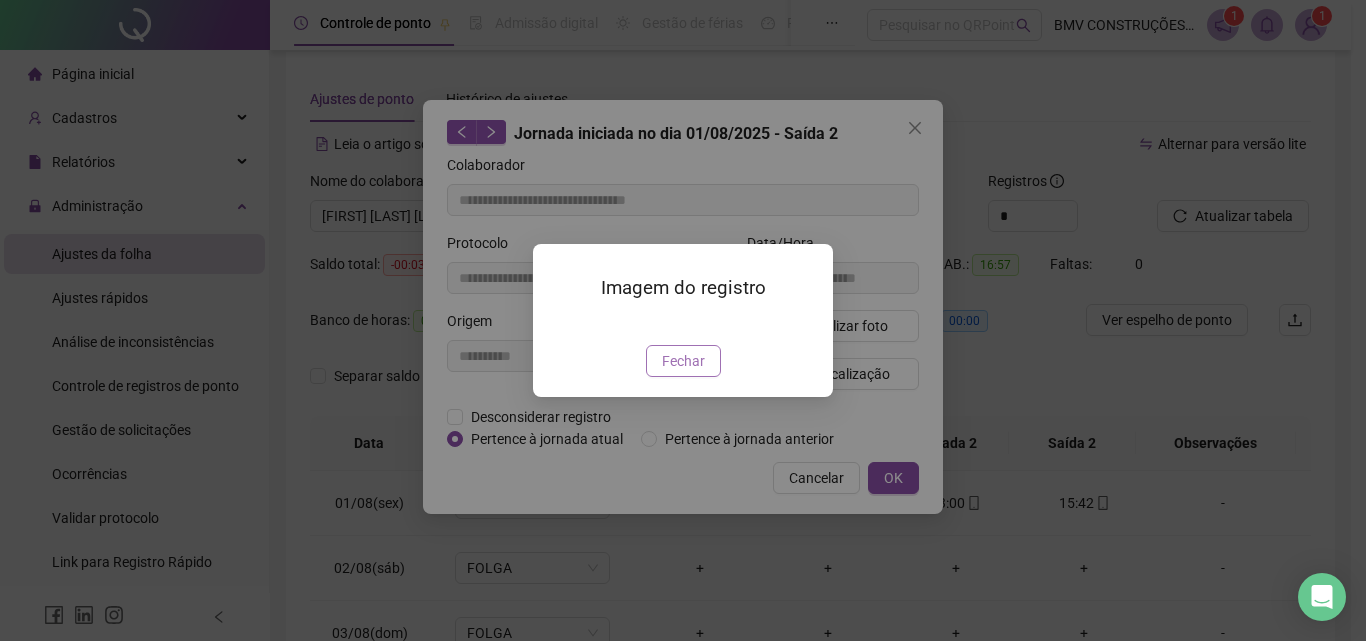 click on "Imagem do registro Fechar" at bounding box center [683, 320] 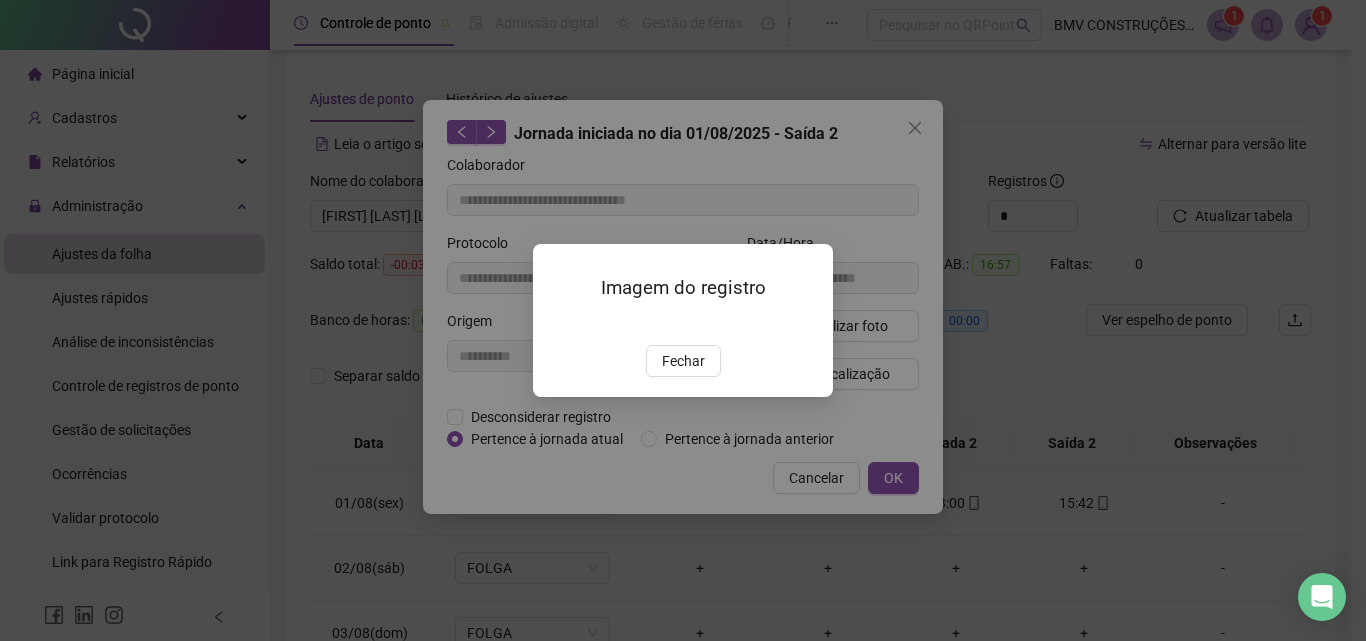 drag, startPoint x: 687, startPoint y: 460, endPoint x: 740, endPoint y: 431, distance: 60.41523 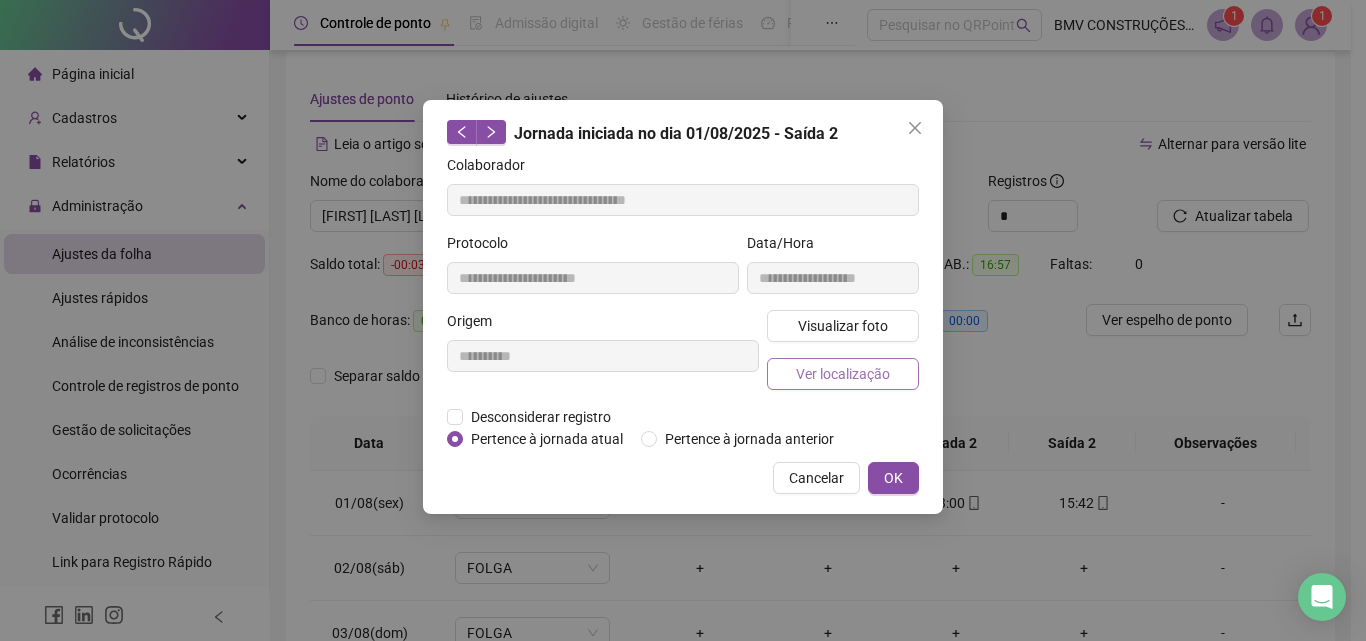 click on "Ver localização" at bounding box center [843, 374] 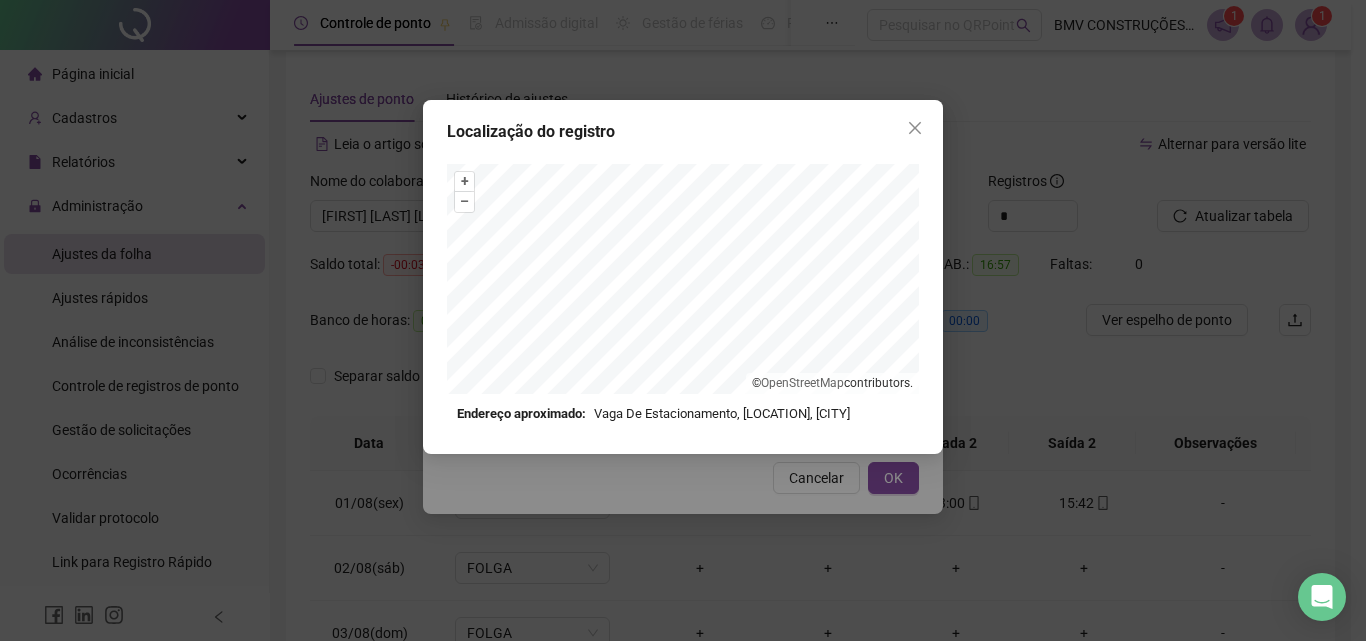 click at bounding box center (915, 128) 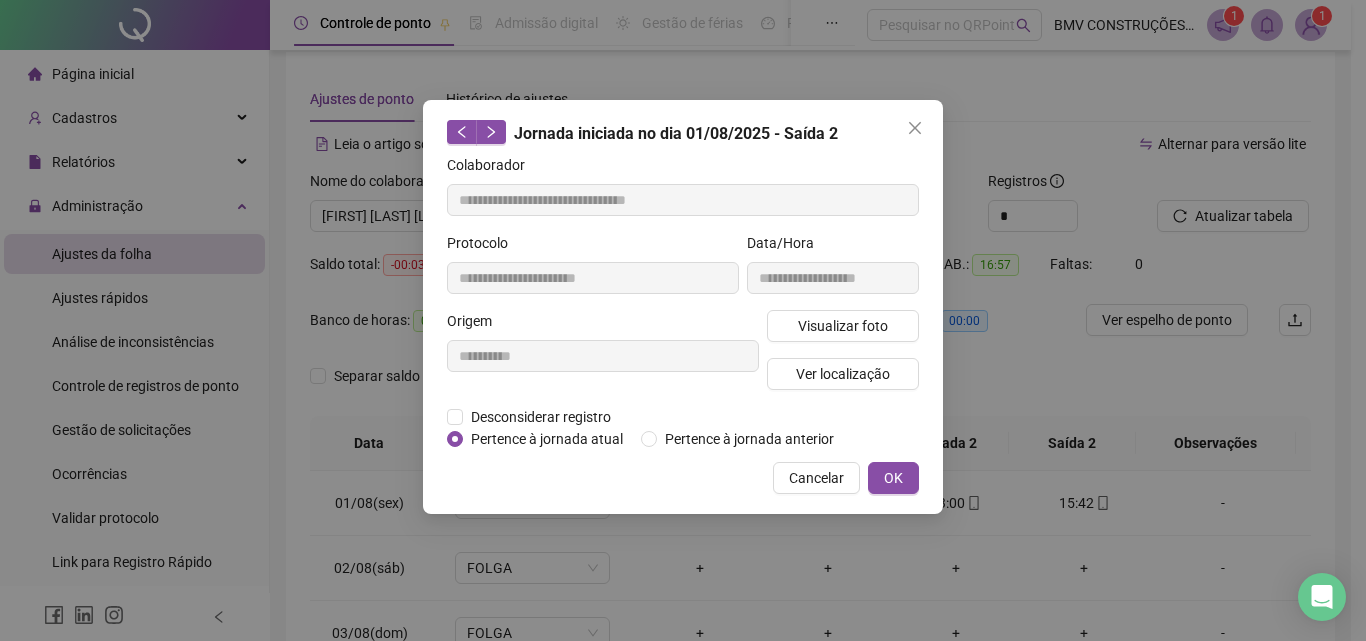 click at bounding box center [915, 128] 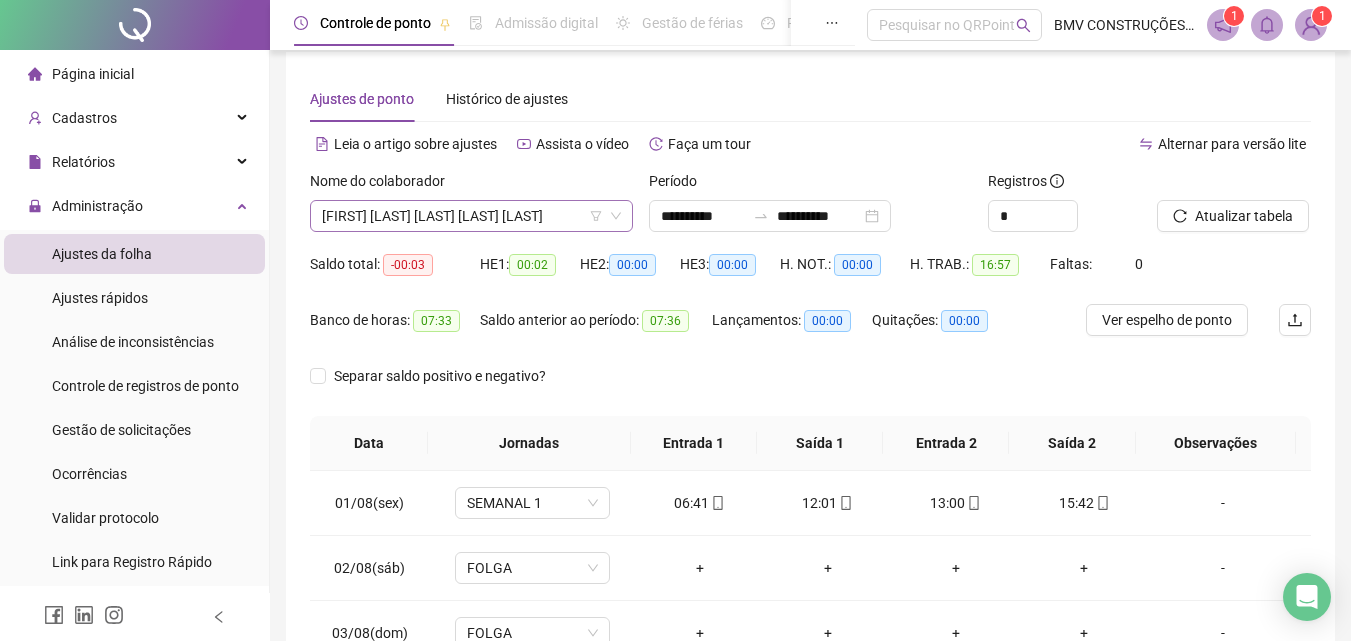 click on "[FIRST] [LAST] [LAST] [LAST] [LAST]" at bounding box center [471, 216] 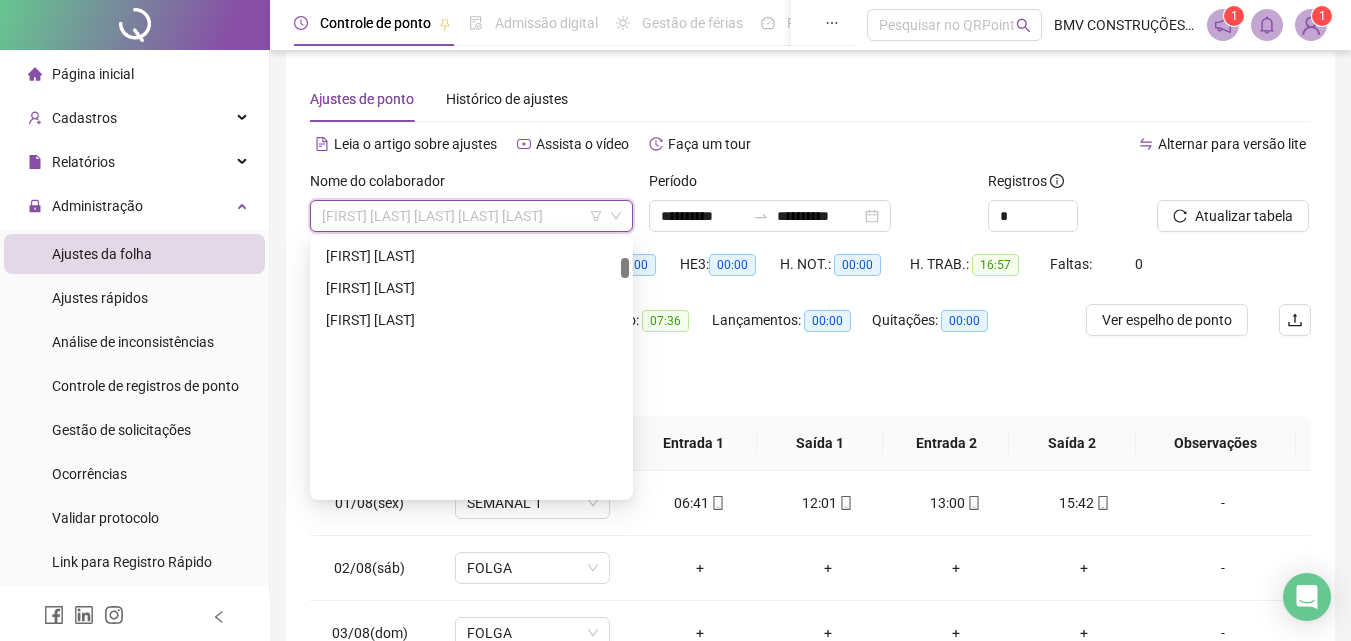 scroll, scrollTop: 1400, scrollLeft: 0, axis: vertical 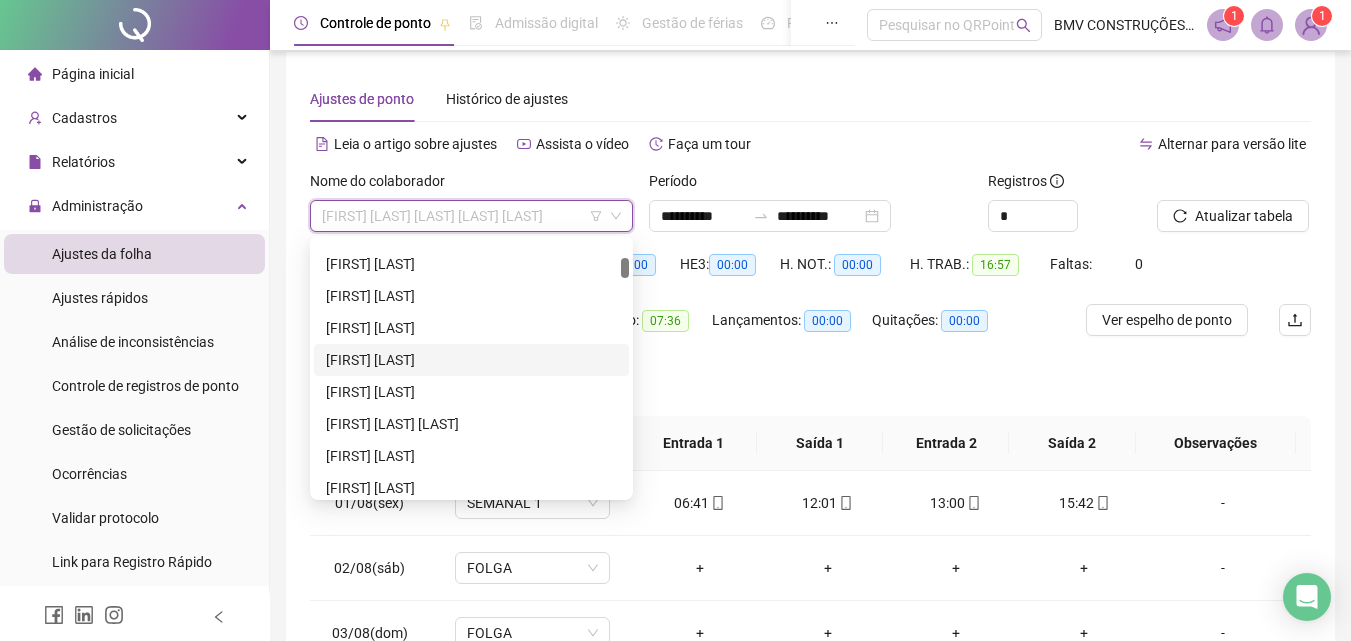 click on "[FIRST] [LAST]" at bounding box center [471, 360] 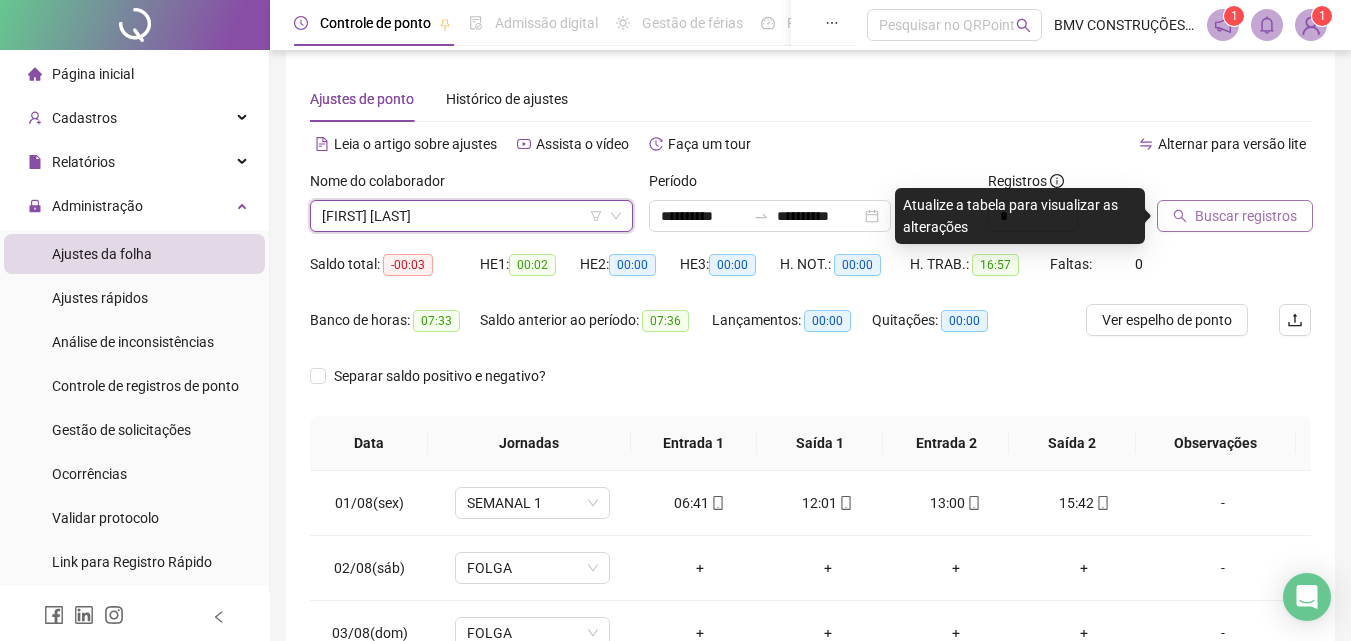 click on "Buscar registros" at bounding box center (1246, 216) 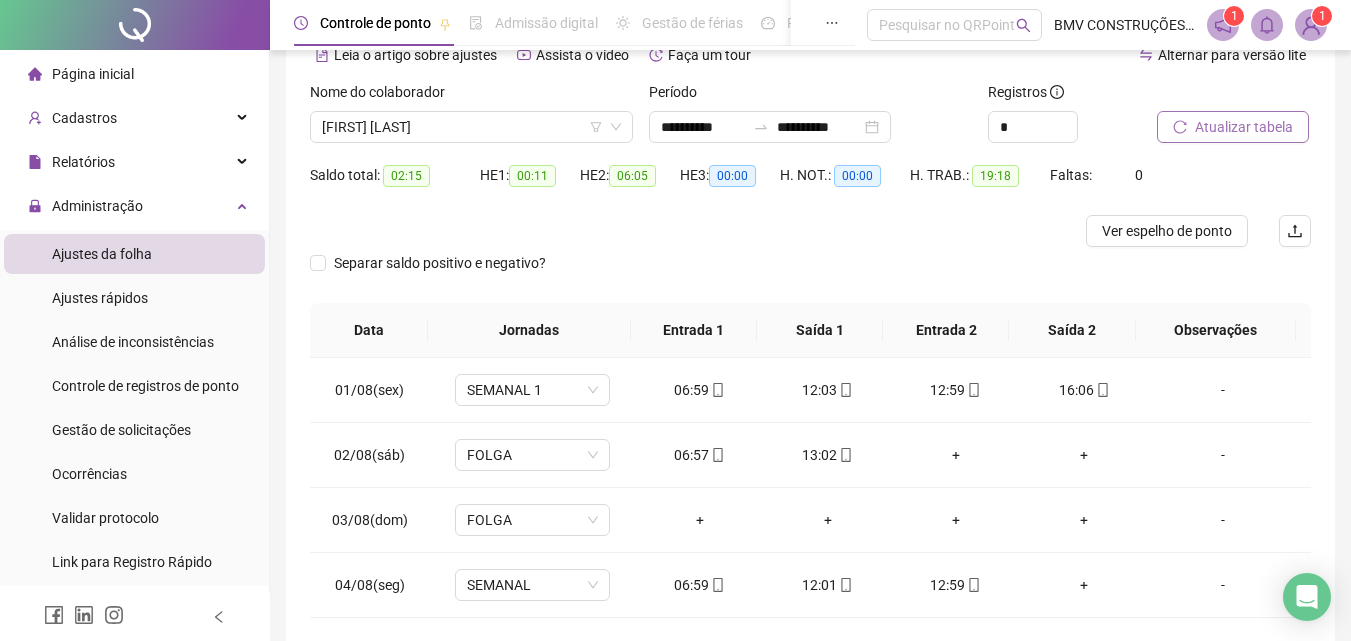 scroll, scrollTop: 190, scrollLeft: 0, axis: vertical 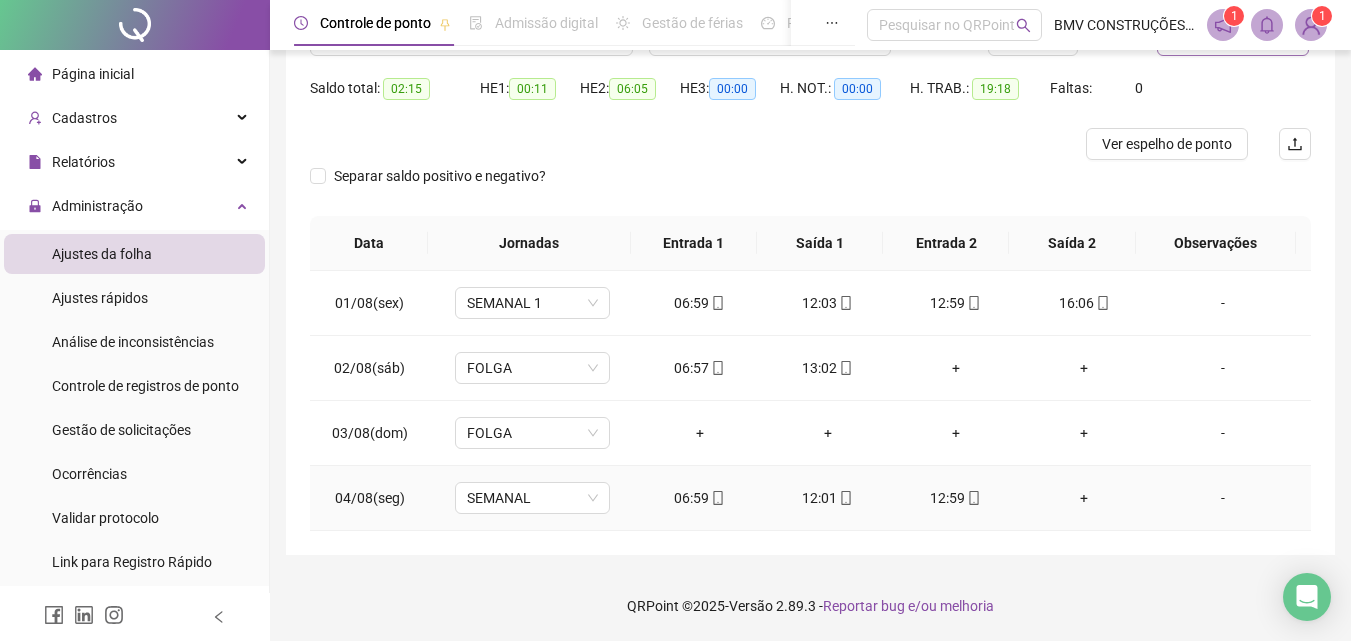click 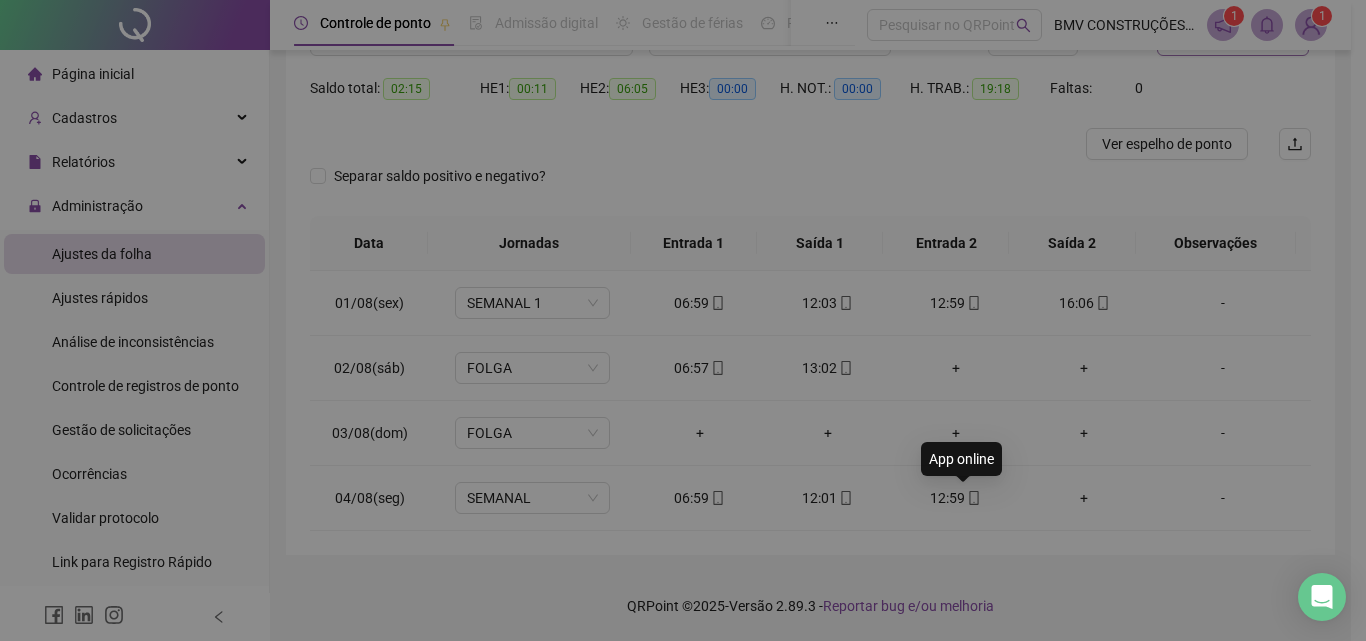 type on "**********" 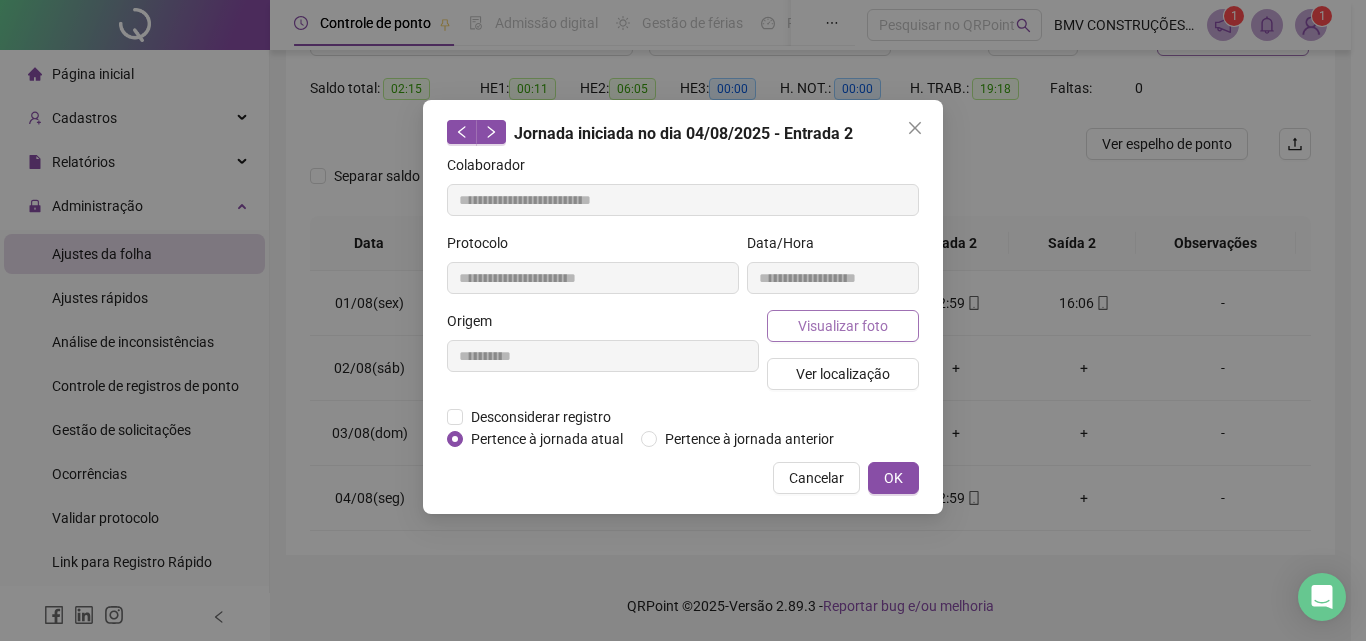 click on "Visualizar foto" at bounding box center (843, 326) 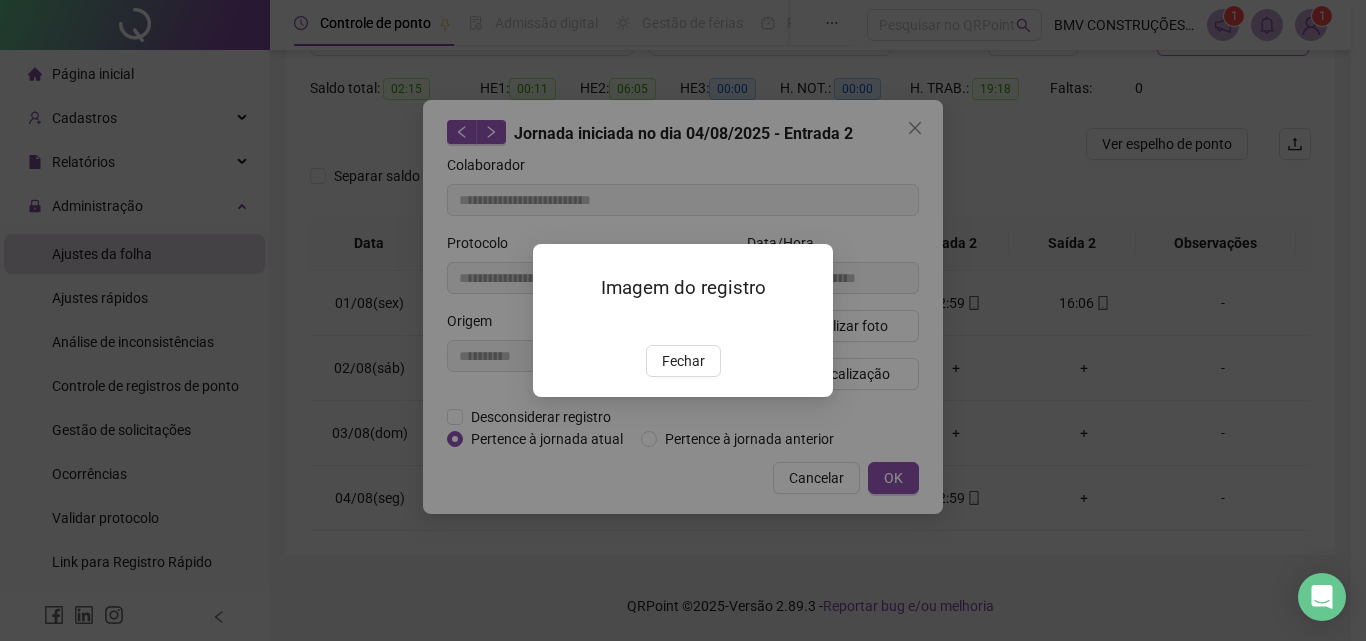 drag, startPoint x: 660, startPoint y: 468, endPoint x: 678, endPoint y: 466, distance: 18.110771 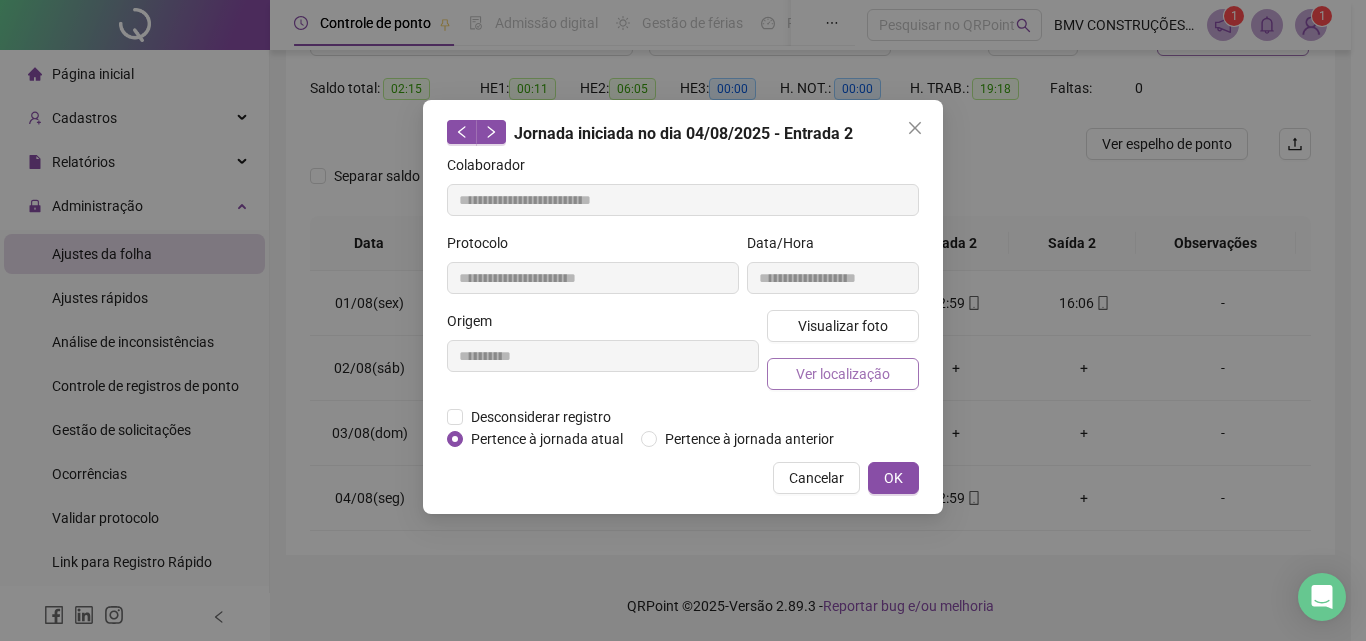 click on "Ver localização" at bounding box center (843, 374) 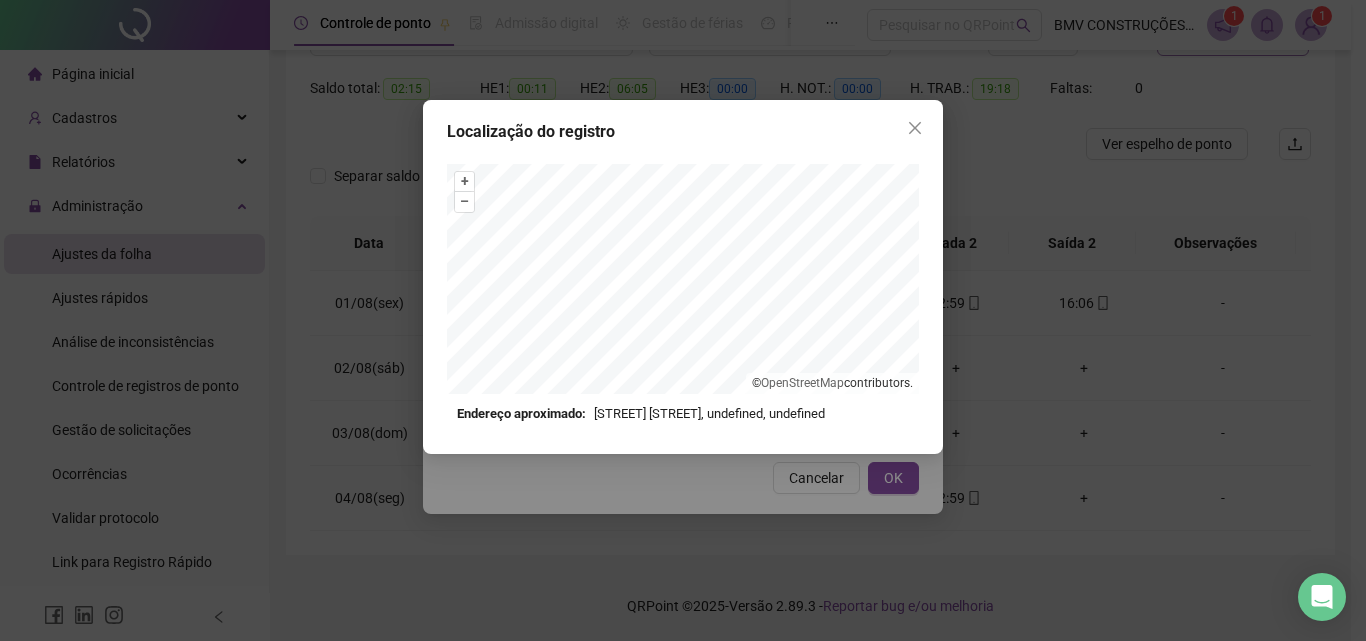 click 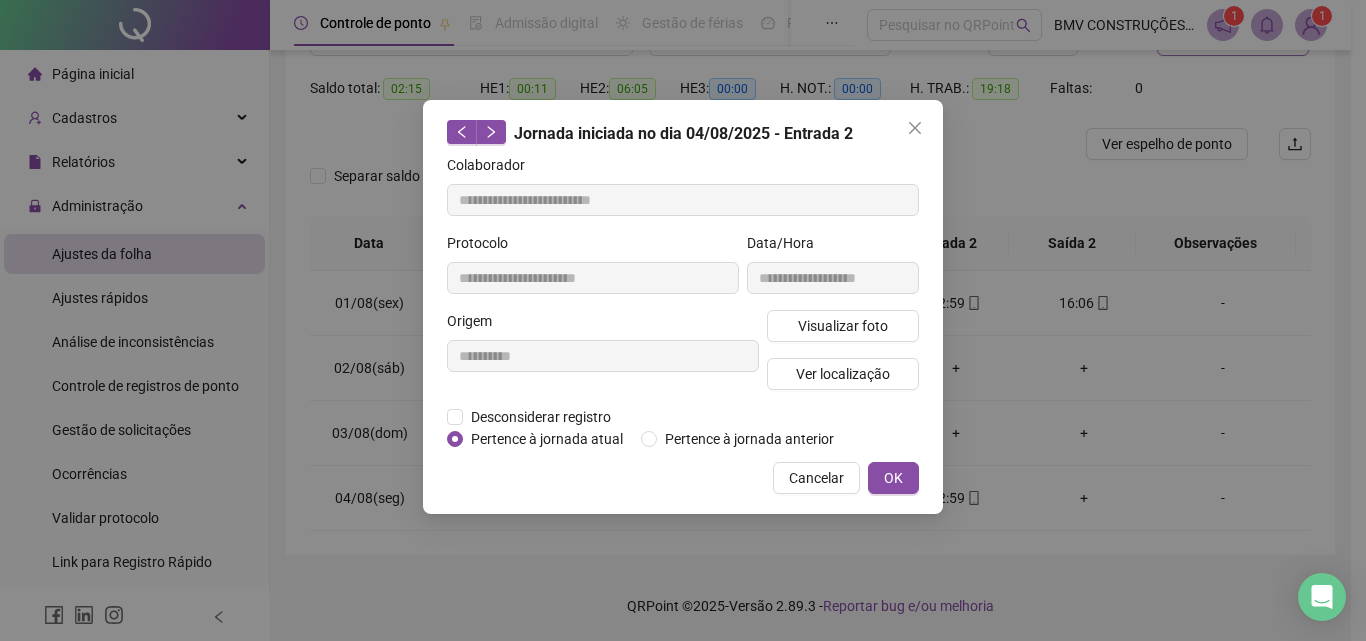 click at bounding box center [915, 128] 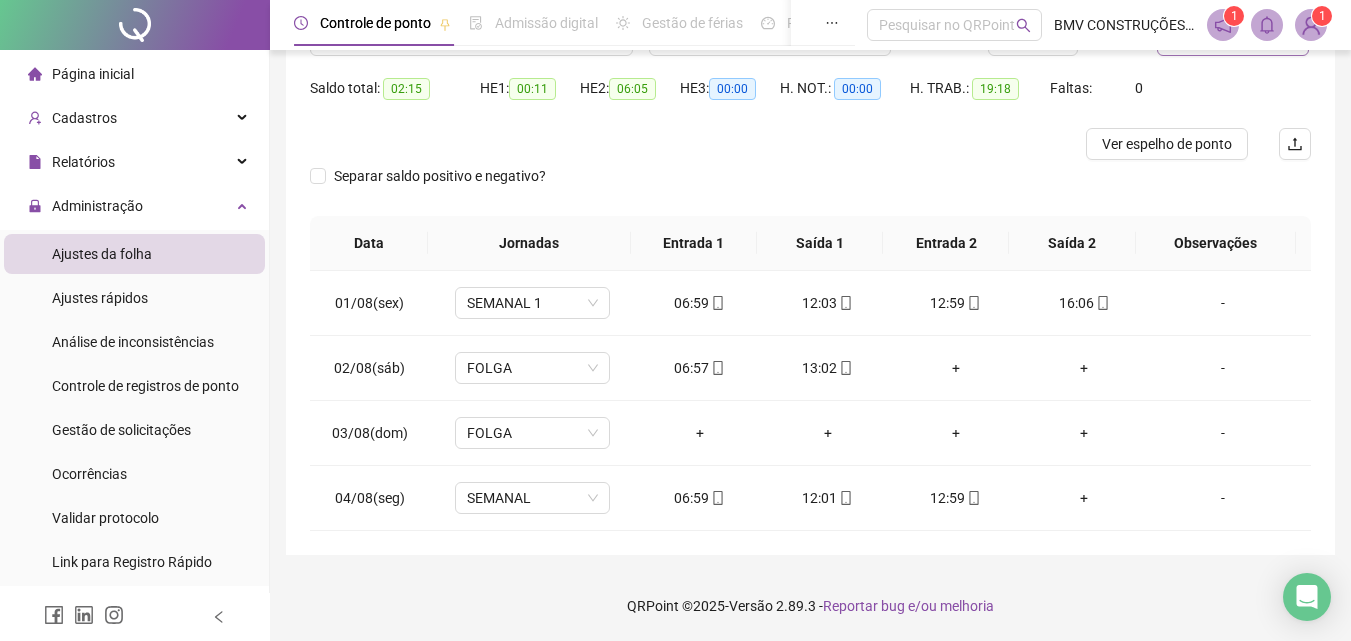 scroll, scrollTop: 0, scrollLeft: 0, axis: both 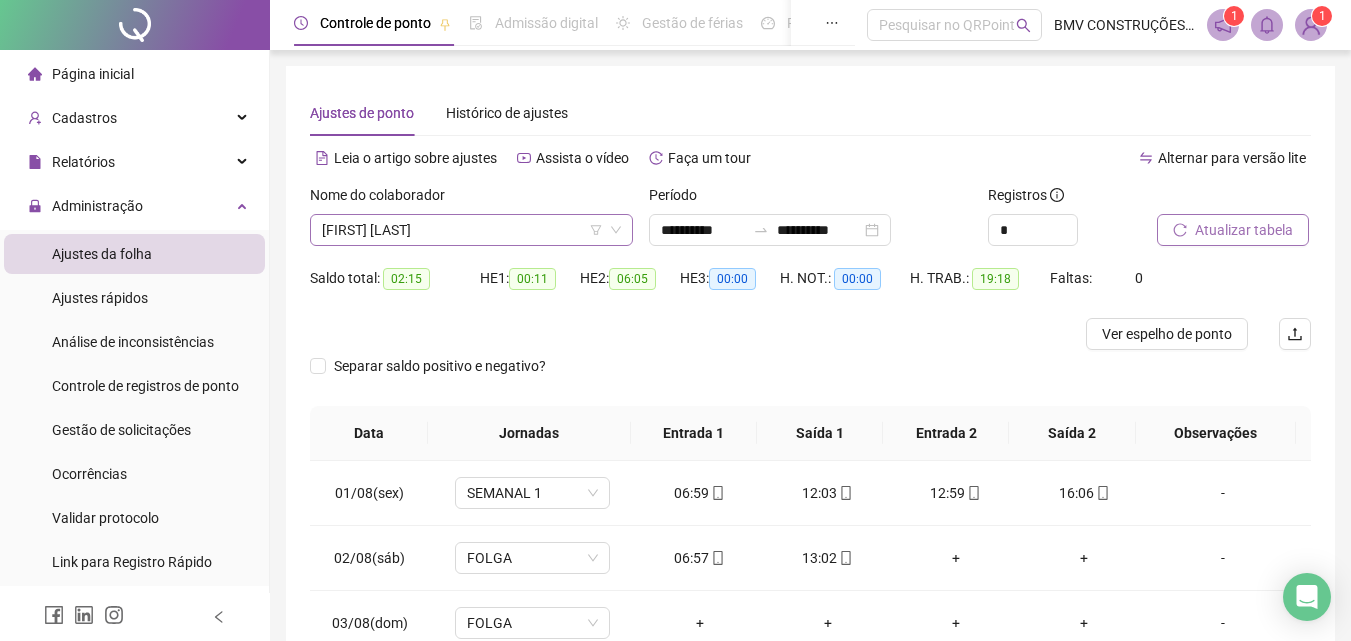 drag, startPoint x: 523, startPoint y: 213, endPoint x: 540, endPoint y: 217, distance: 17.464249 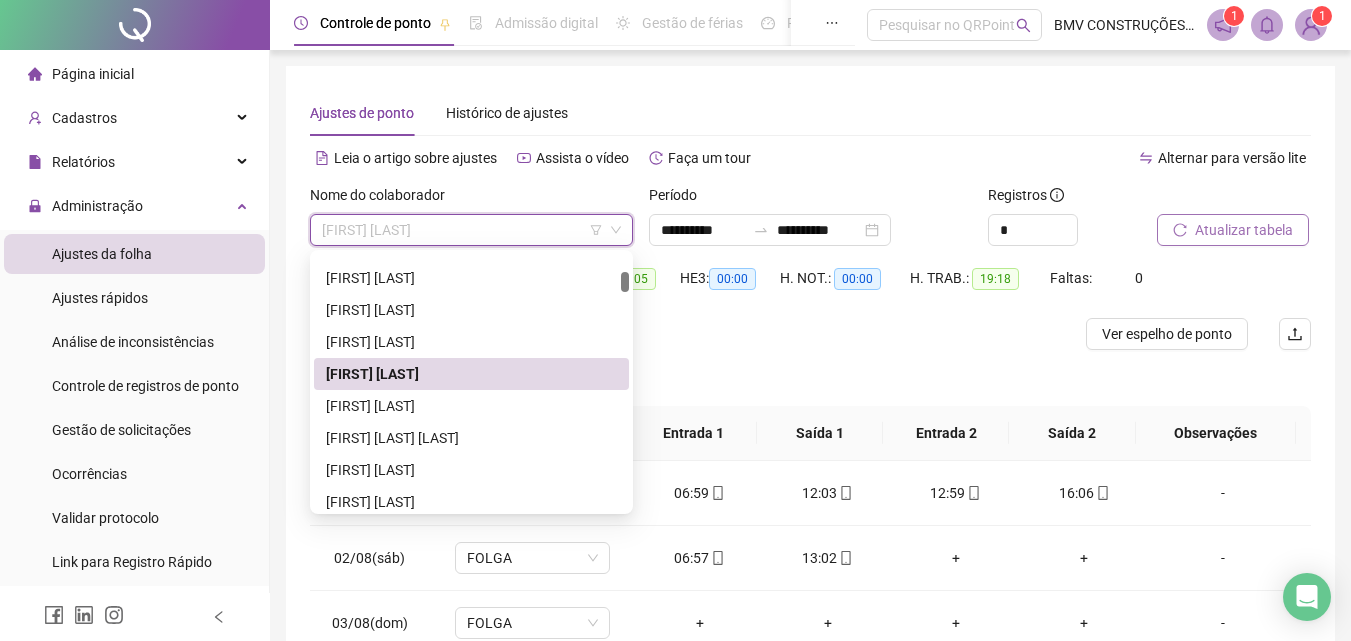 scroll, scrollTop: 1500, scrollLeft: 0, axis: vertical 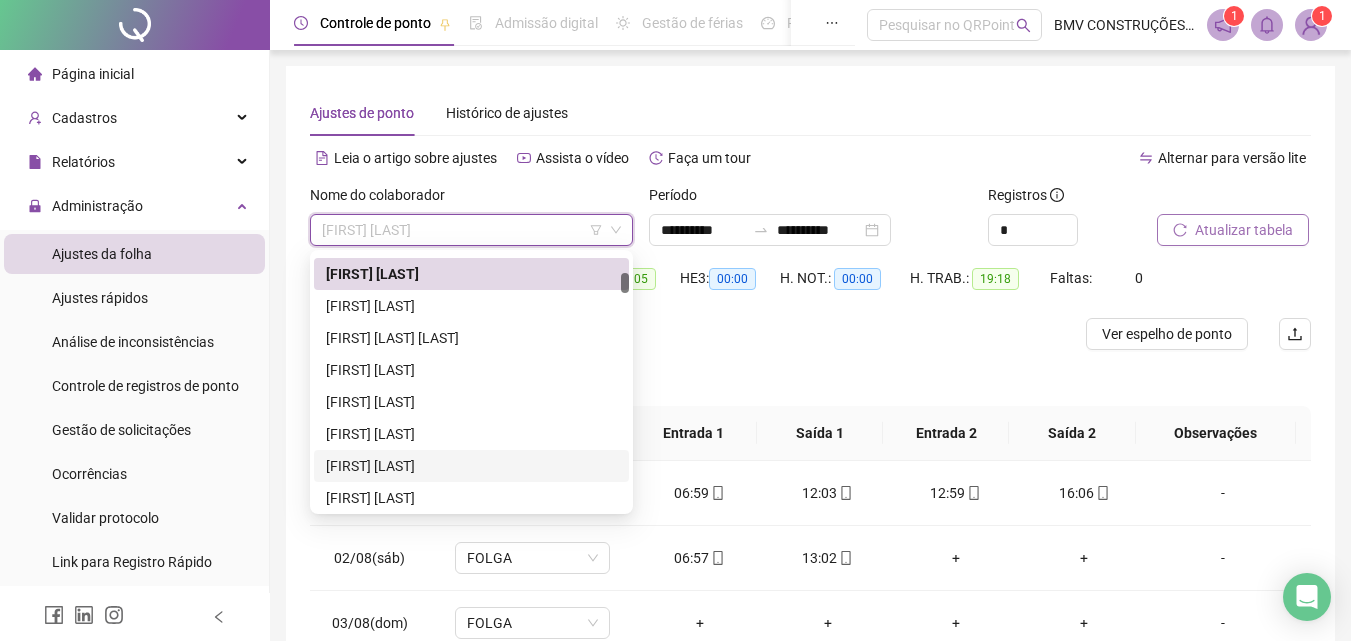 drag, startPoint x: 528, startPoint y: 459, endPoint x: 585, endPoint y: 388, distance: 91.04944 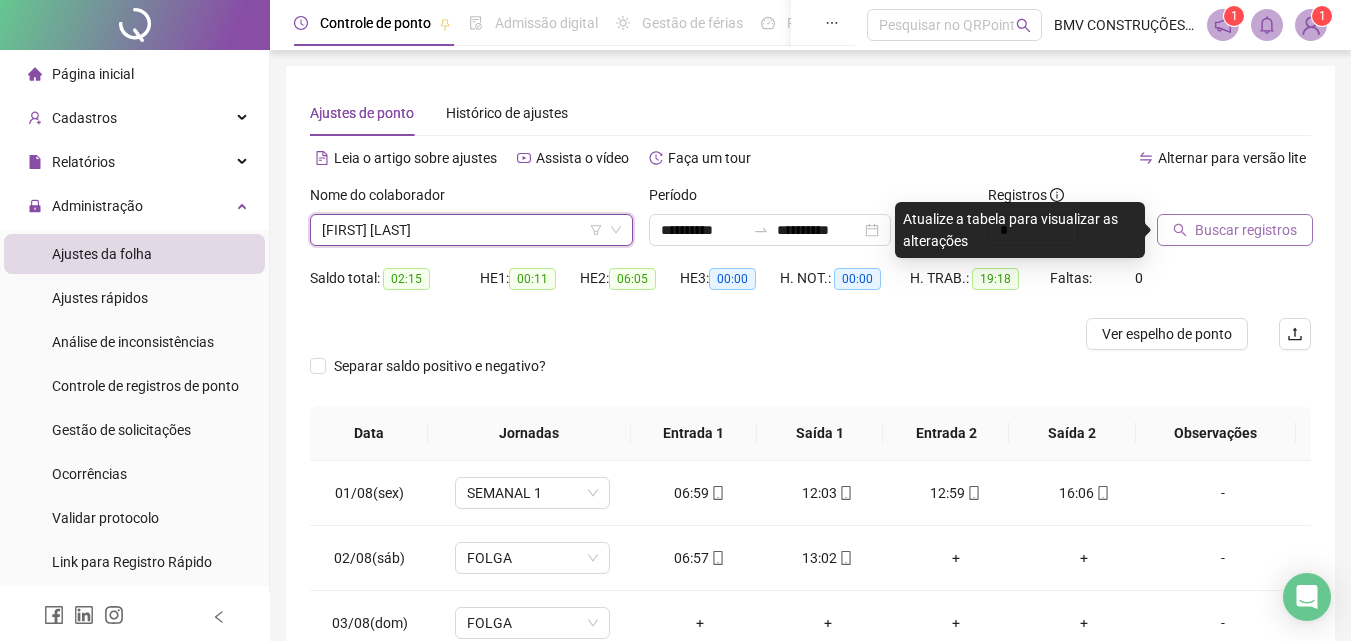 click on "Buscar registros" at bounding box center (1246, 230) 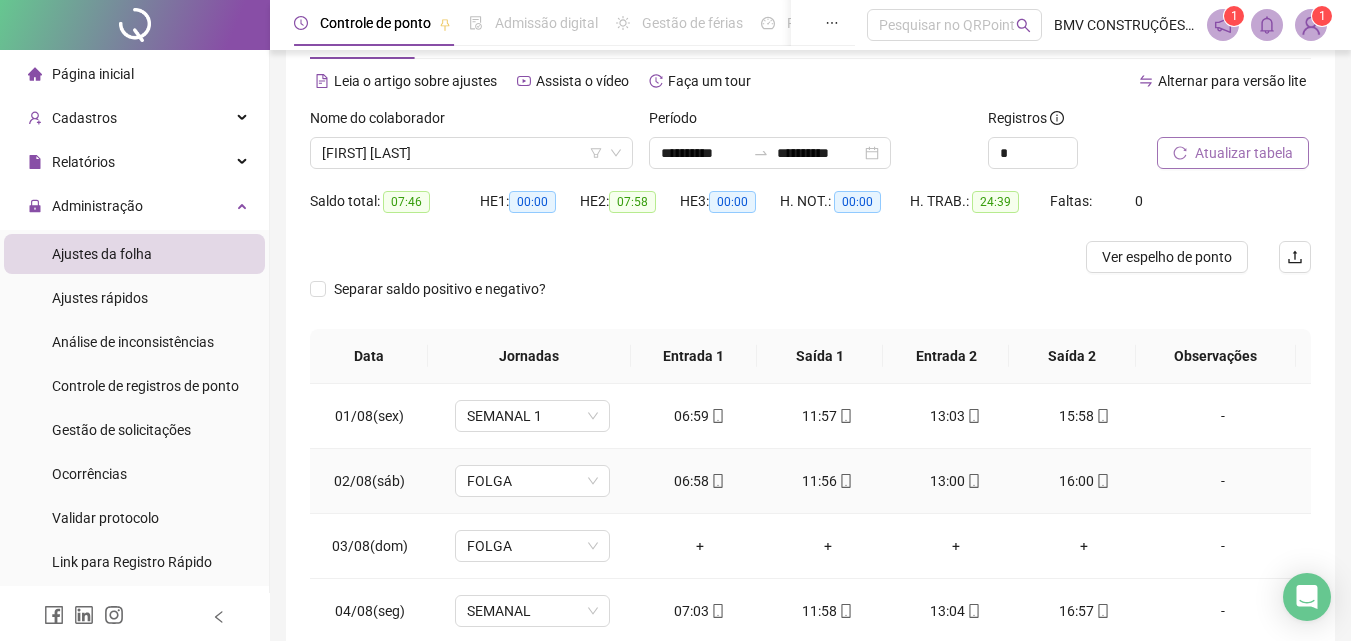 scroll, scrollTop: 0, scrollLeft: 0, axis: both 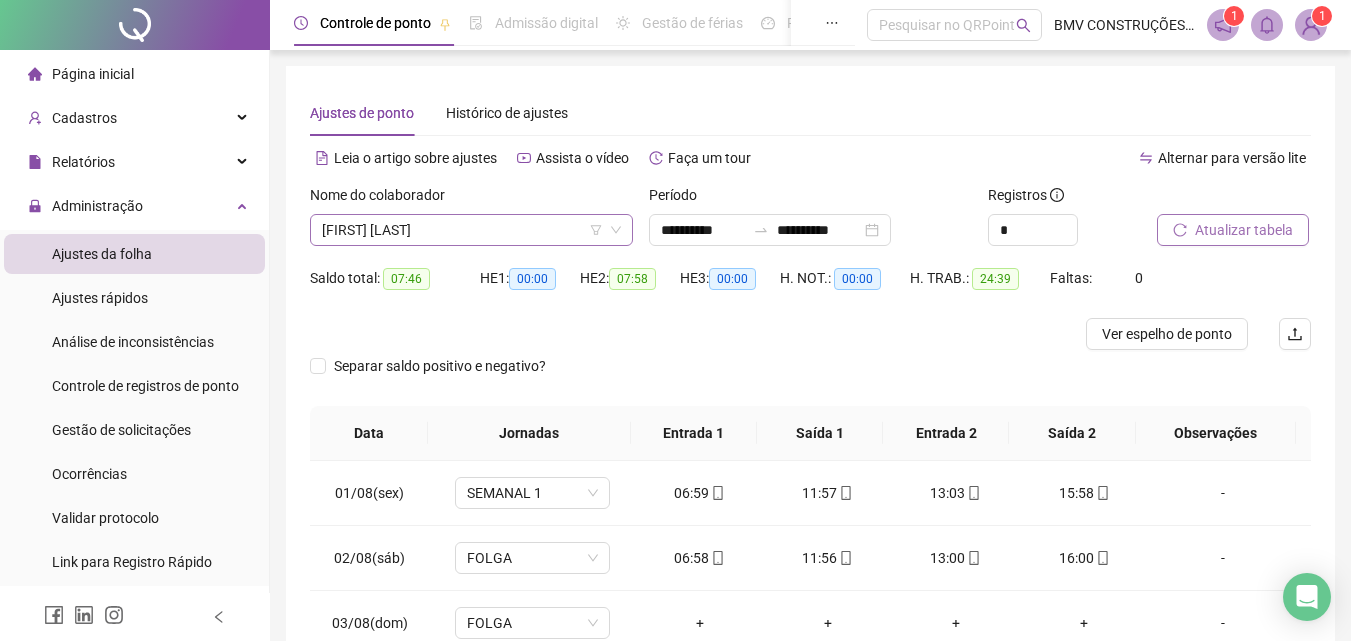 click on "[FIRST] [LAST]" at bounding box center (471, 230) 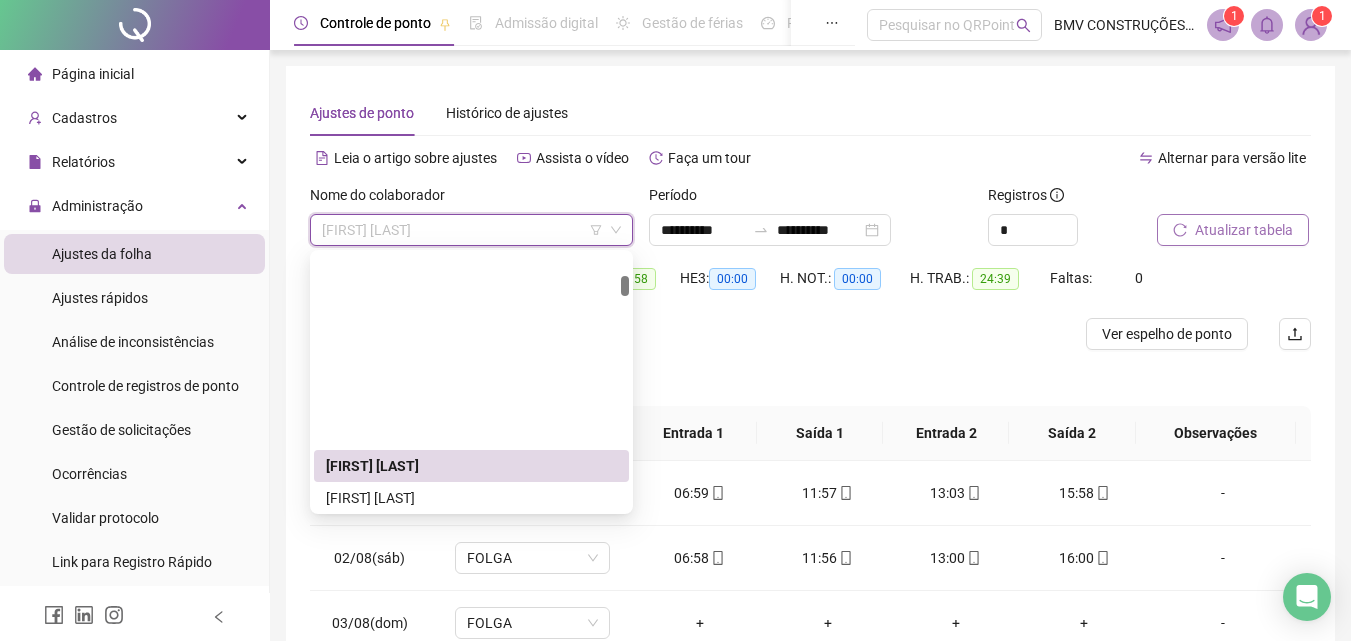 scroll, scrollTop: 1700, scrollLeft: 0, axis: vertical 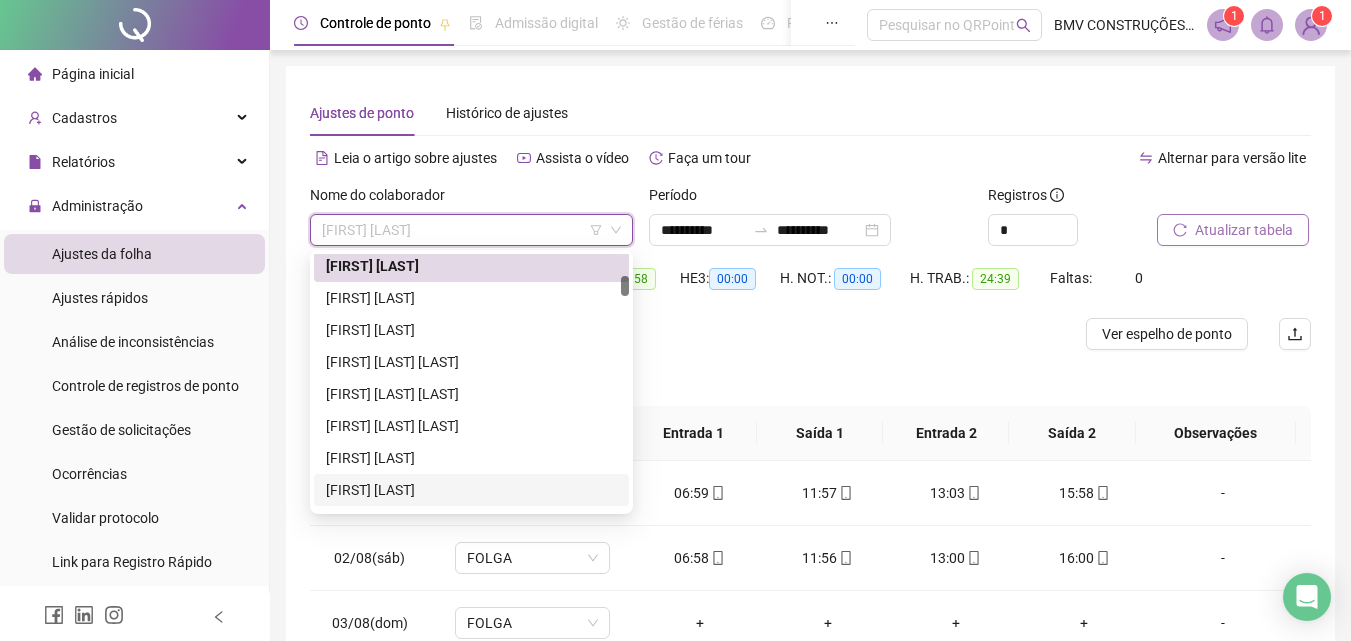 click on "[FIRST] [LAST]" at bounding box center (471, 490) 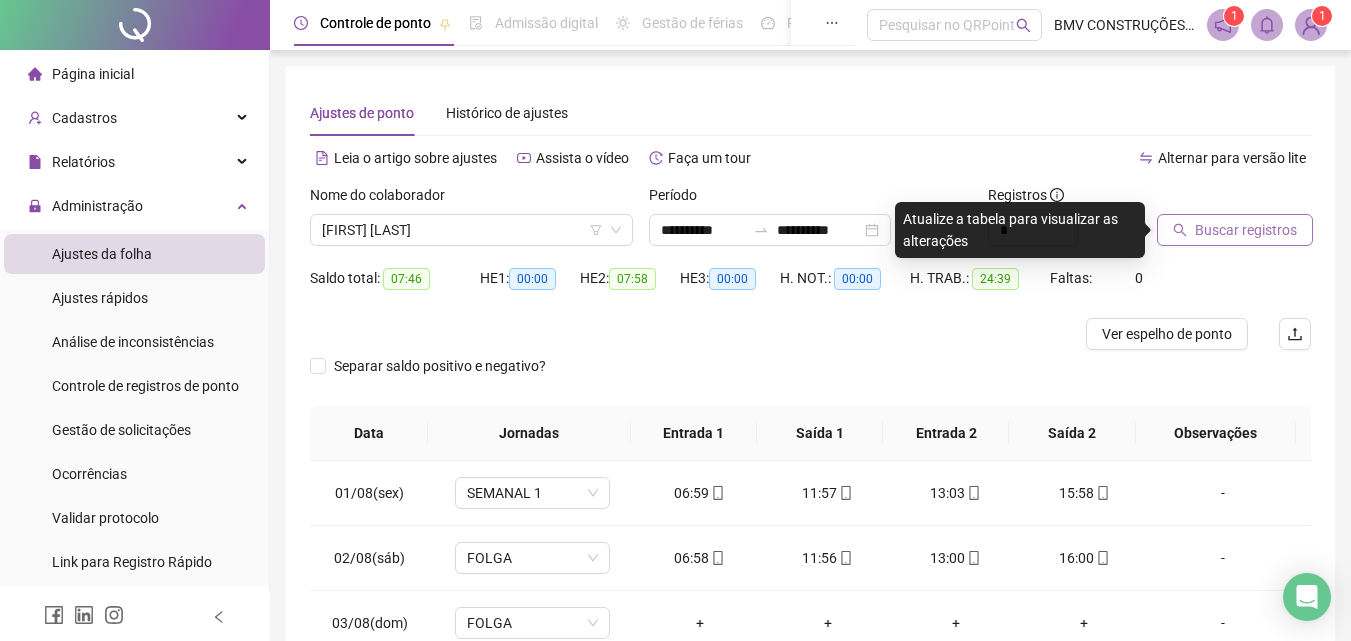 click on "Buscar registros" at bounding box center (1246, 230) 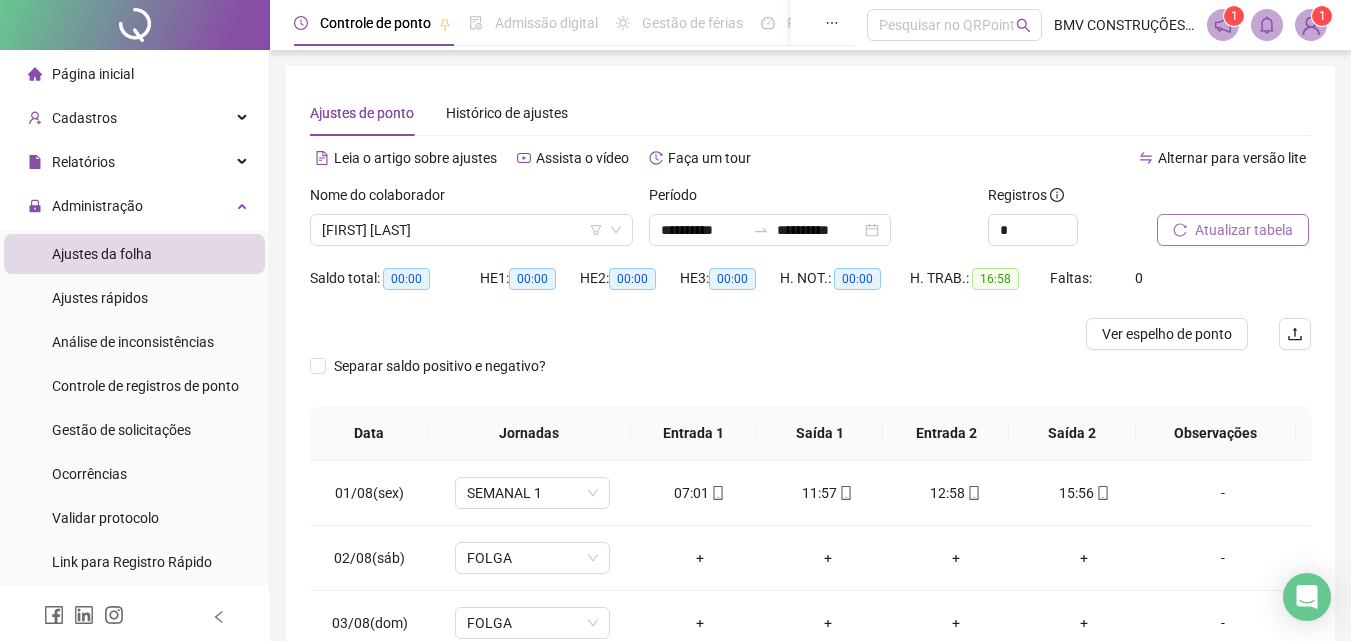 scroll, scrollTop: 190, scrollLeft: 0, axis: vertical 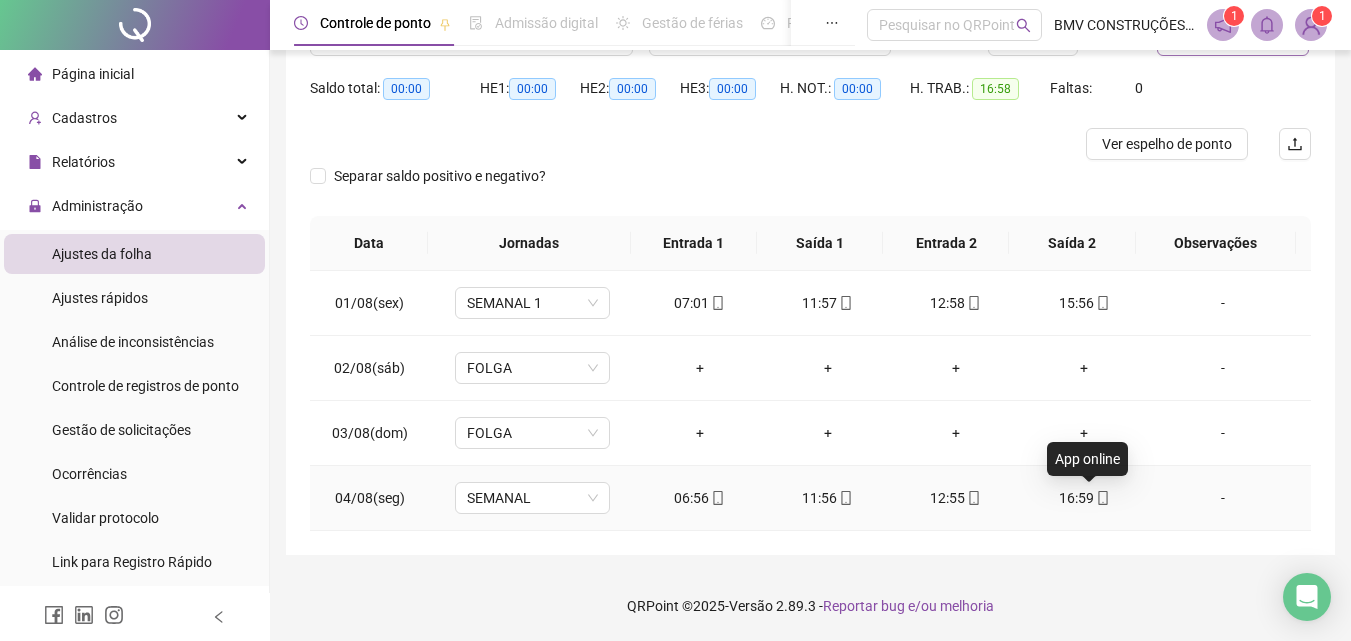 click 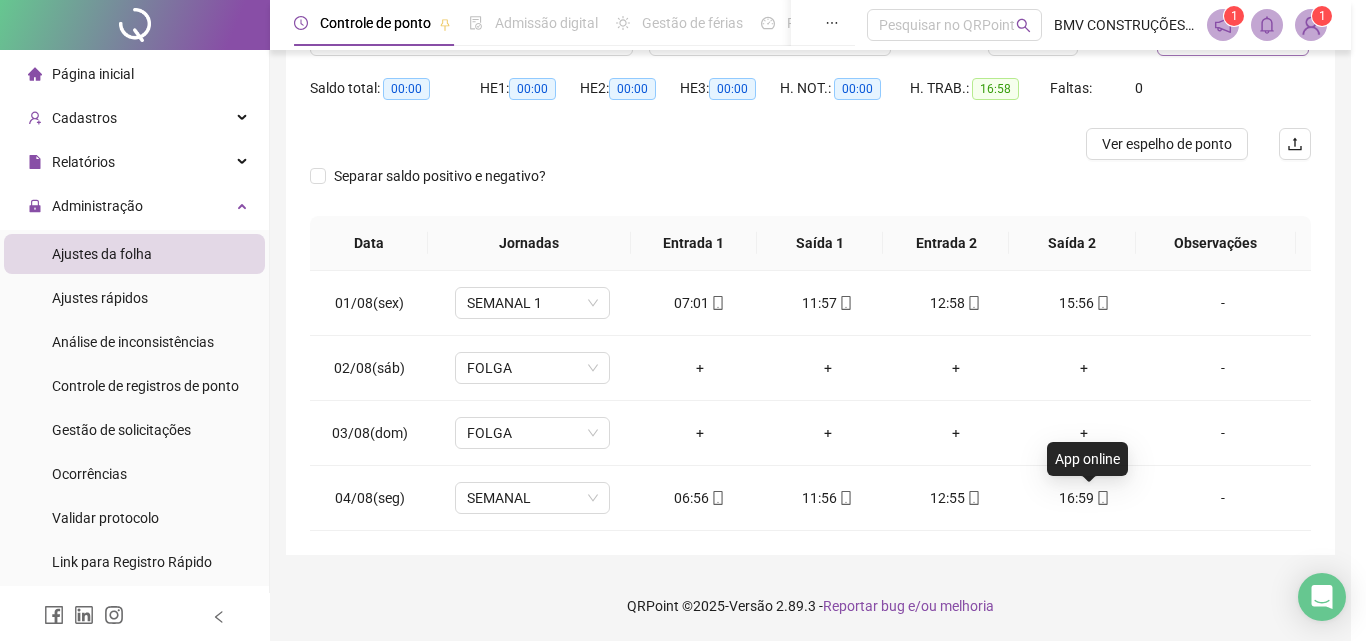 type on "**********" 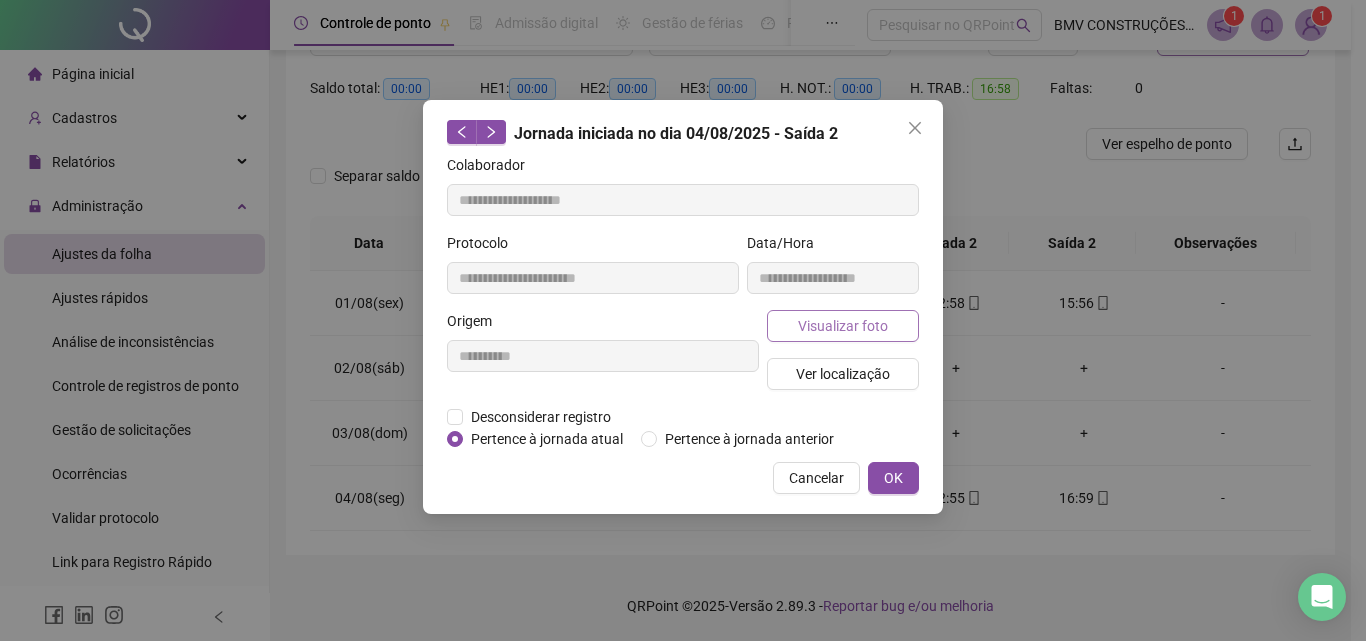 click on "Visualizar foto" at bounding box center [843, 326] 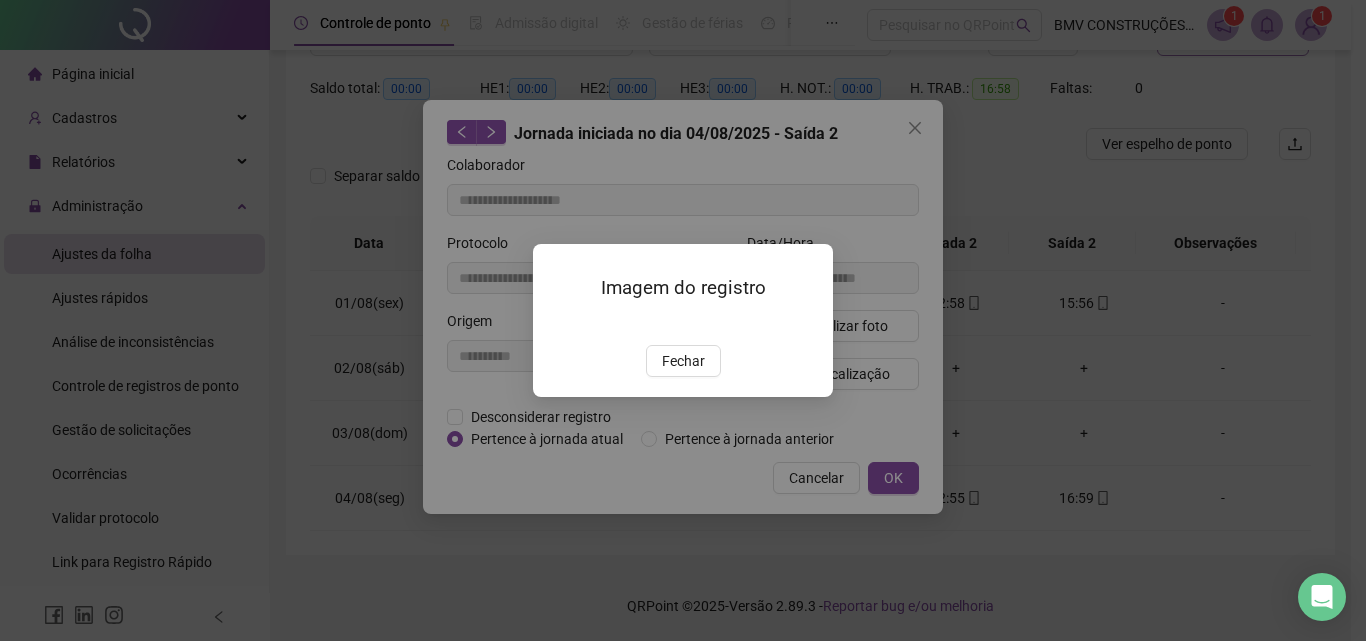 click on "Imagem do registro Fechar" at bounding box center [683, 320] 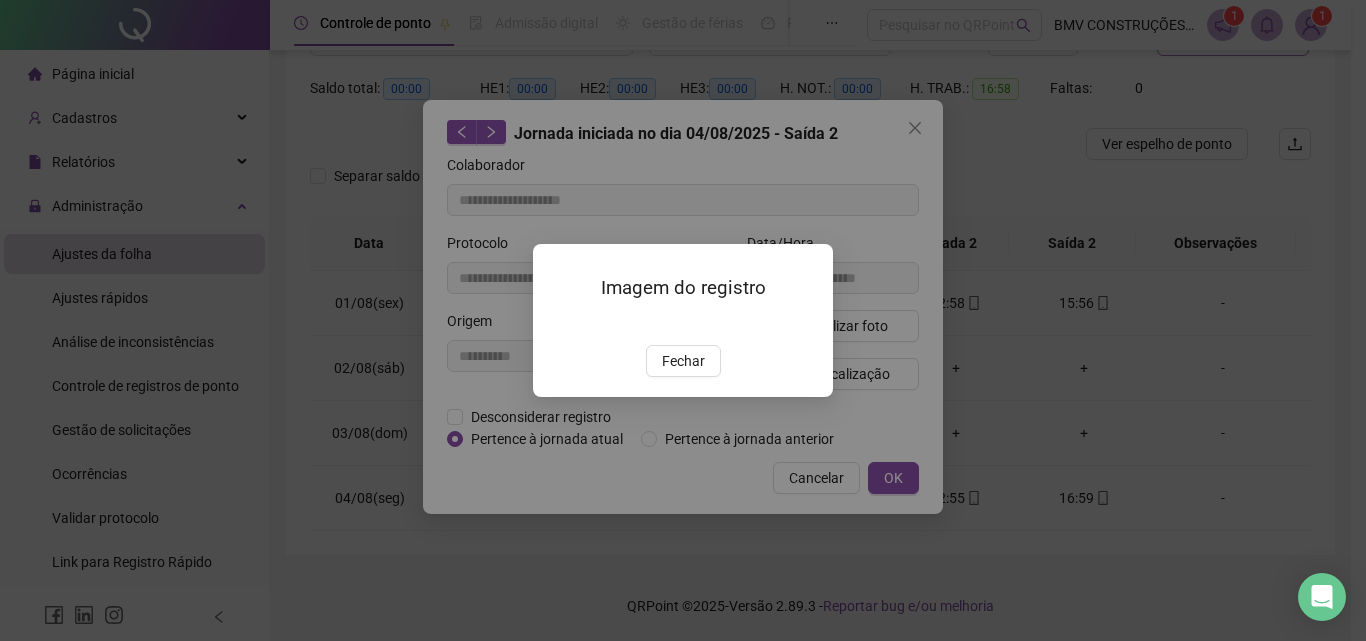 click at bounding box center [557, 324] 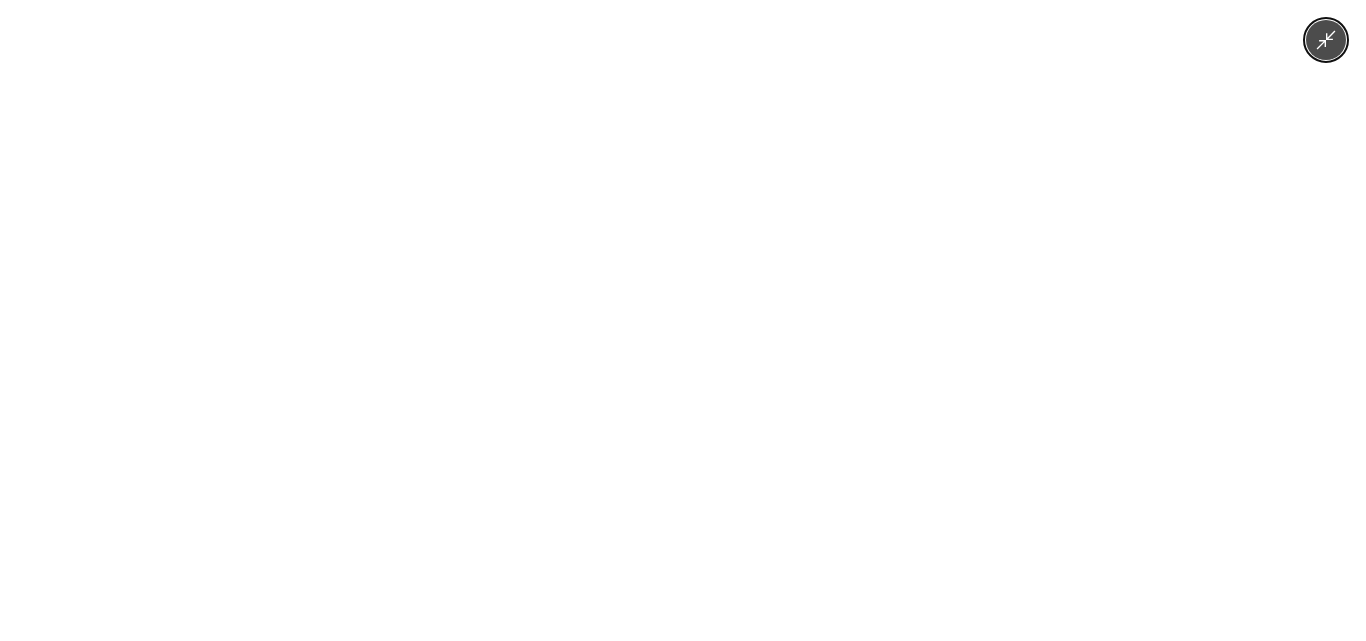 click 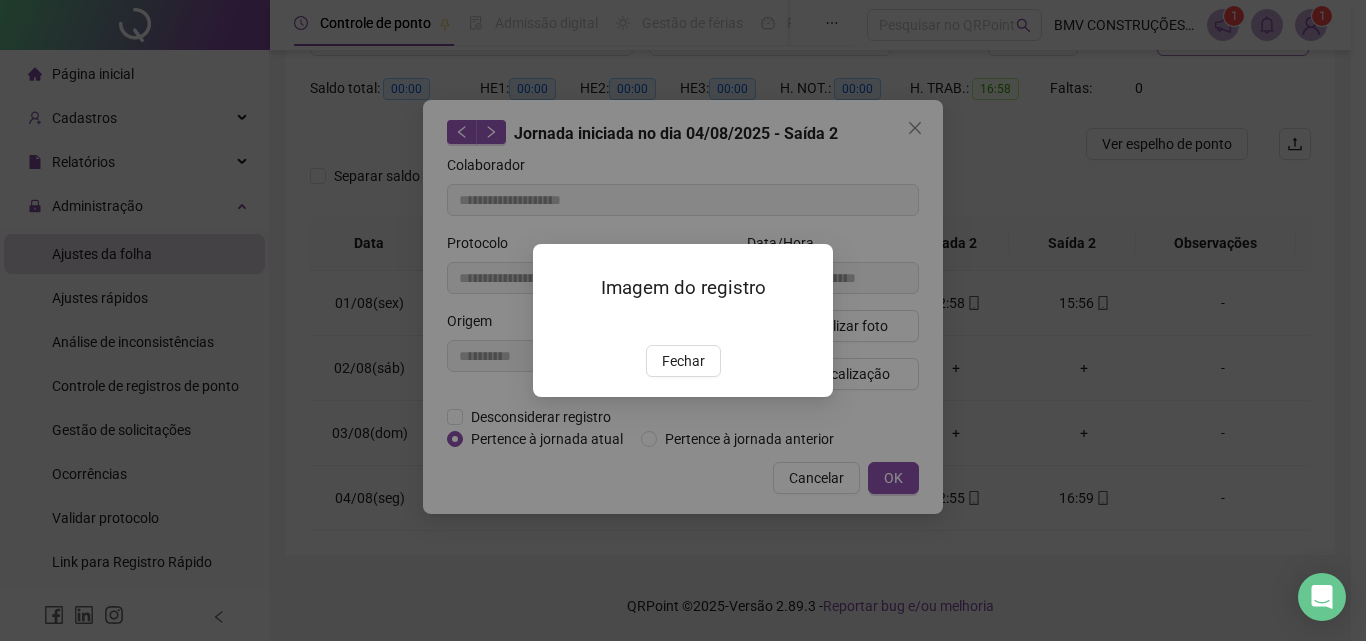 drag, startPoint x: 686, startPoint y: 469, endPoint x: 756, endPoint y: 348, distance: 139.78912 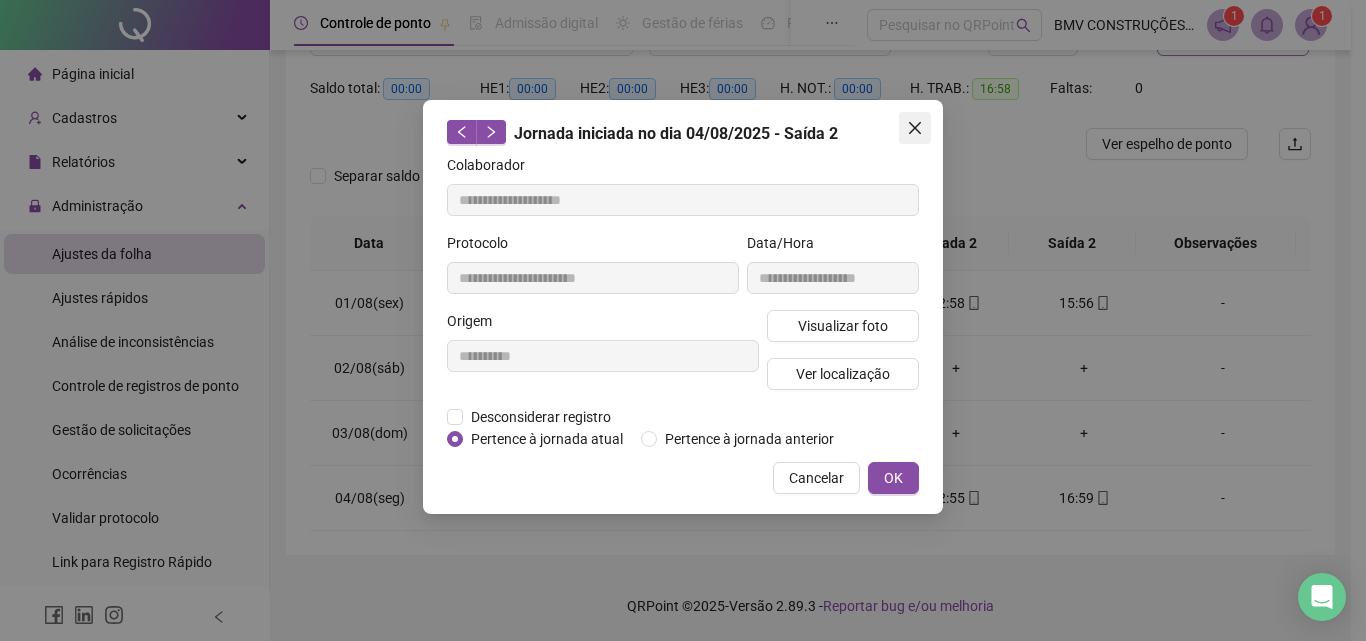 click 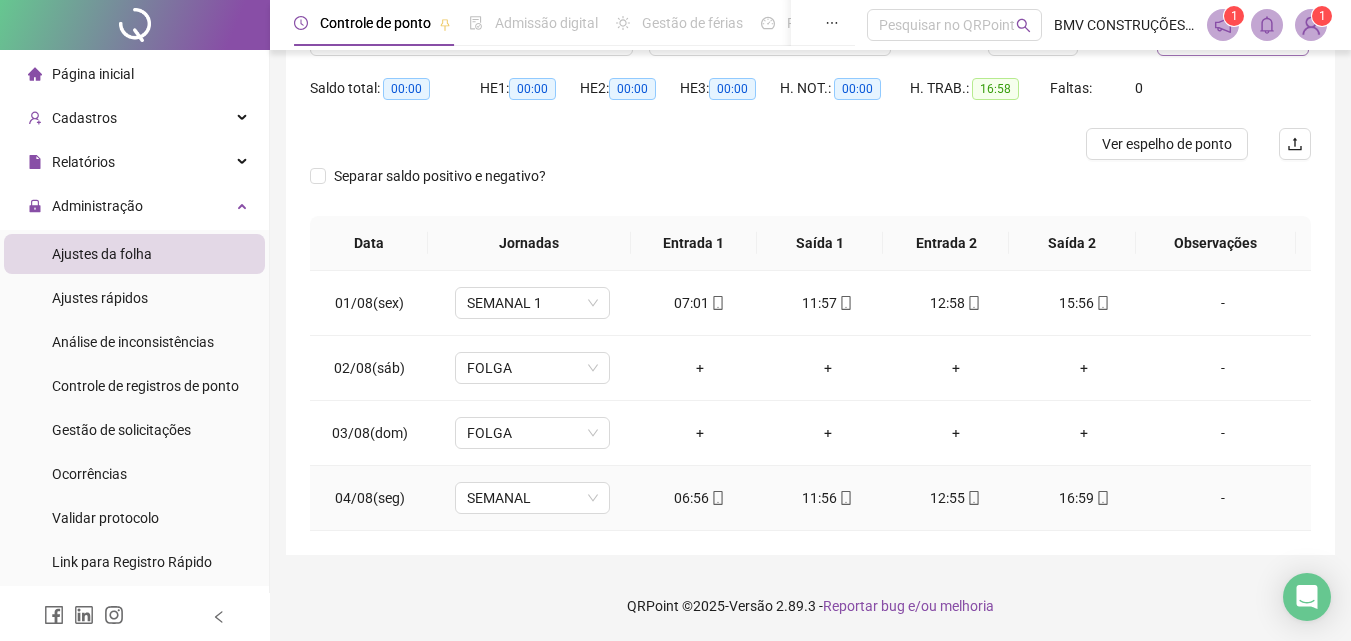 click on "12:55" at bounding box center (956, 498) 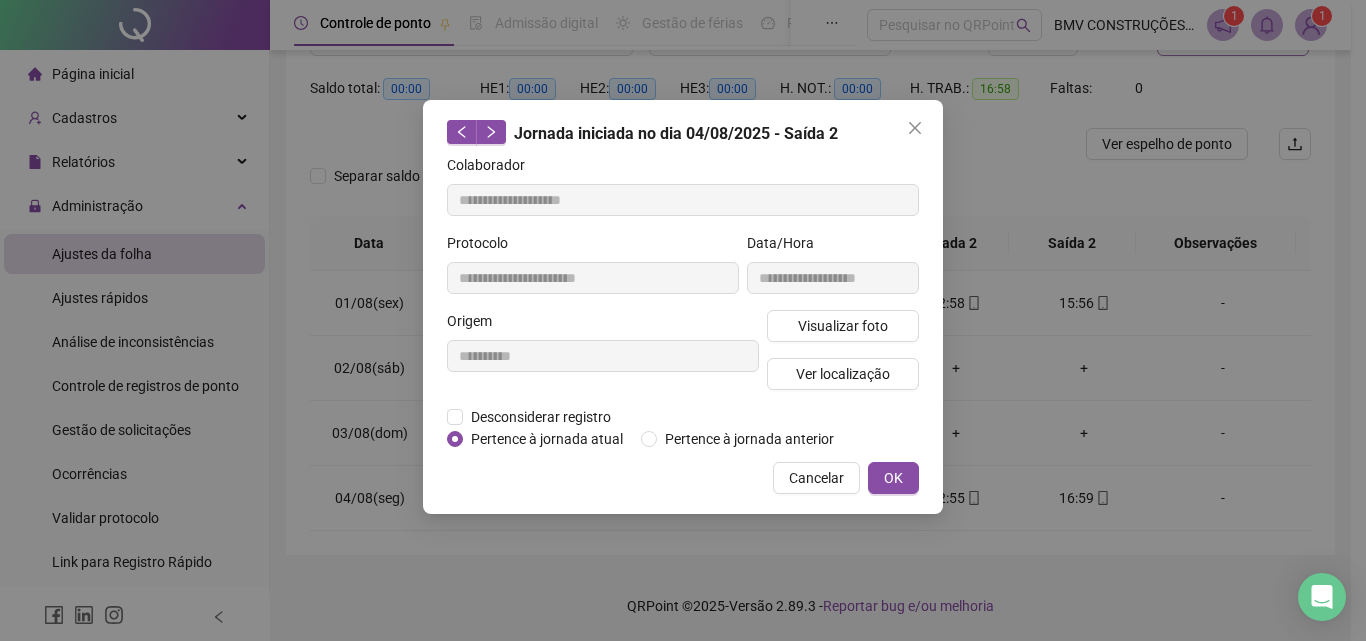 type on "**********" 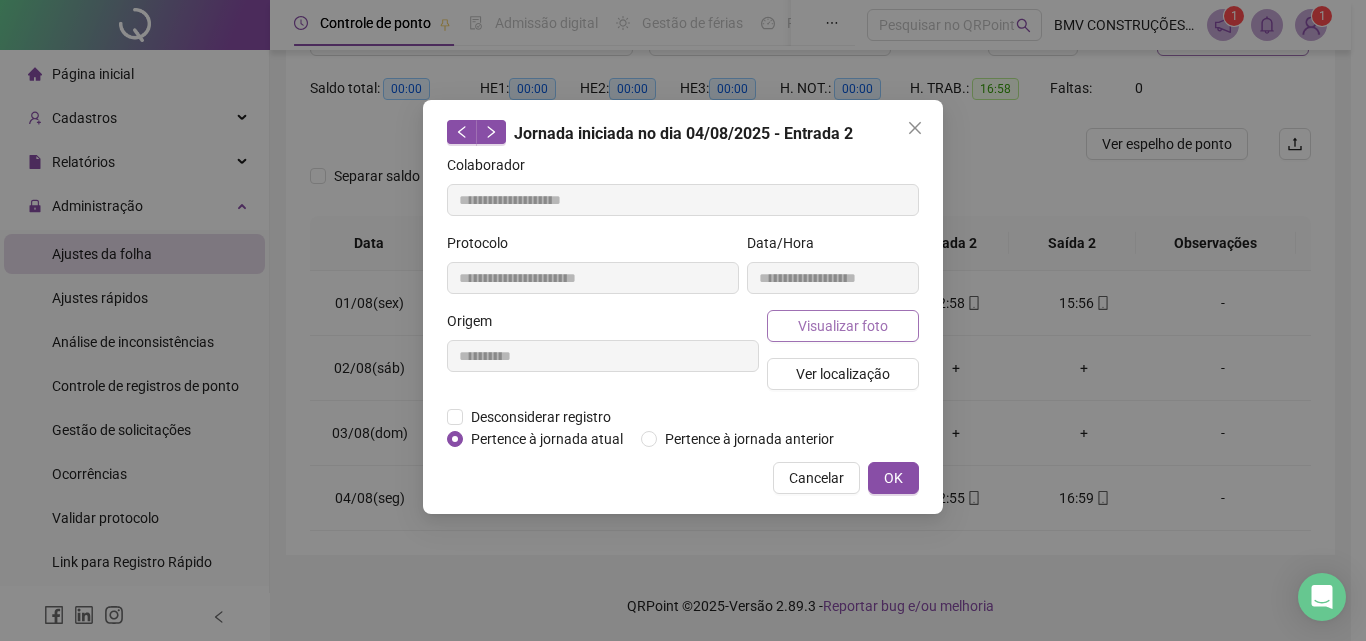 click on "Visualizar foto" at bounding box center [843, 326] 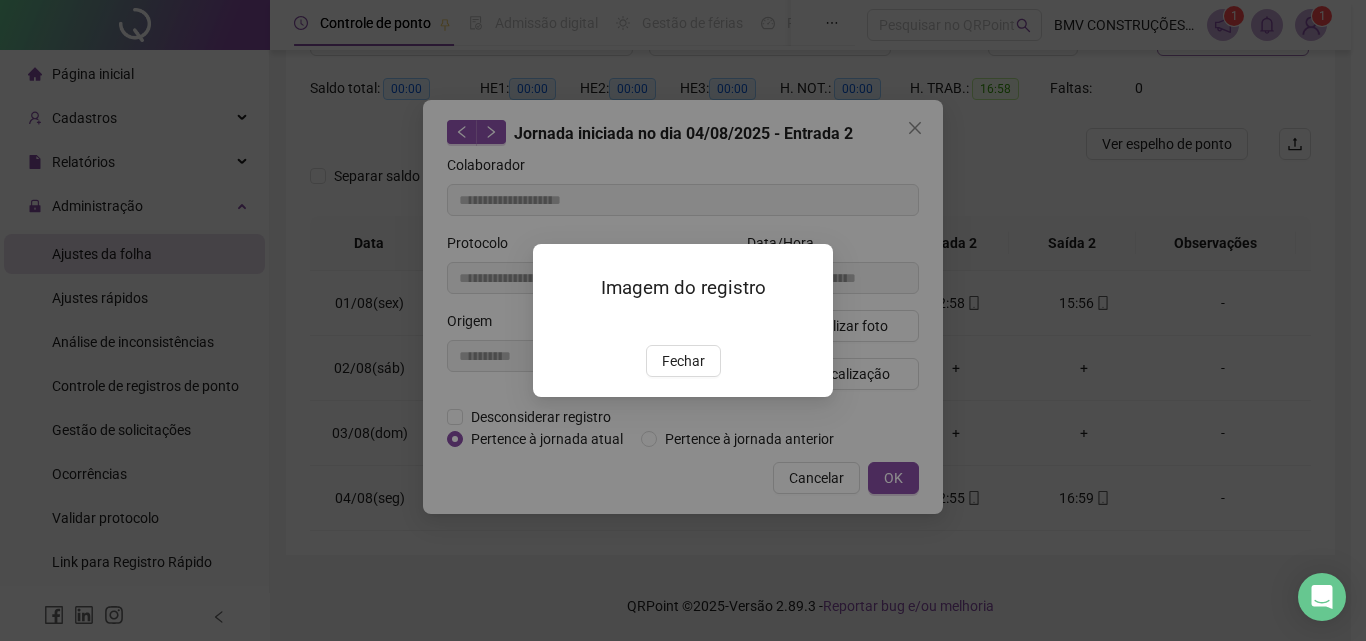 click at bounding box center [557, 324] 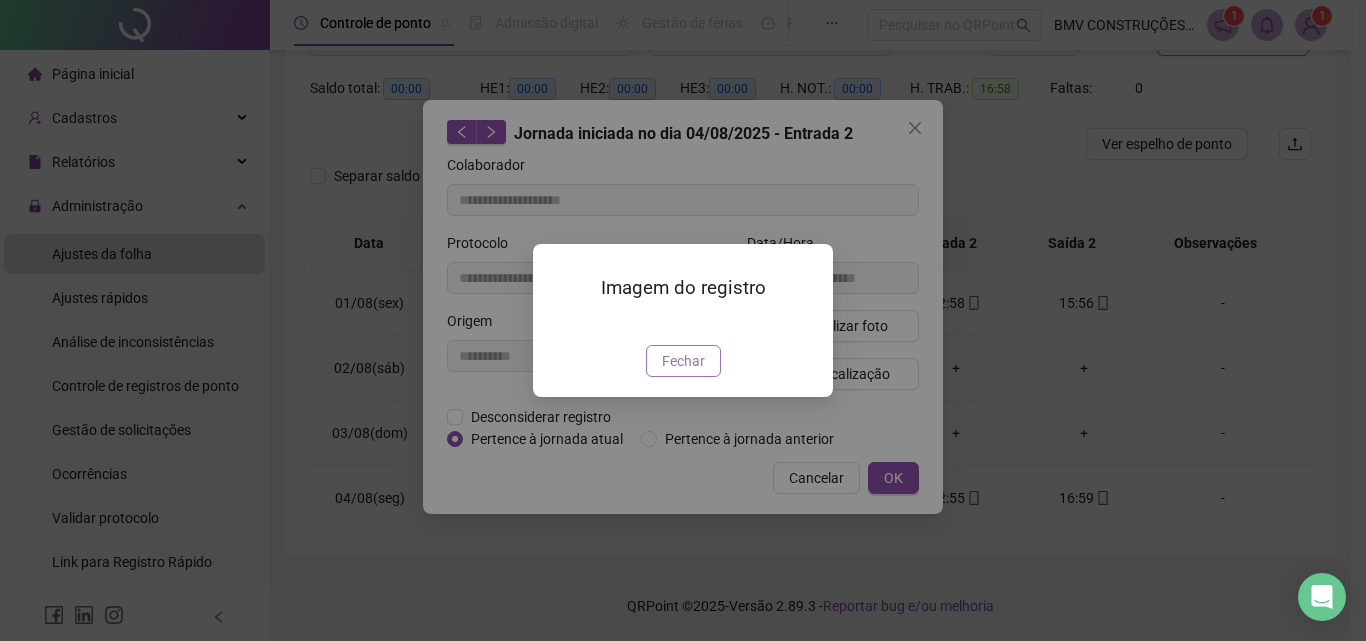 drag, startPoint x: 692, startPoint y: 471, endPoint x: 812, endPoint y: 294, distance: 213.8434 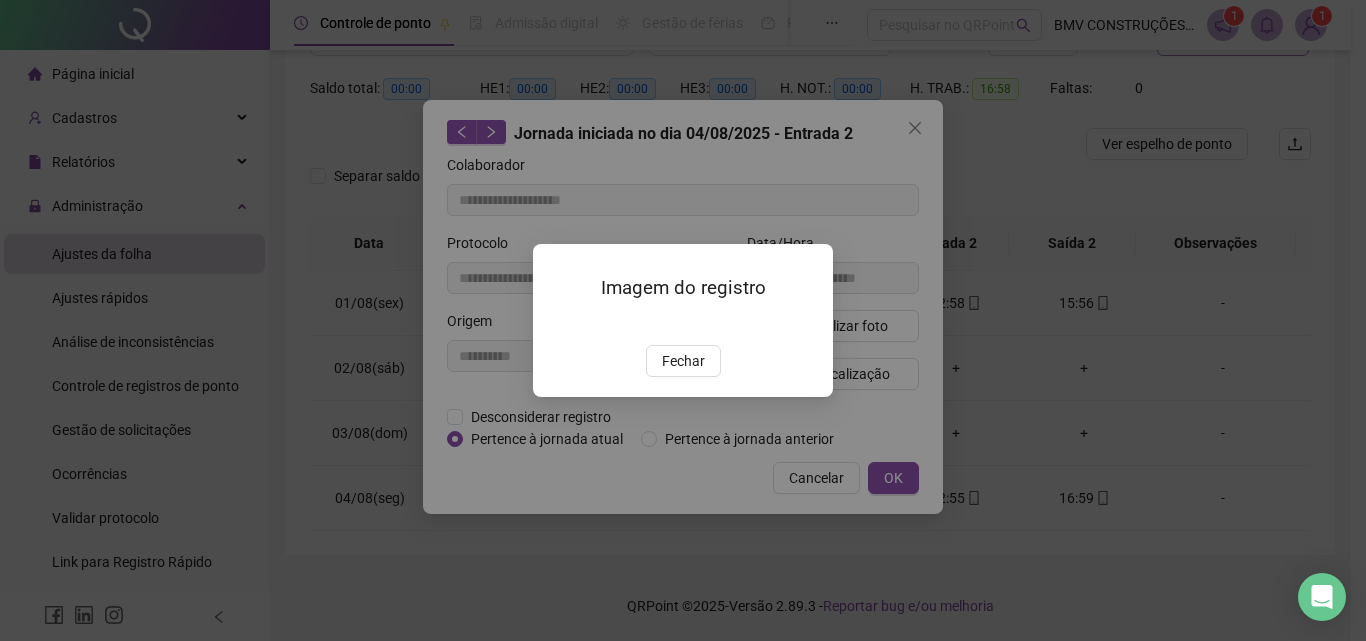 click on "Fechar" at bounding box center (683, 361) 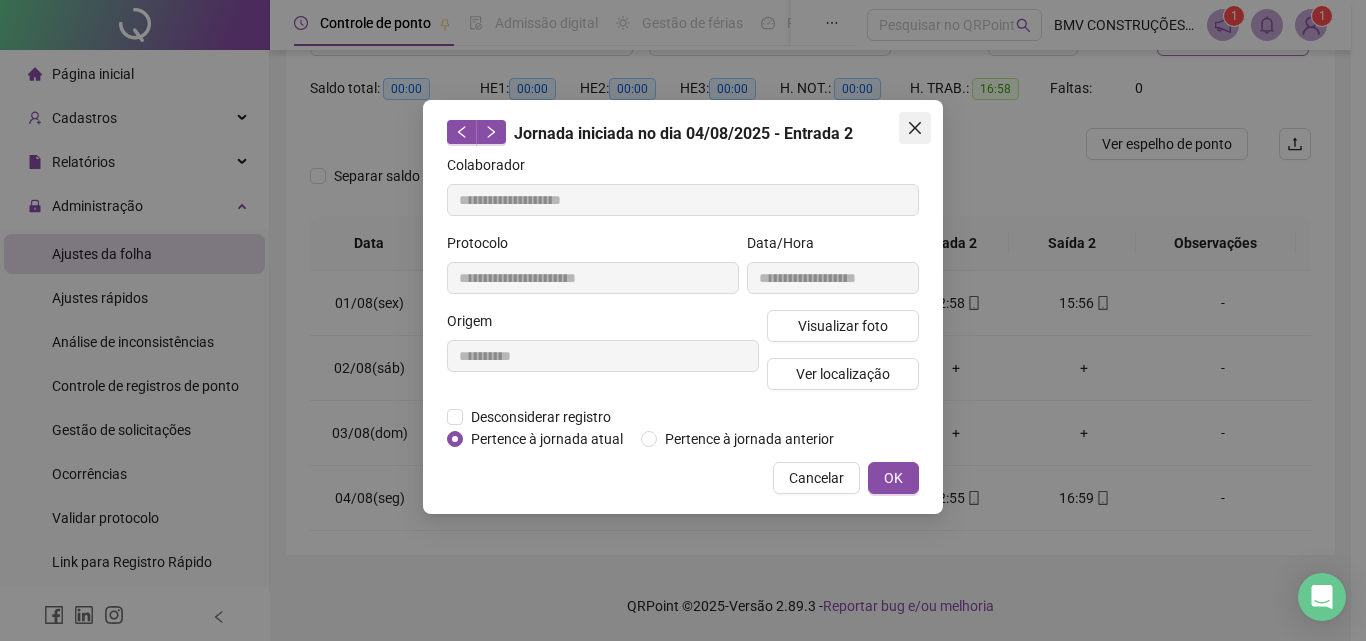 click at bounding box center [915, 128] 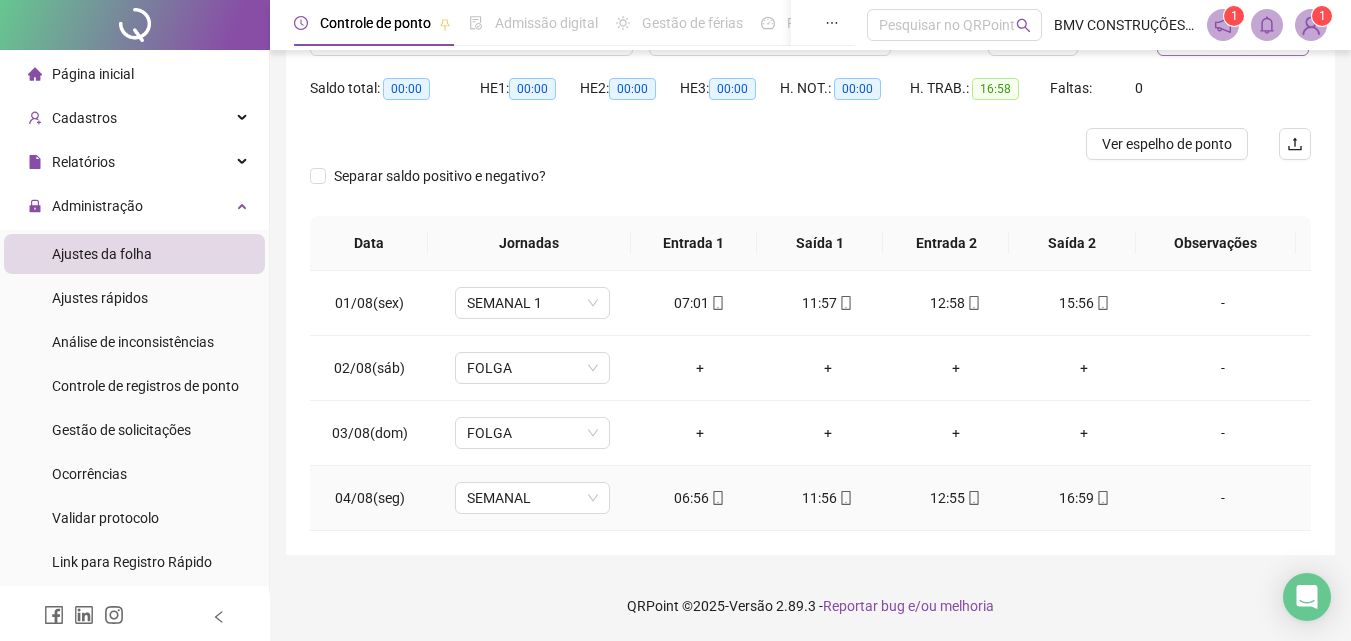 click on "11:56" at bounding box center (828, 498) 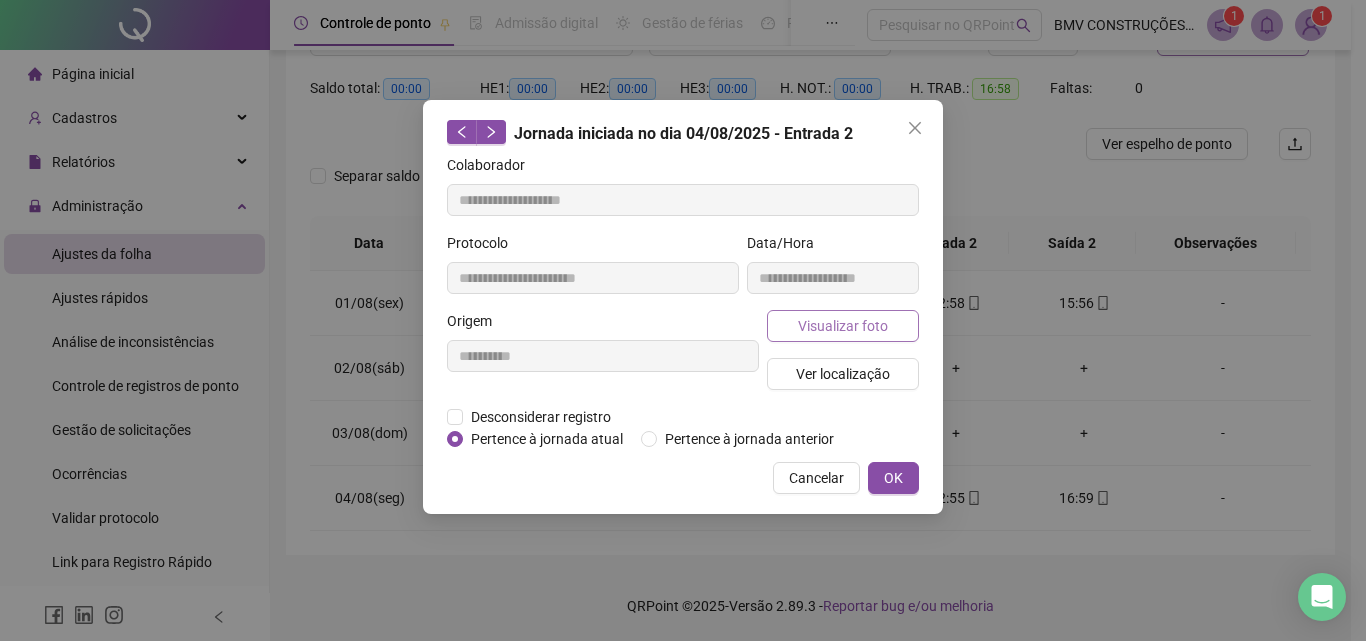 click on "Visualizar foto" at bounding box center [843, 326] 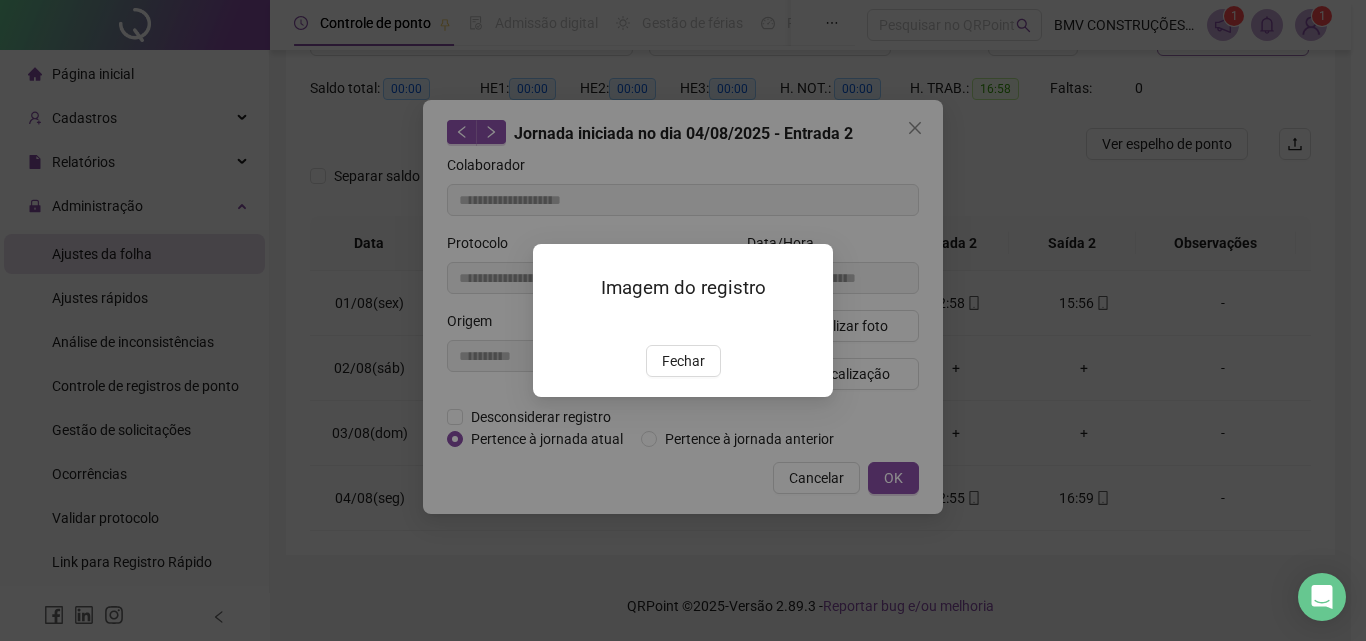 type on "**********" 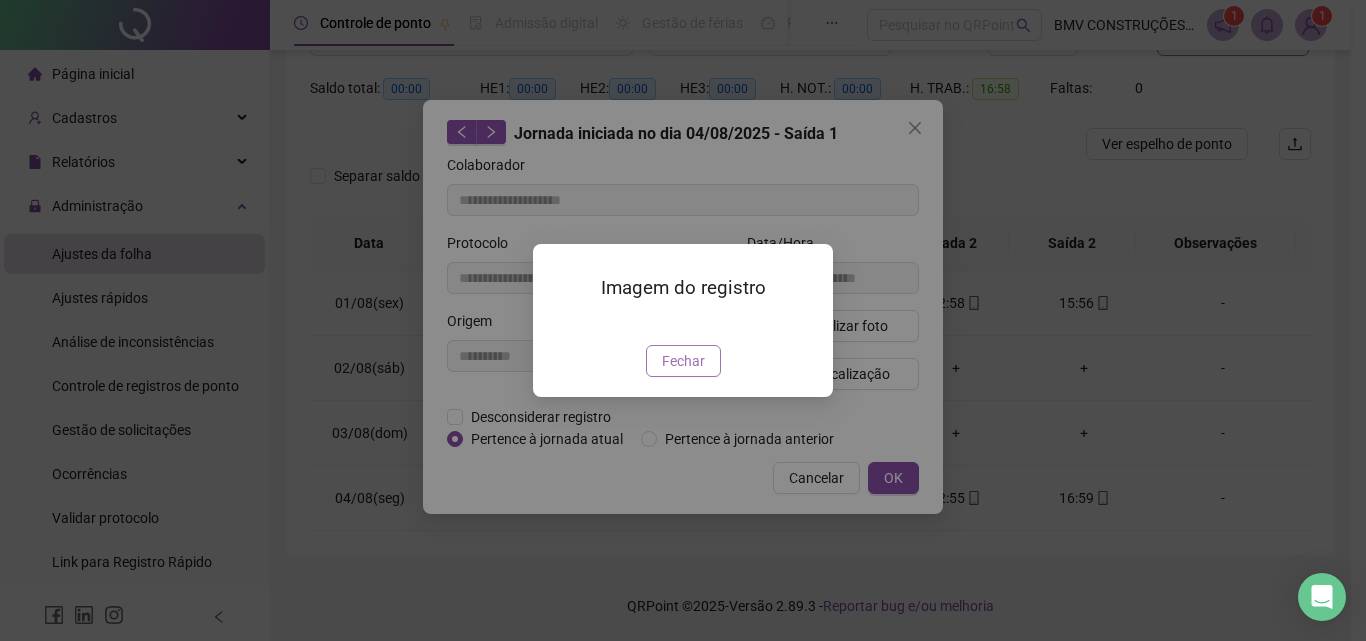 click on "Fechar" at bounding box center [683, 361] 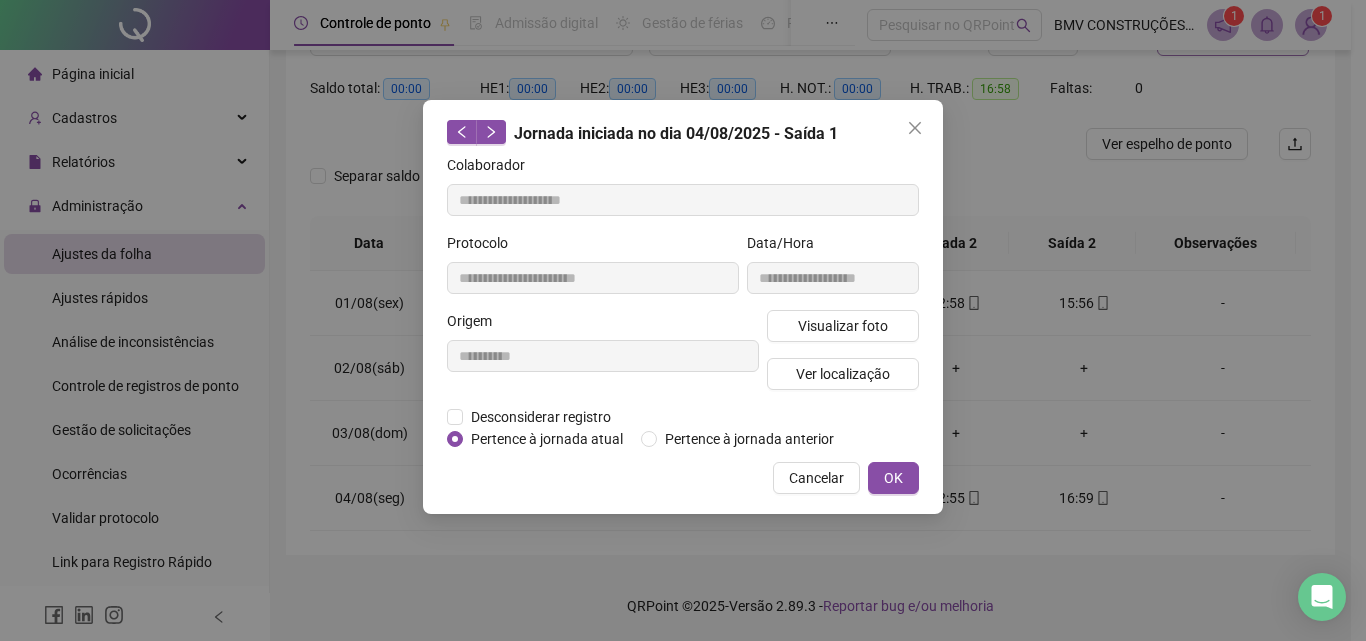 click on "**********" at bounding box center (683, 307) 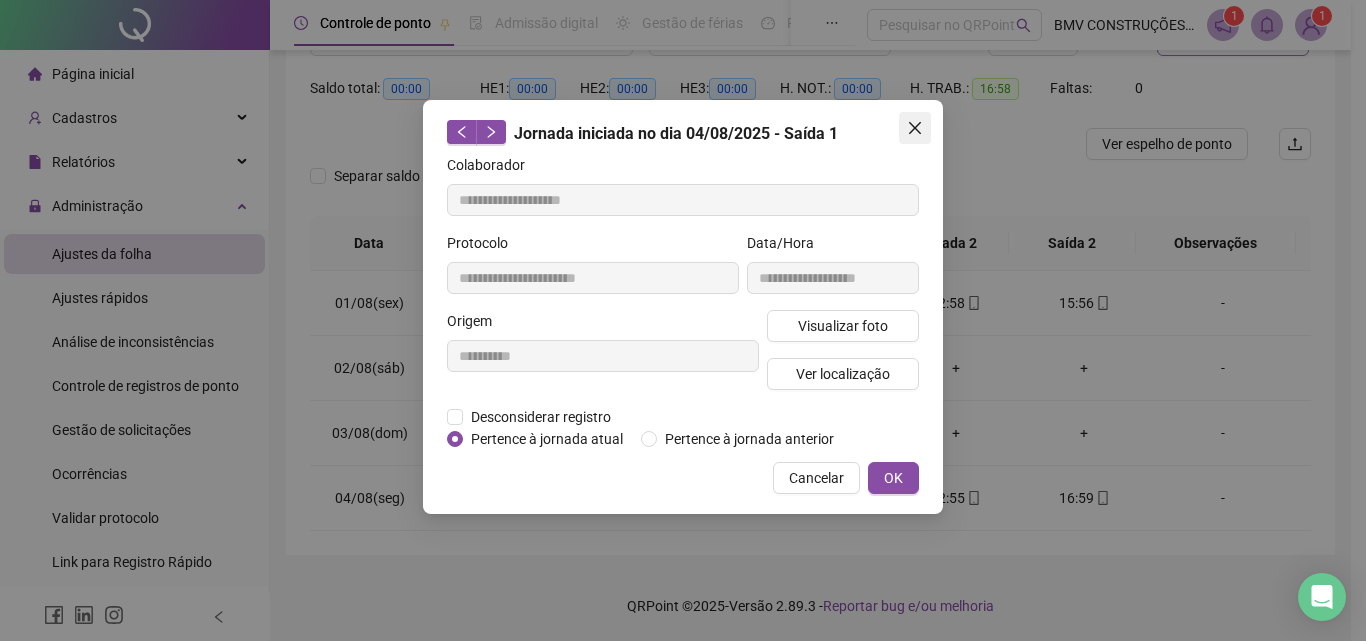 click 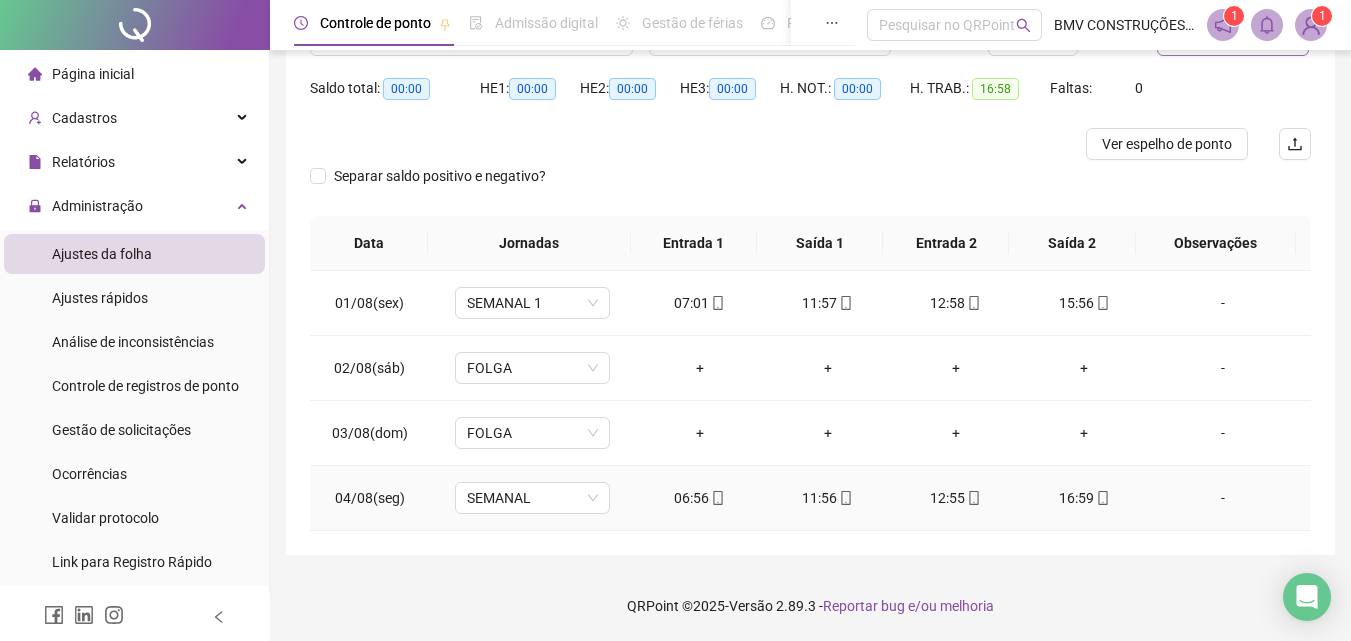 click on "06:56" at bounding box center (700, 498) 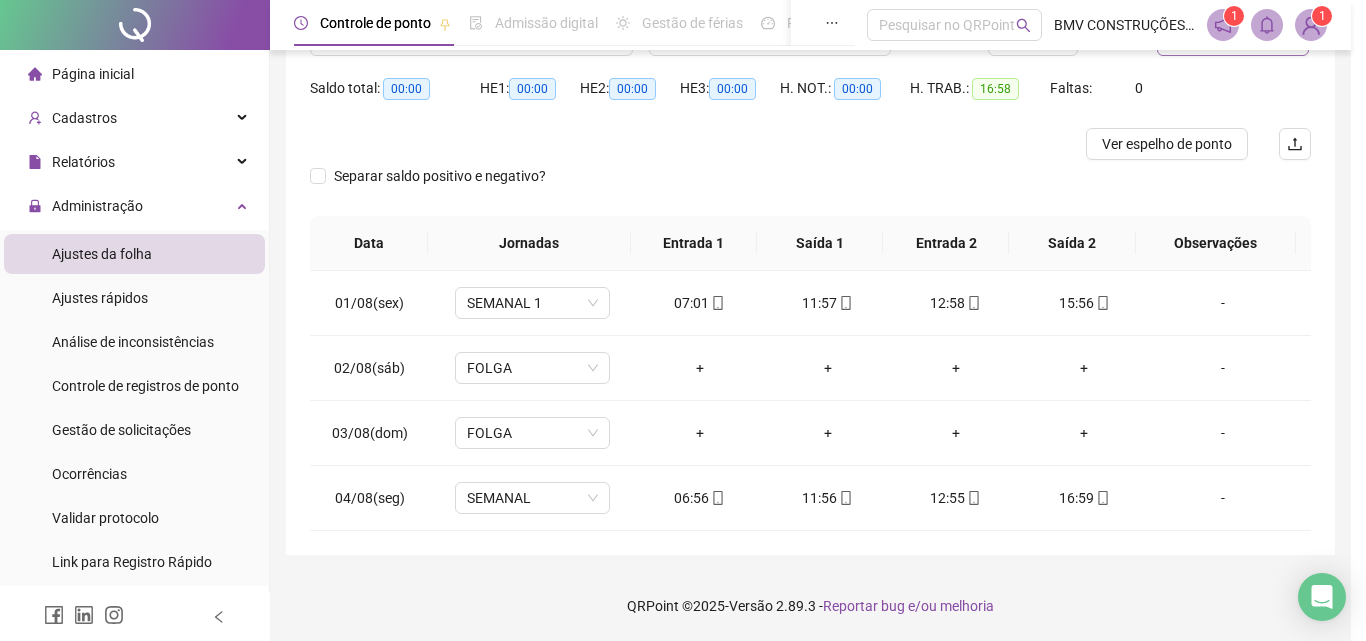 type on "**********" 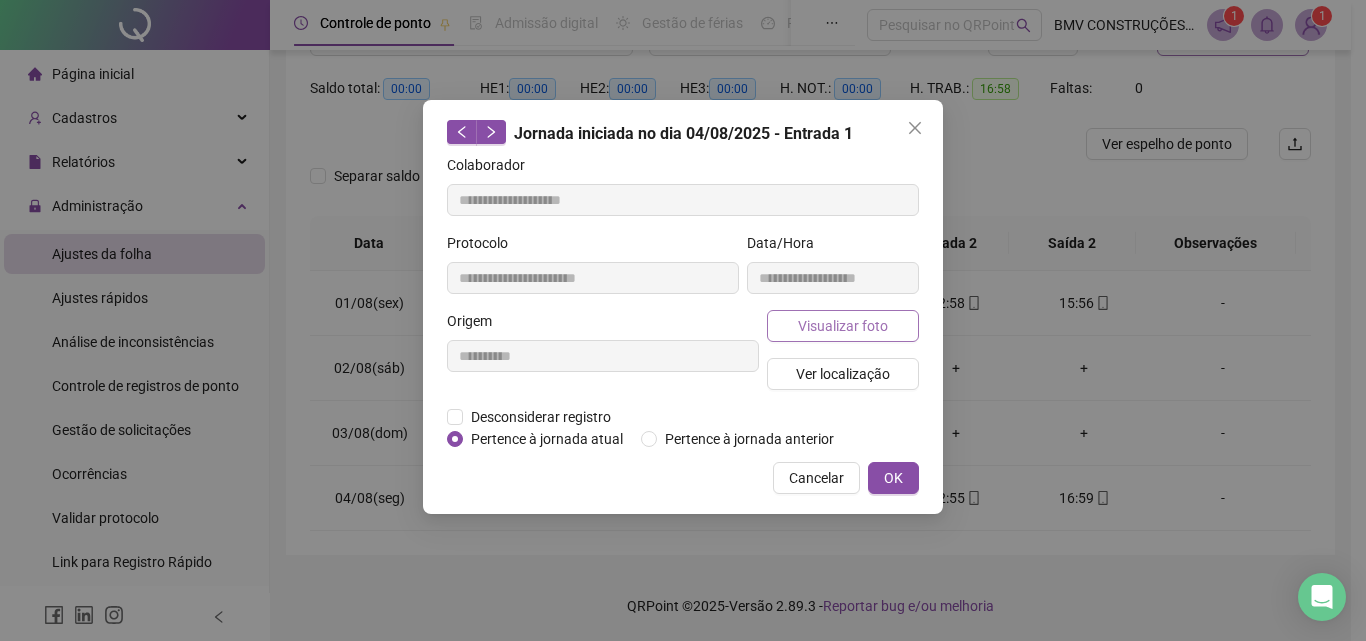click on "Visualizar foto" at bounding box center [843, 326] 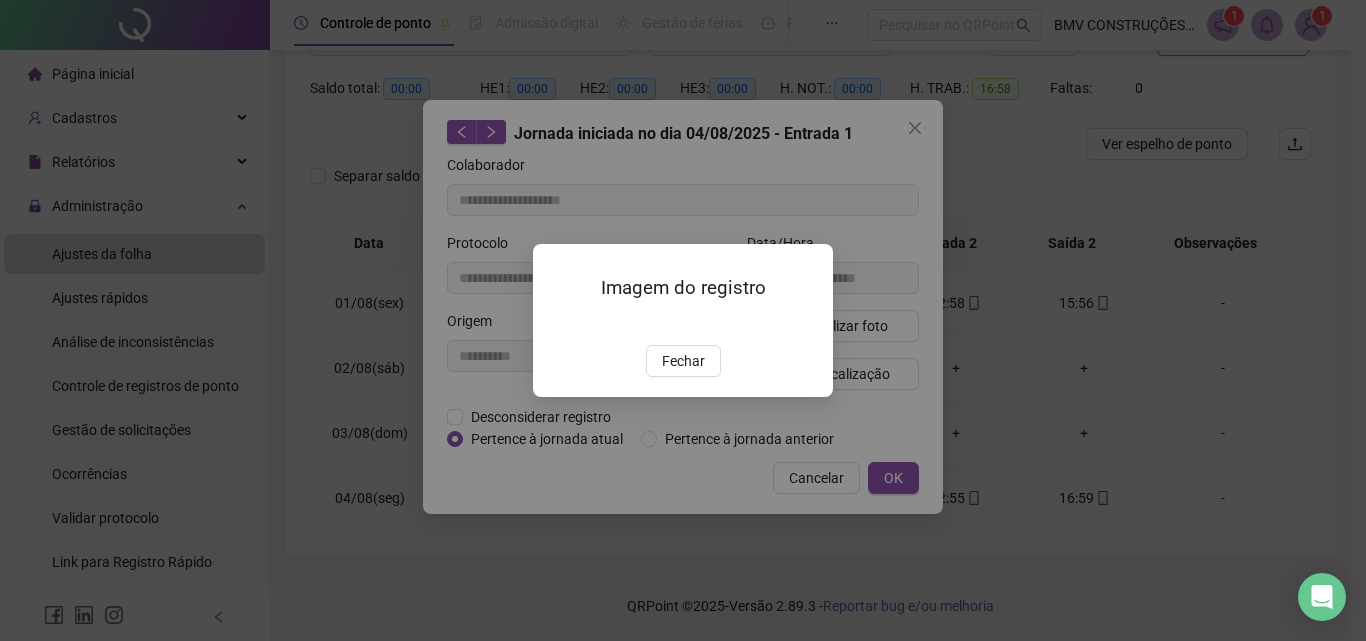 click at bounding box center (557, 324) 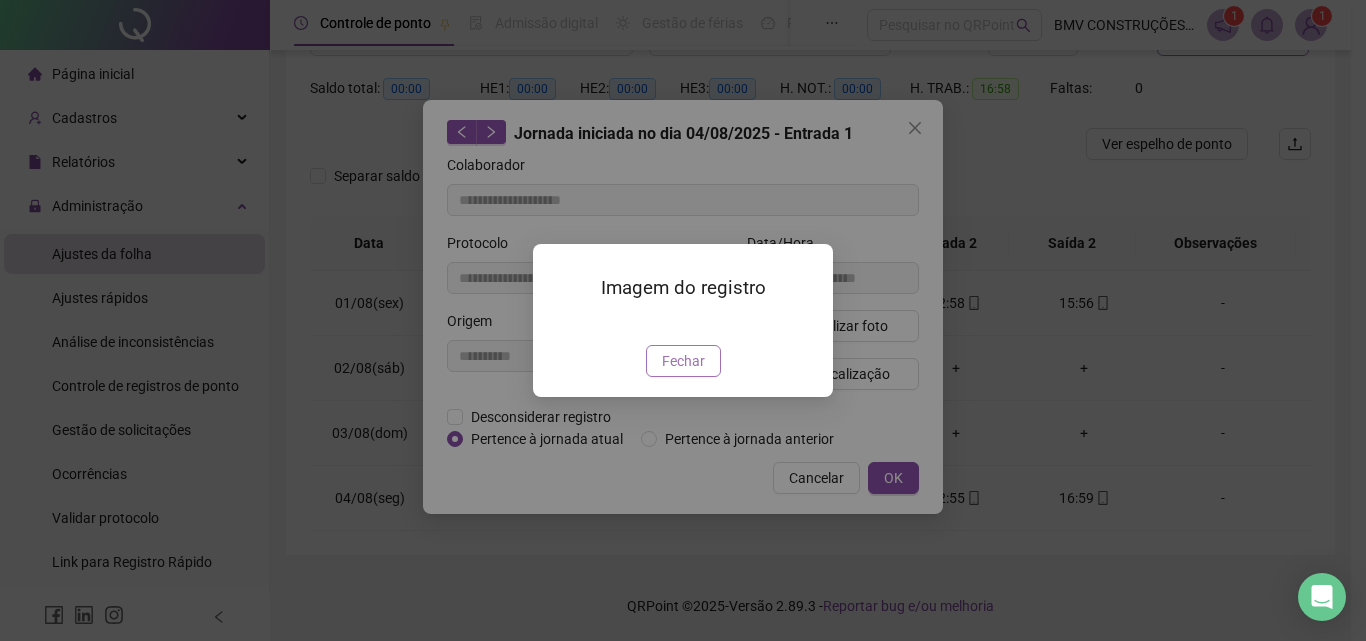 click on "Fechar" at bounding box center (683, 361) 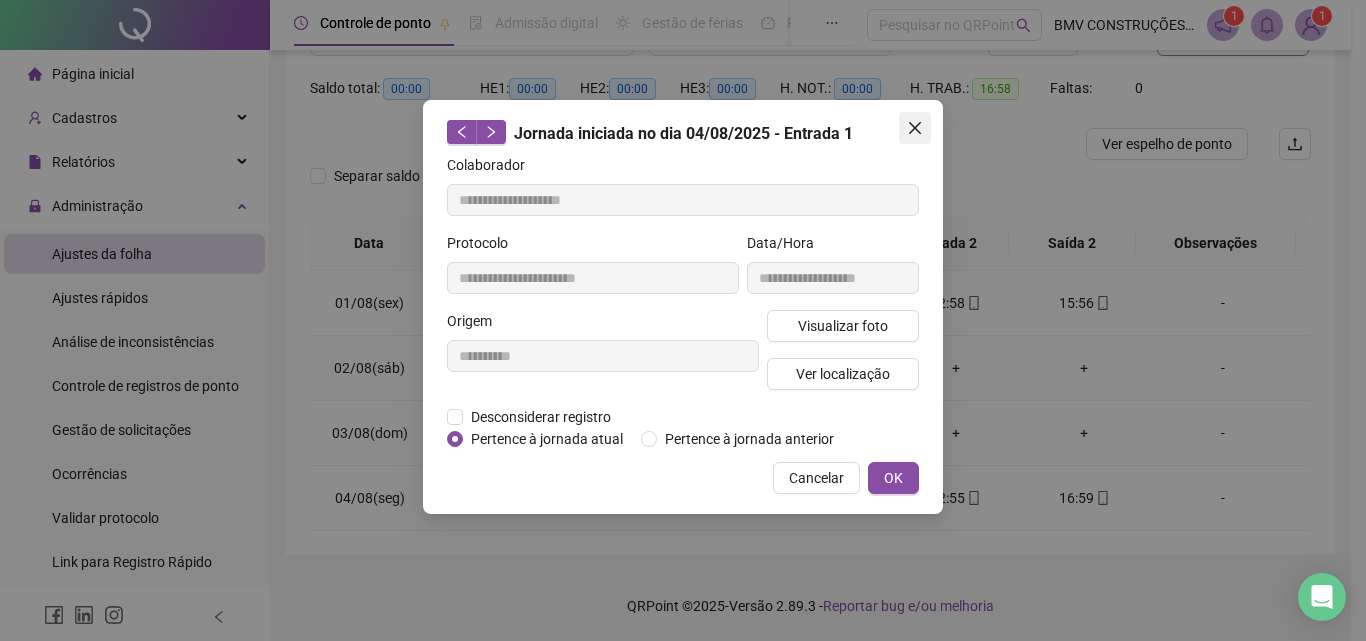 click 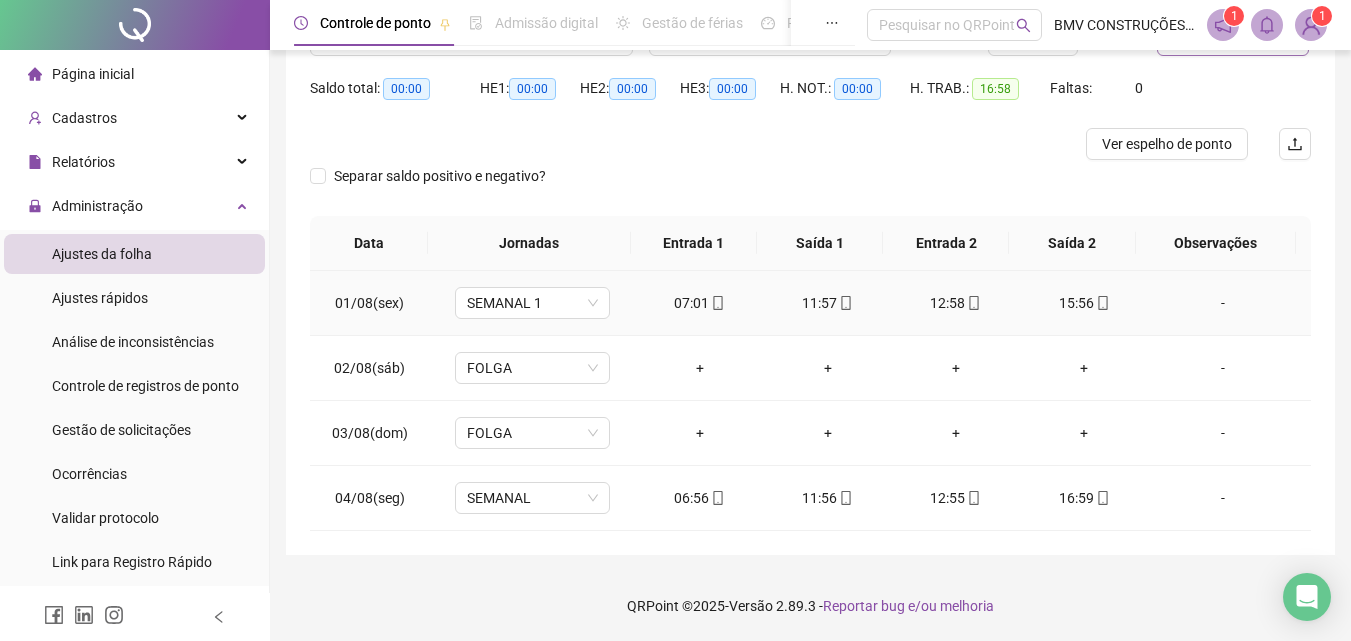 click on "07:01" at bounding box center [700, 303] 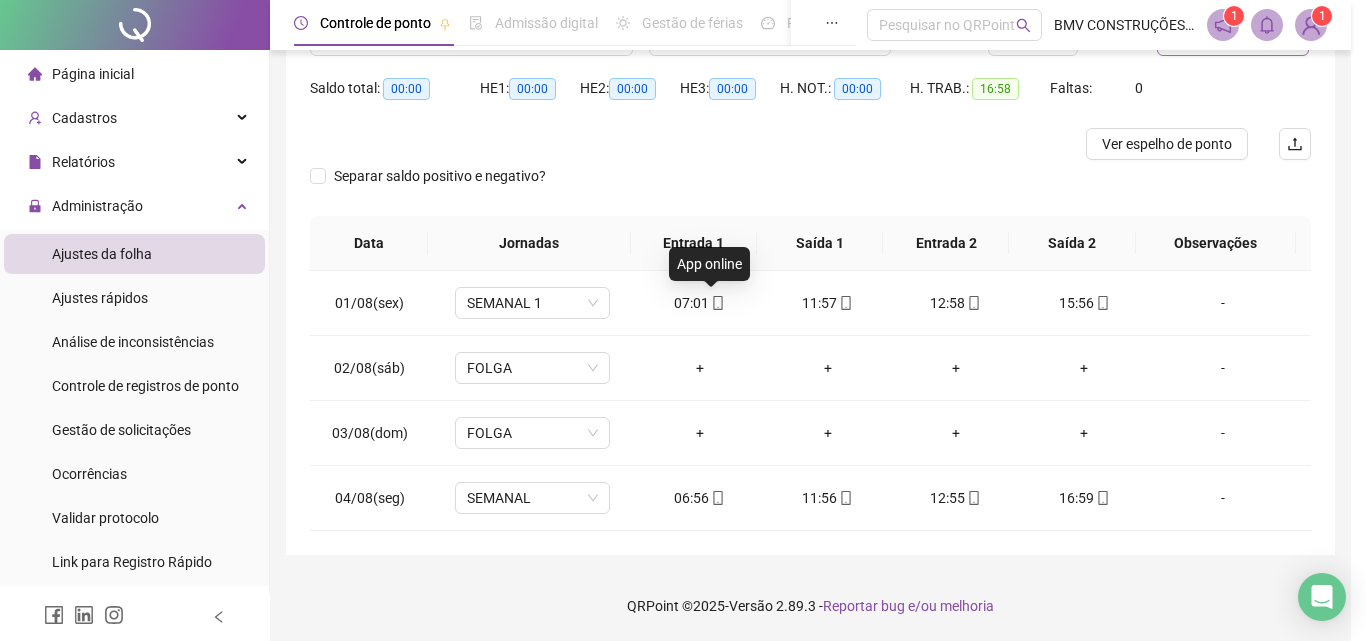 type on "**********" 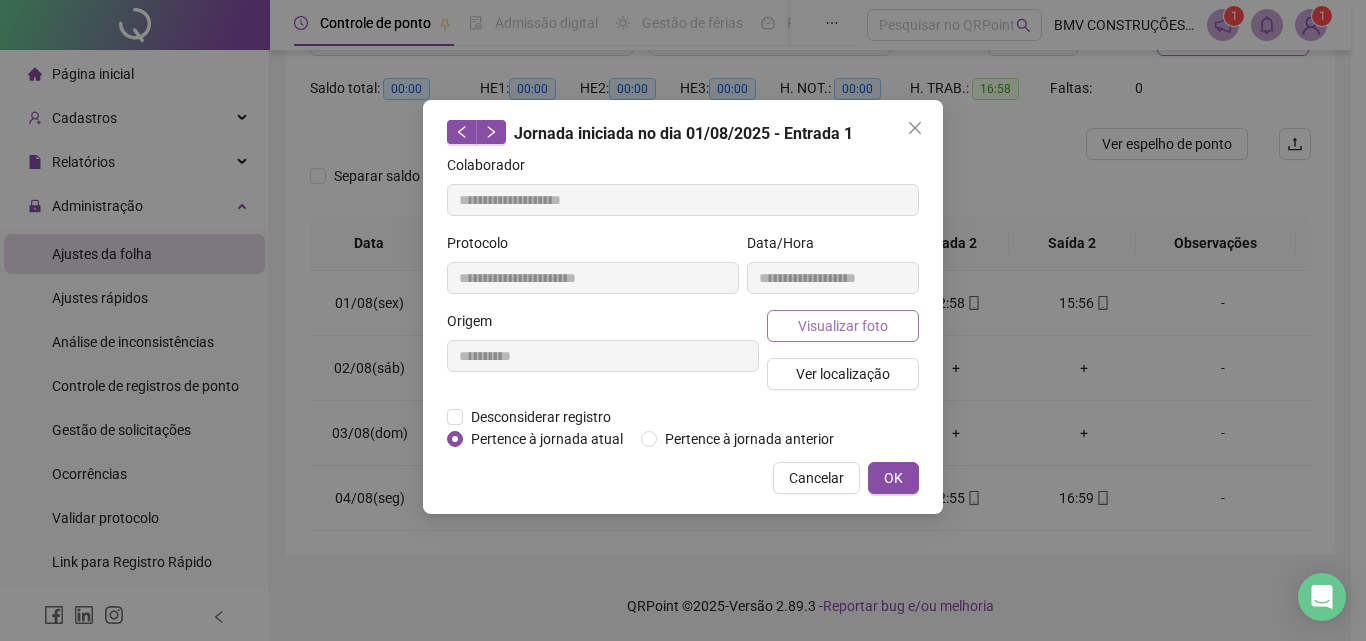 click on "Visualizar foto" at bounding box center [843, 326] 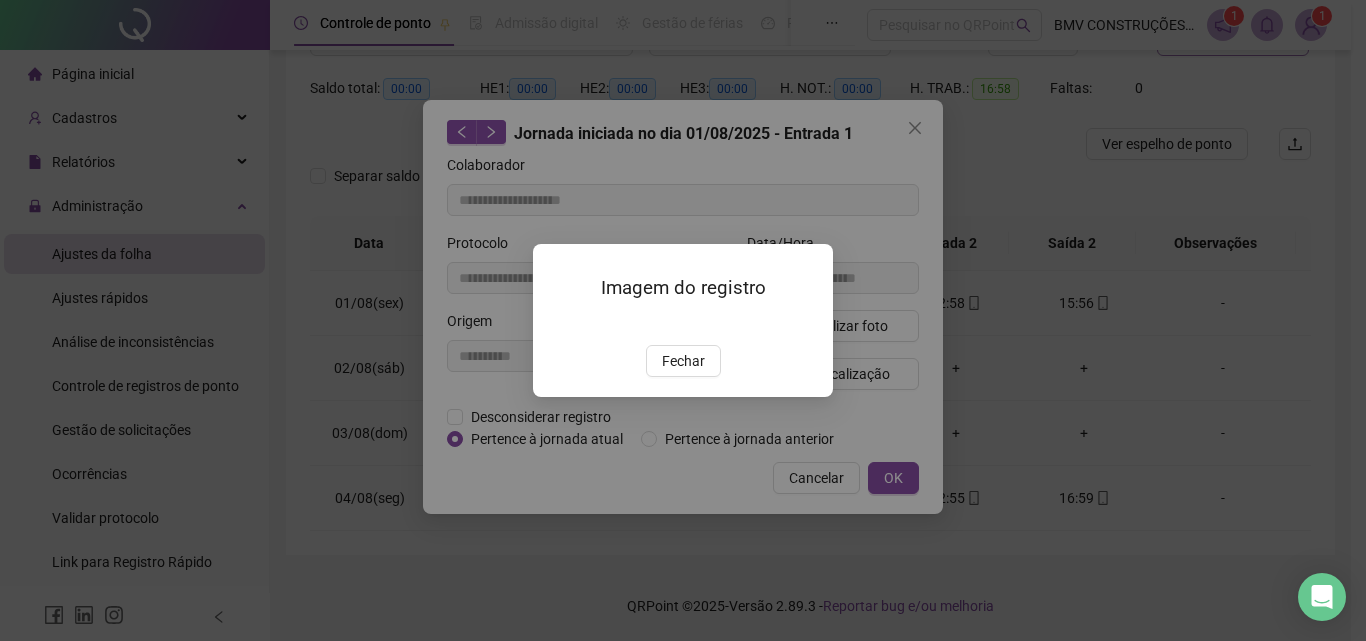 drag, startPoint x: 681, startPoint y: 473, endPoint x: 687, endPoint y: 463, distance: 11.661903 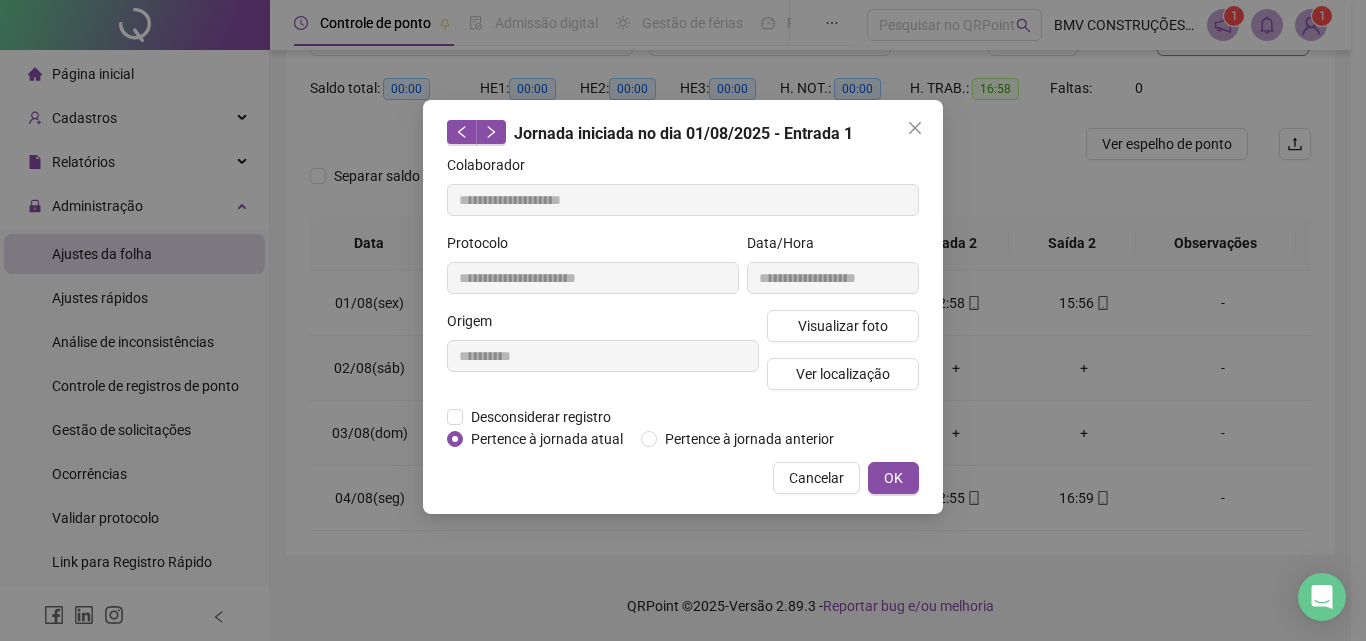drag, startPoint x: 909, startPoint y: 130, endPoint x: 922, endPoint y: 139, distance: 15.811388 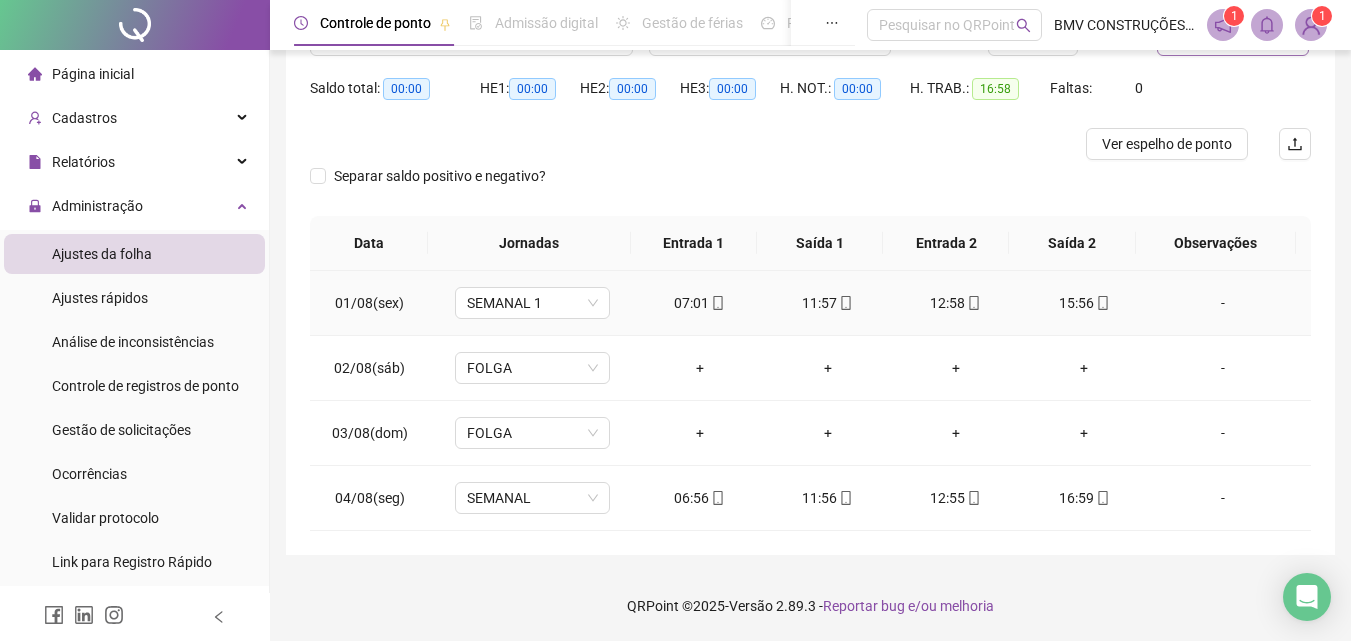 click on "15:56" at bounding box center [1084, 303] 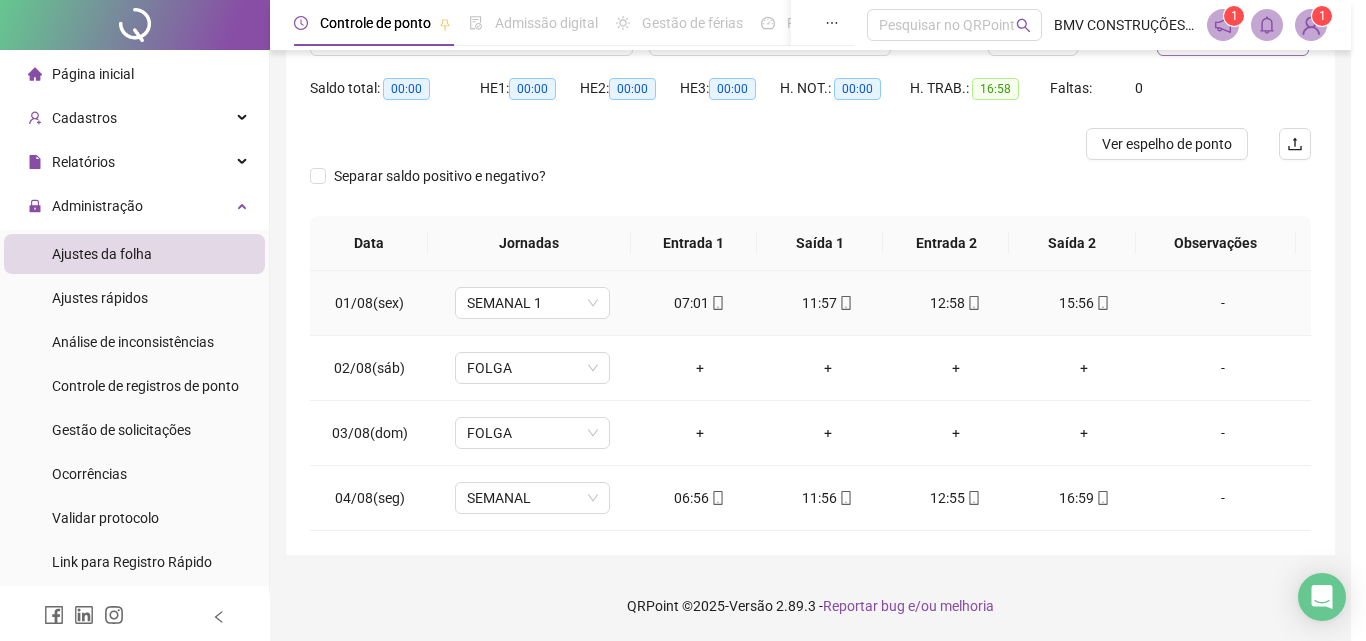 type on "**********" 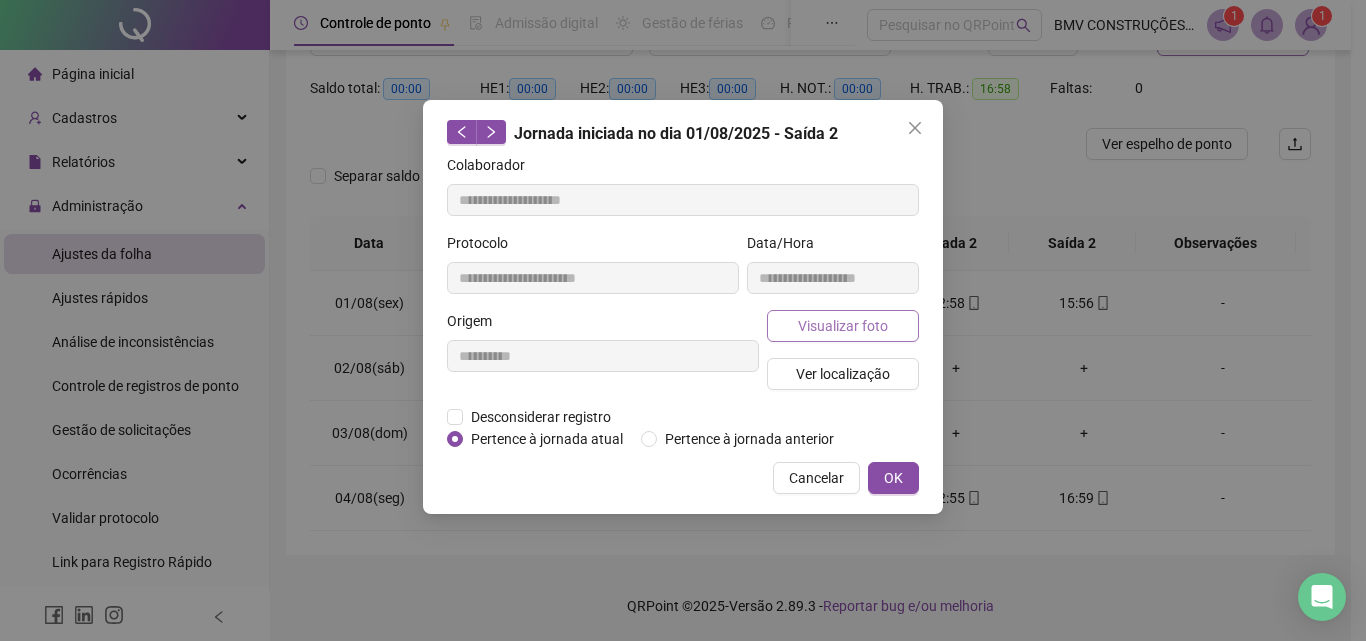 click on "Visualizar foto" at bounding box center [843, 326] 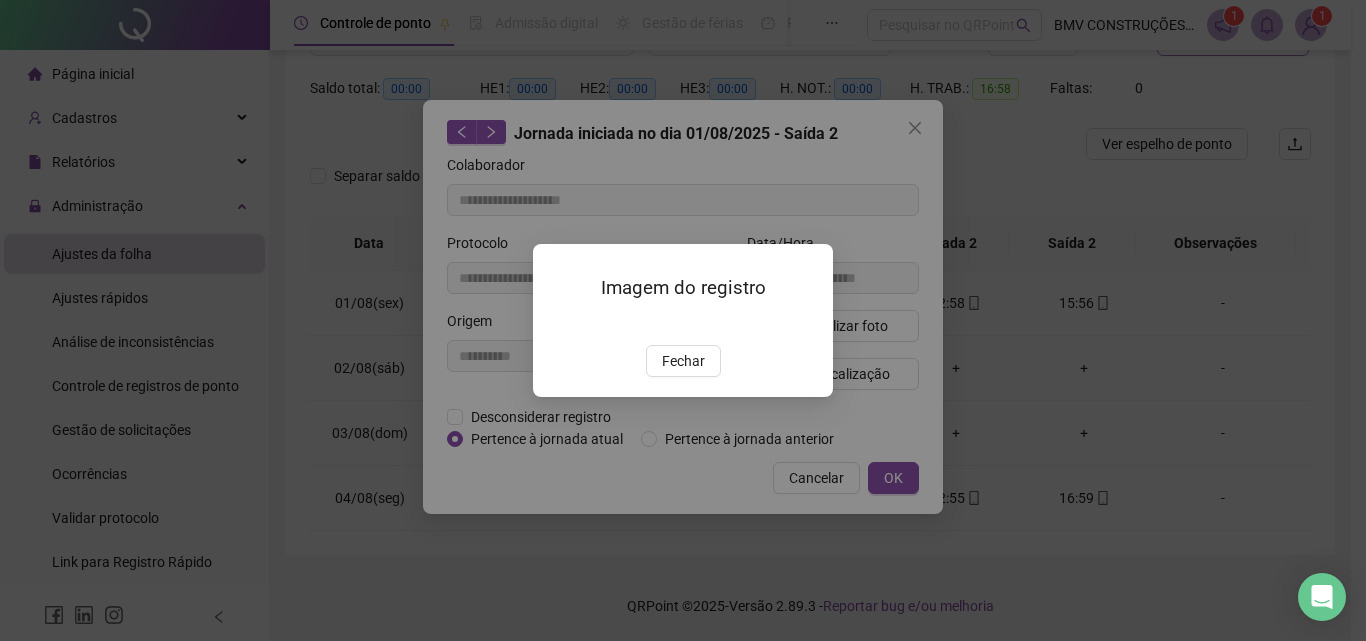 click on "Fechar" at bounding box center [683, 361] 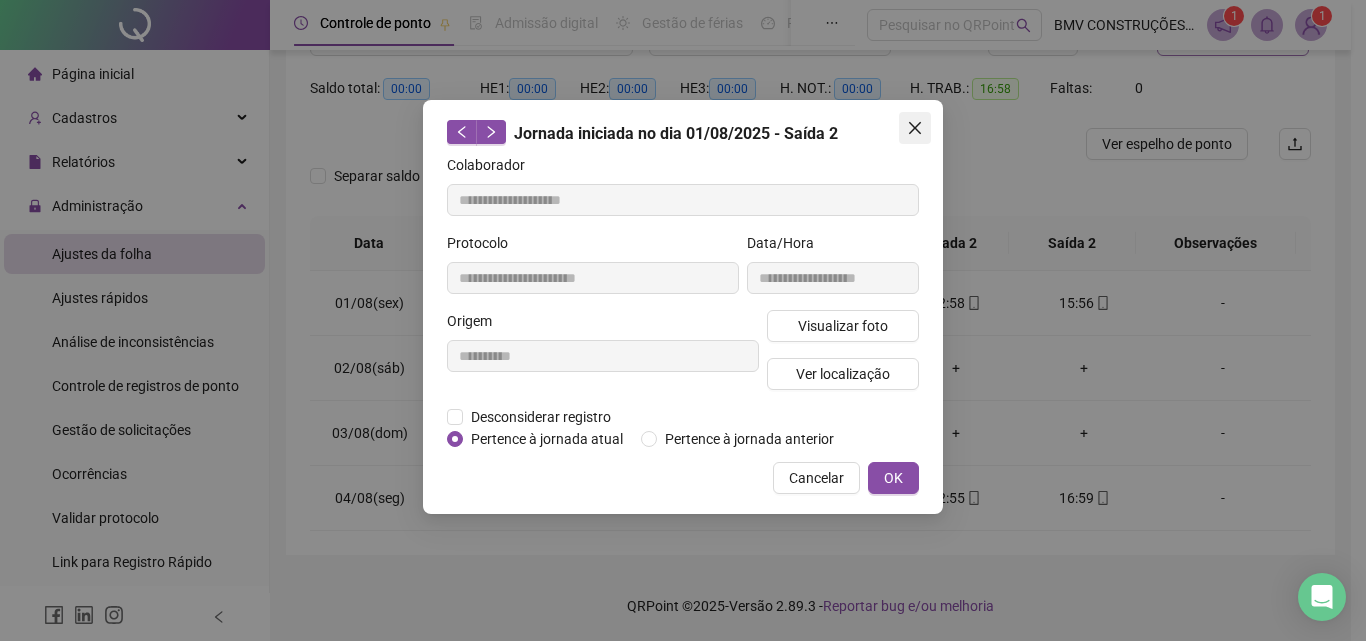 click at bounding box center [915, 128] 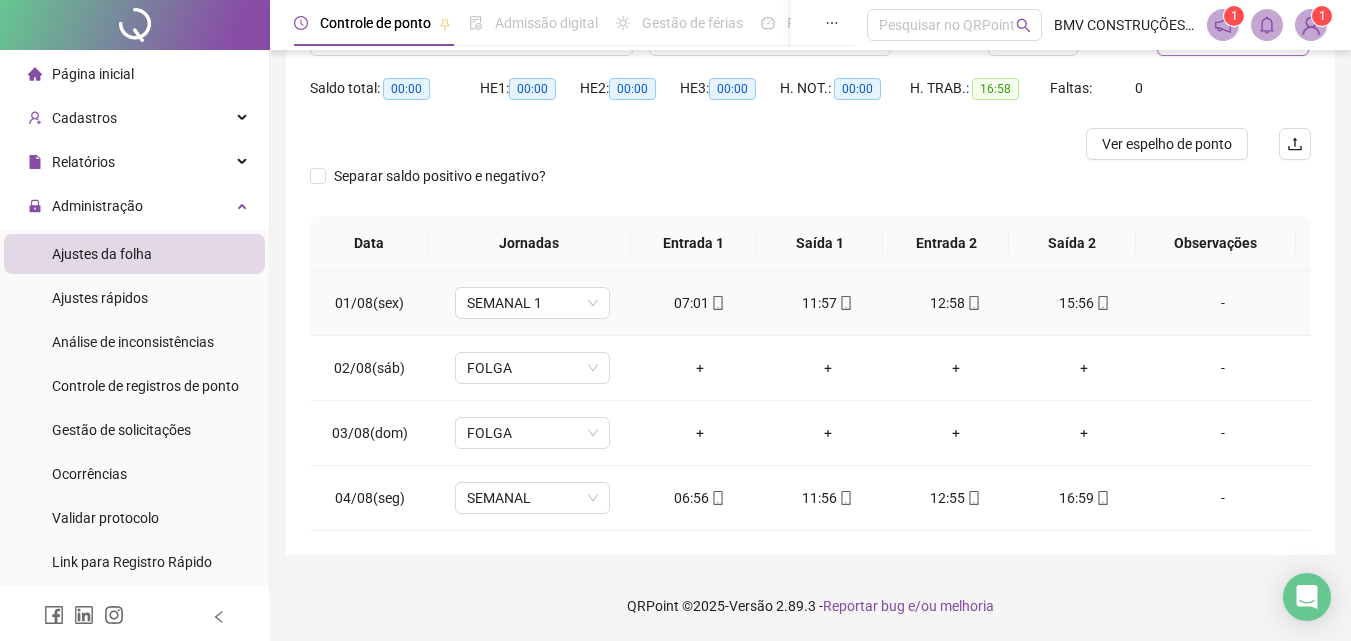 scroll, scrollTop: 0, scrollLeft: 0, axis: both 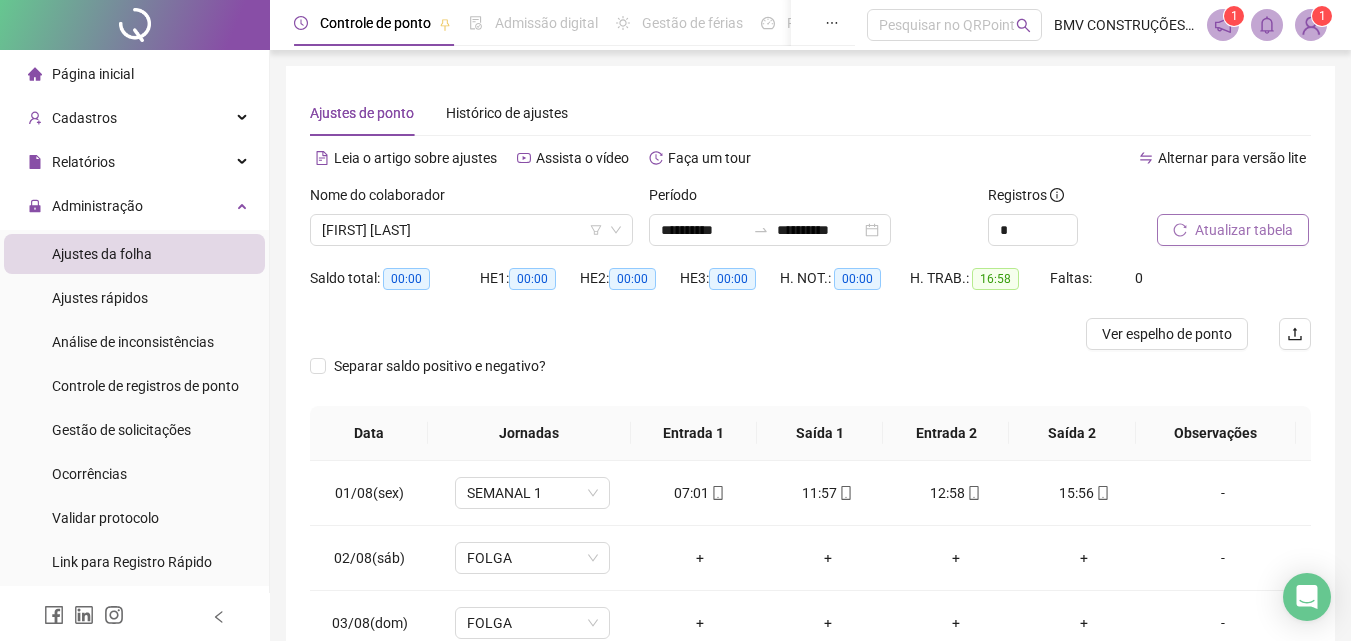 click on "Nome do colaborador" at bounding box center [471, 199] 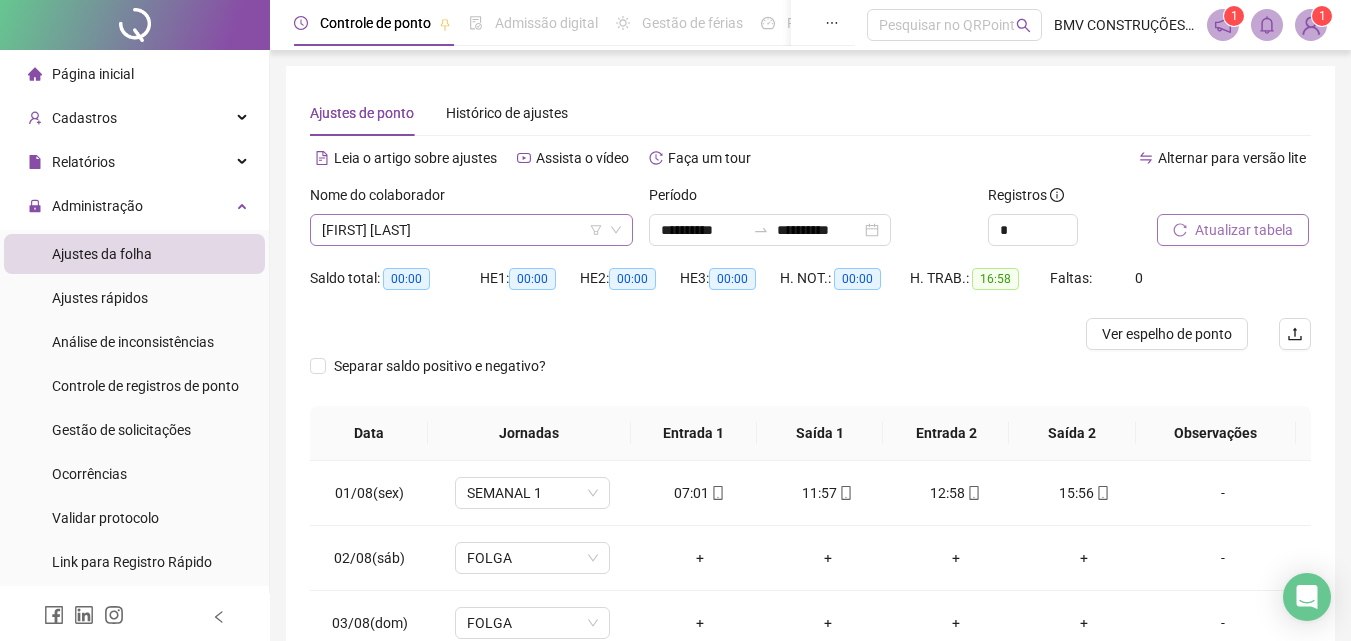click on "[FIRST] [LAST]" at bounding box center [471, 230] 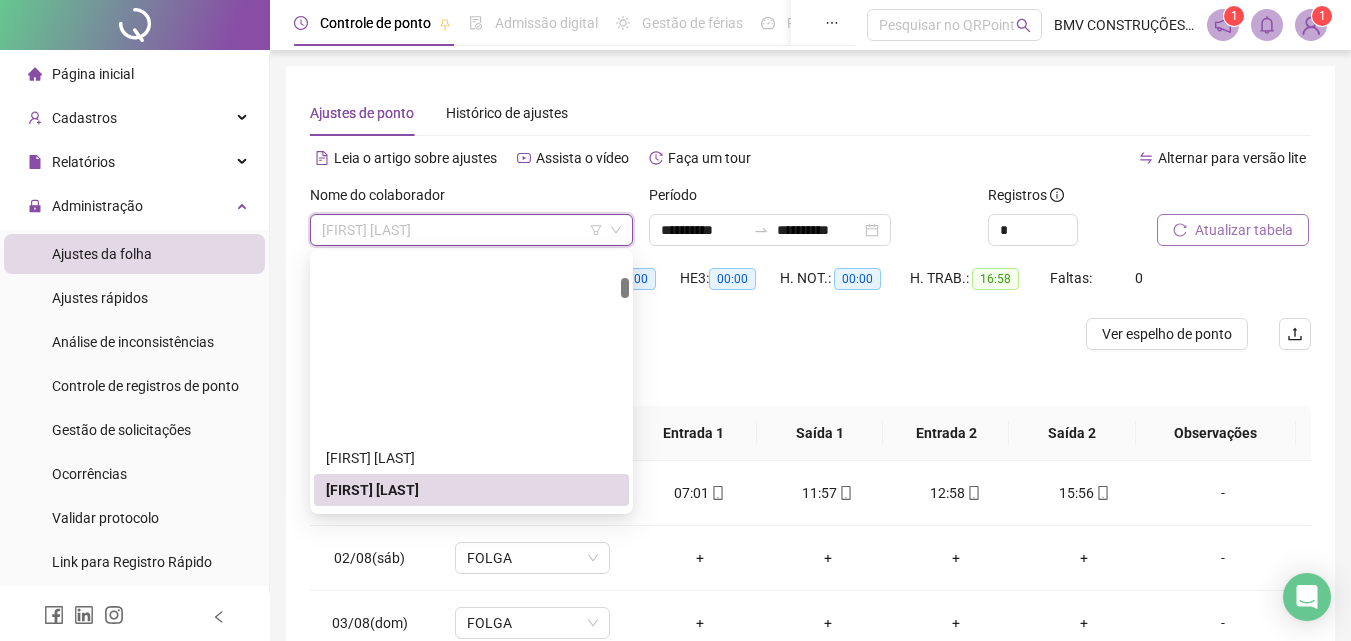 scroll, scrollTop: 1900, scrollLeft: 0, axis: vertical 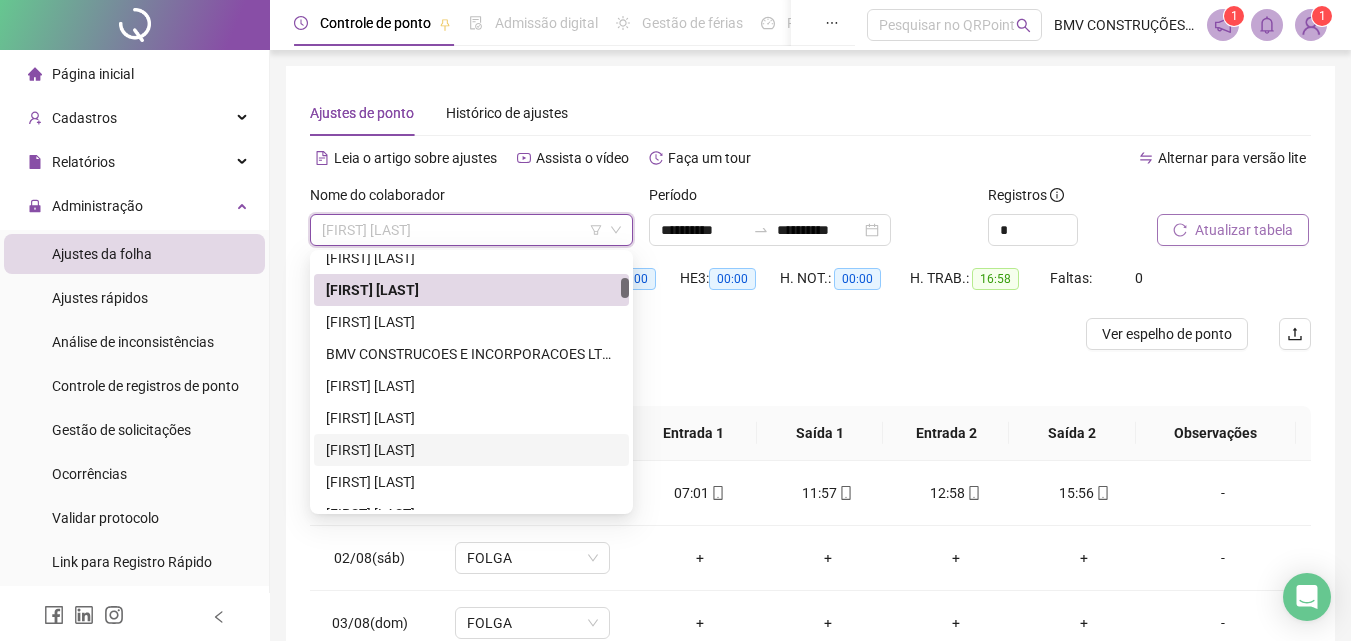 click on "[FIRST] [LAST]" at bounding box center (471, 450) 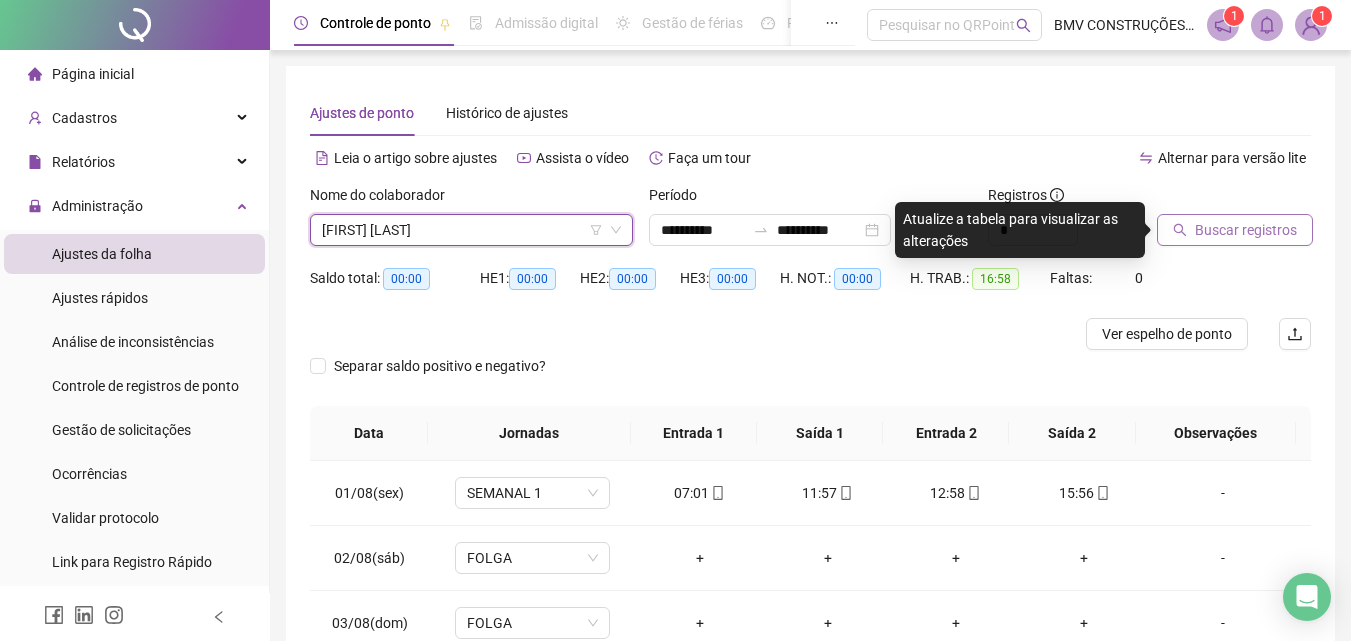 click on "Buscar registros" at bounding box center (1235, 230) 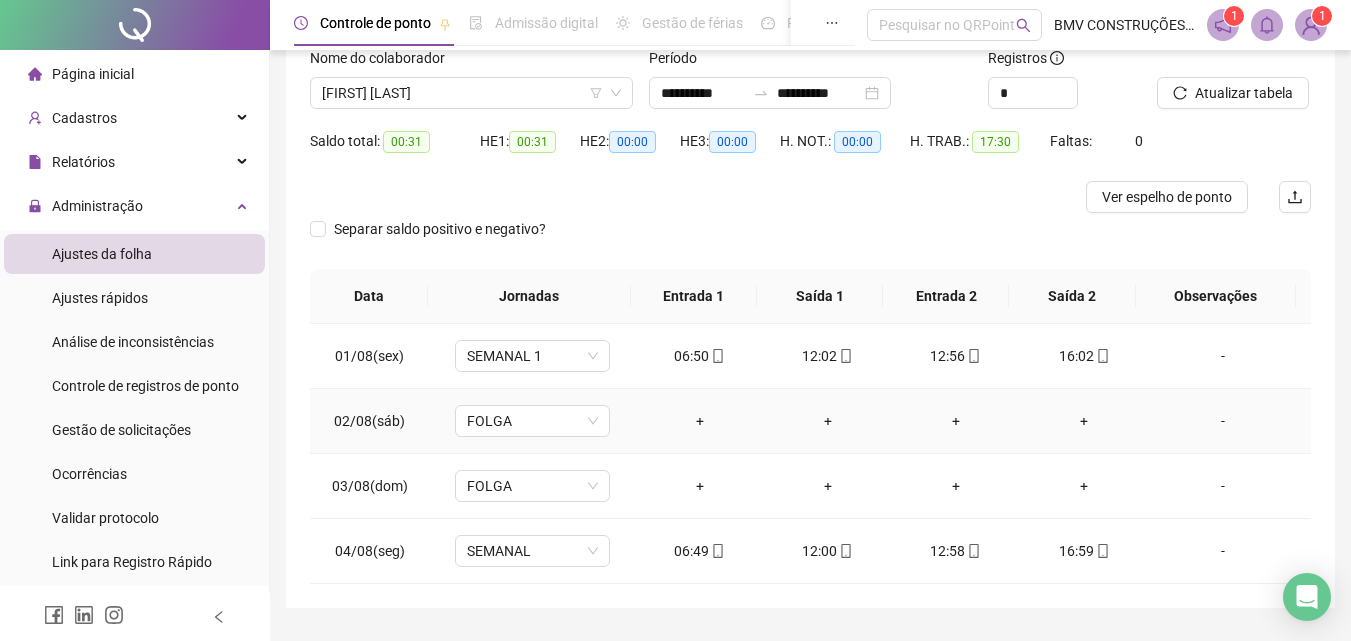 scroll, scrollTop: 190, scrollLeft: 0, axis: vertical 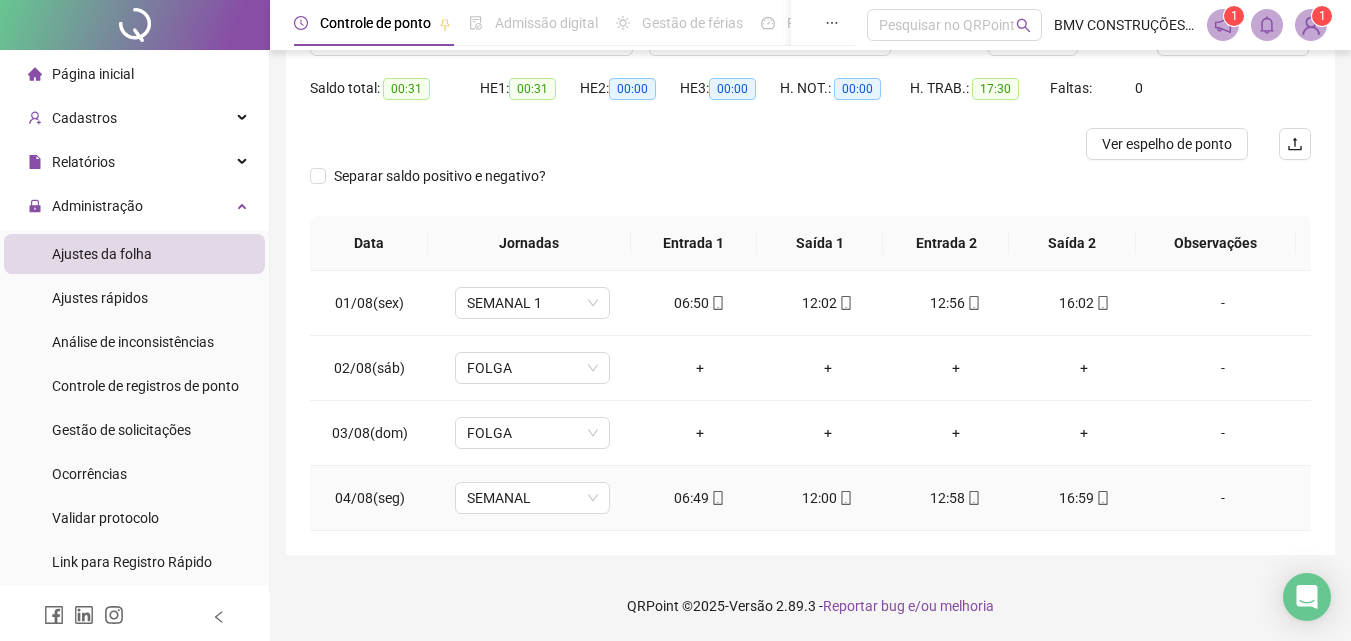 click on "16:59" at bounding box center (1084, 498) 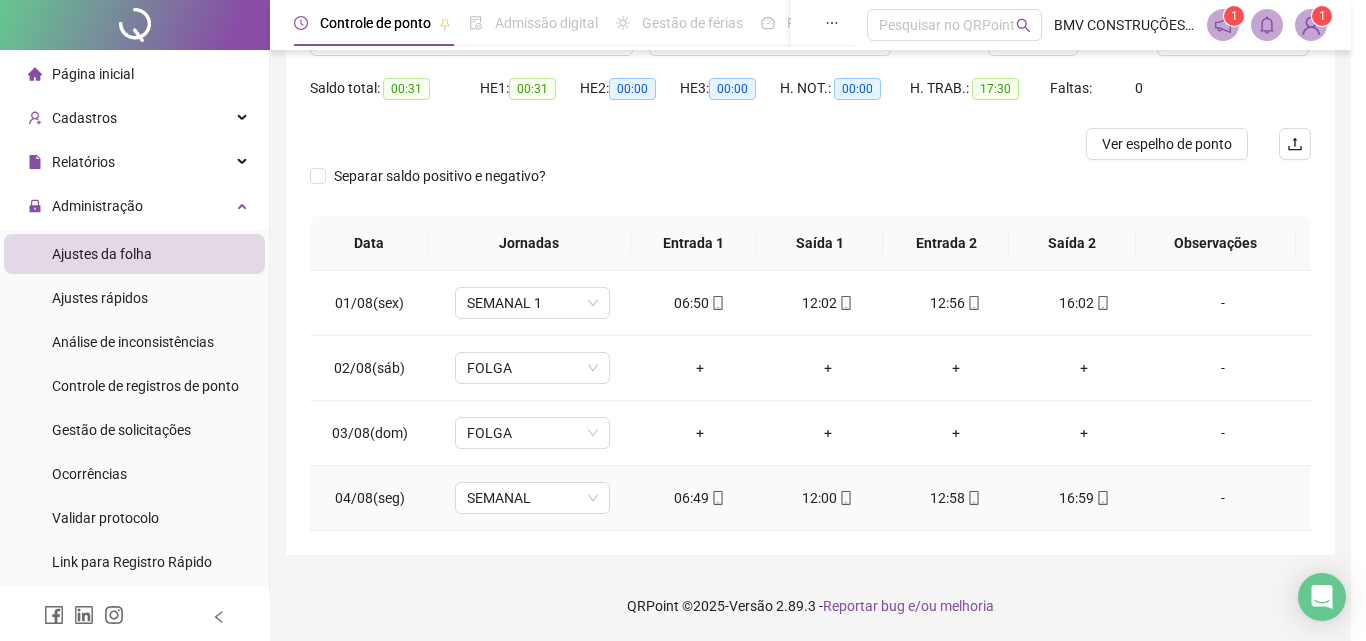 type on "**********" 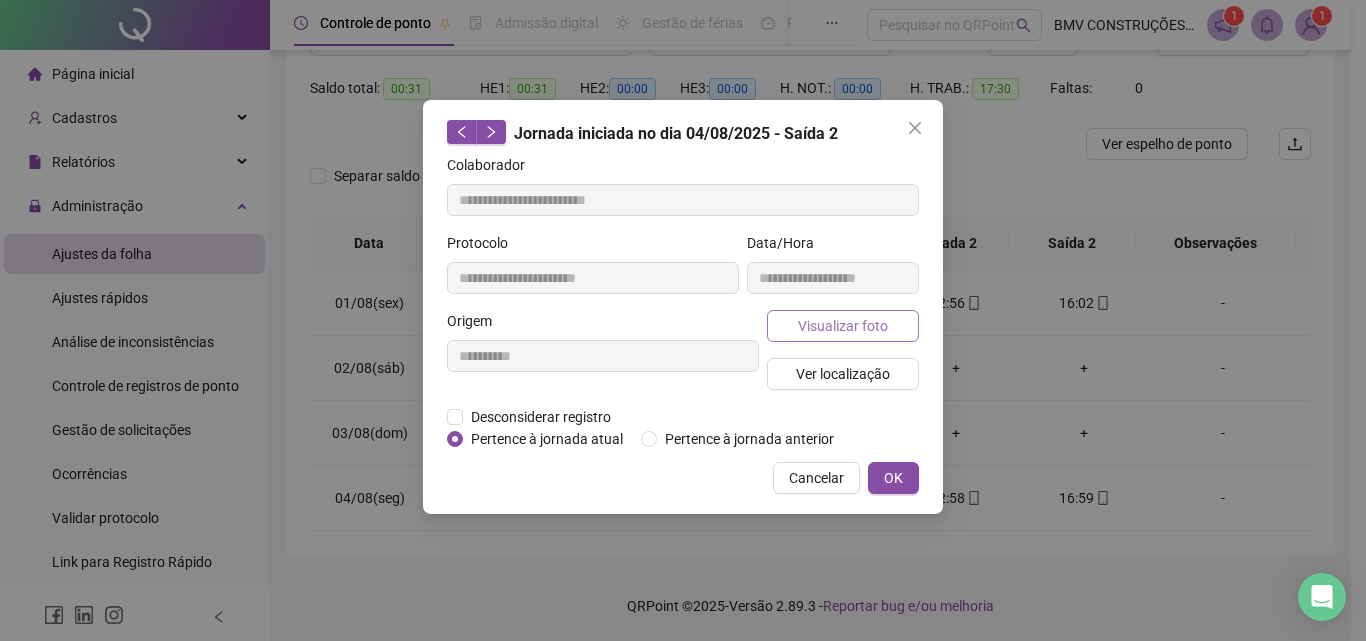 click on "Visualizar foto" at bounding box center [843, 326] 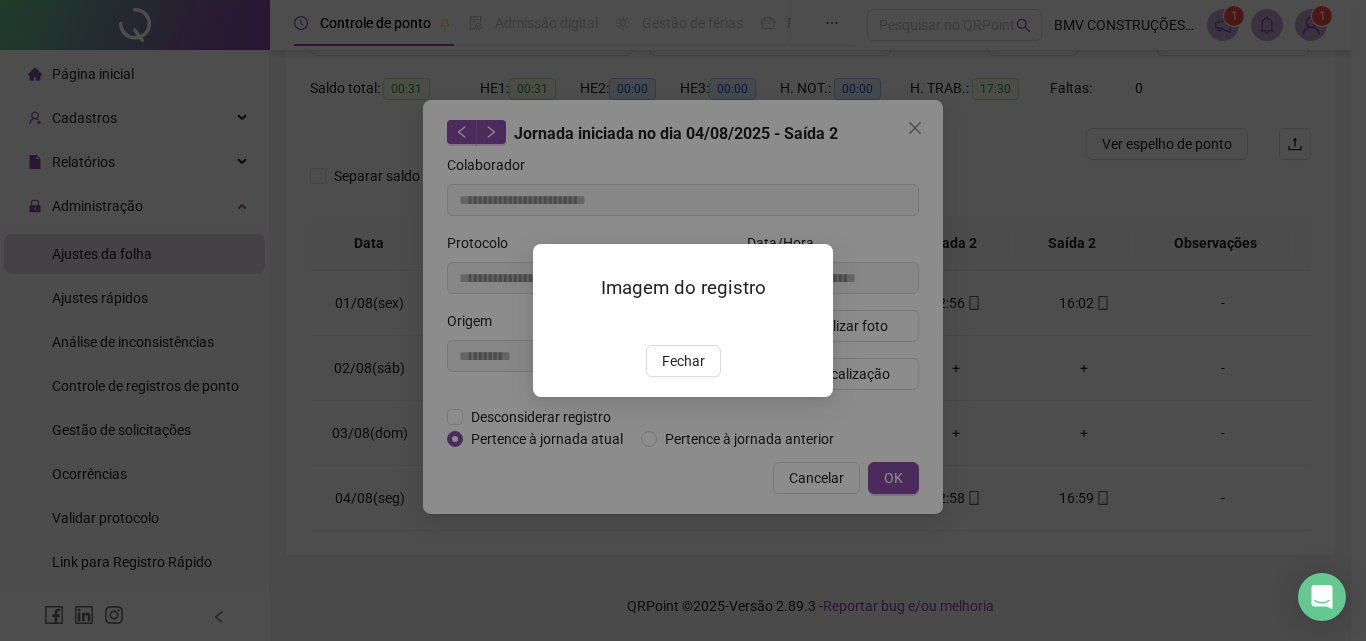 click on "Fechar" at bounding box center (683, 361) 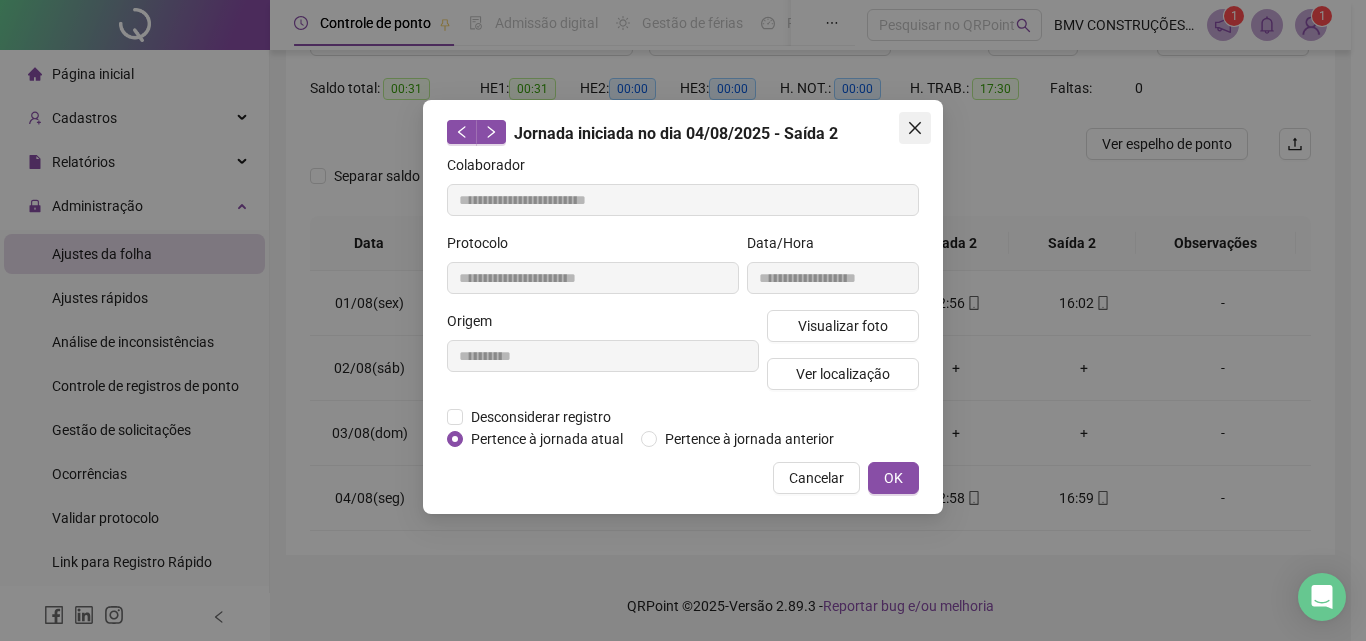click at bounding box center (915, 128) 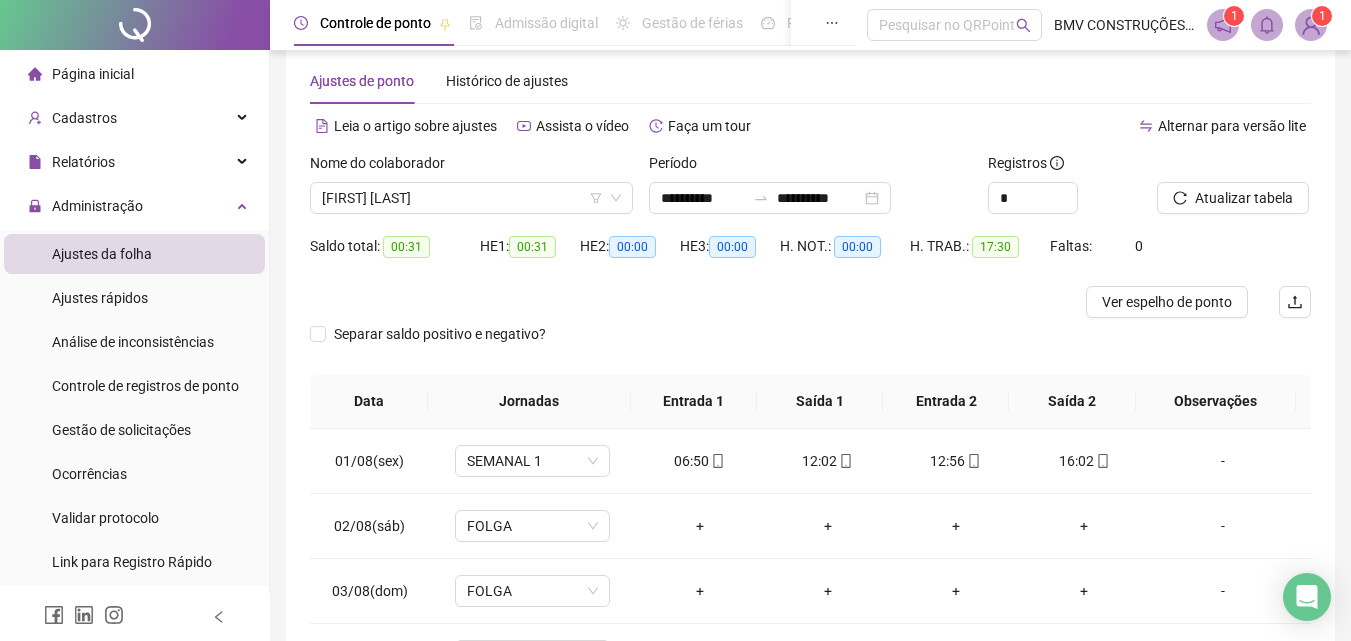 scroll, scrollTop: 0, scrollLeft: 0, axis: both 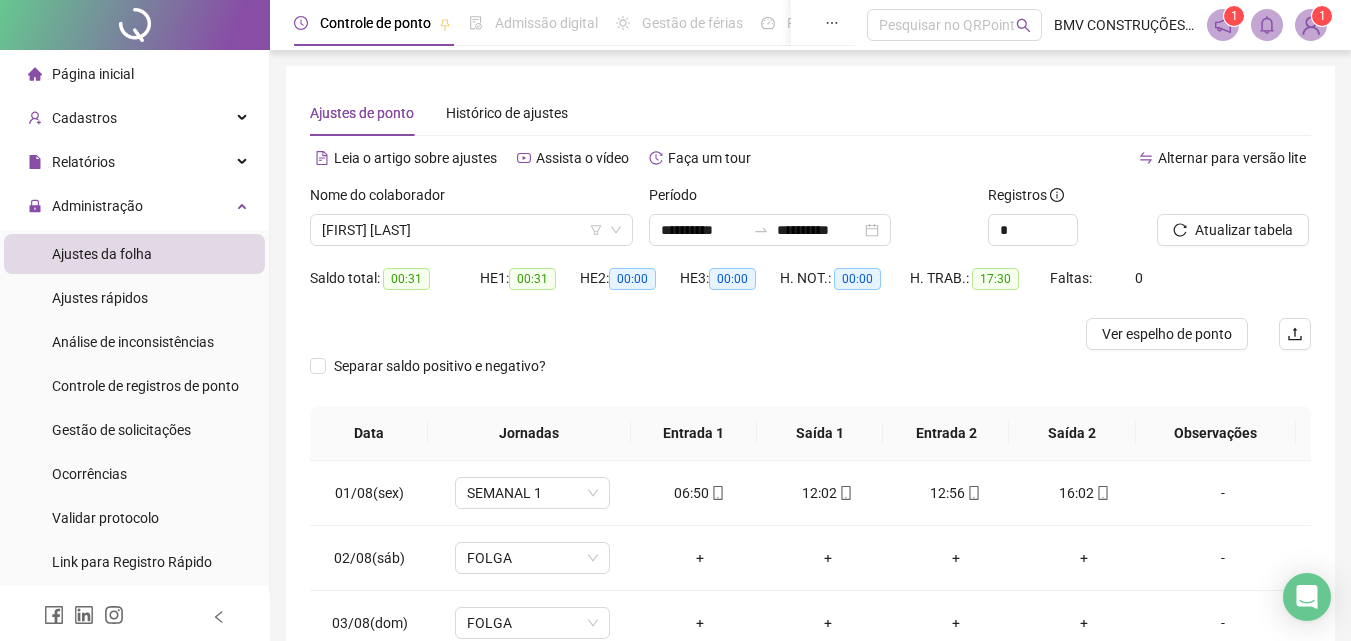 drag, startPoint x: 484, startPoint y: 220, endPoint x: 478, endPoint y: 274, distance: 54.33231 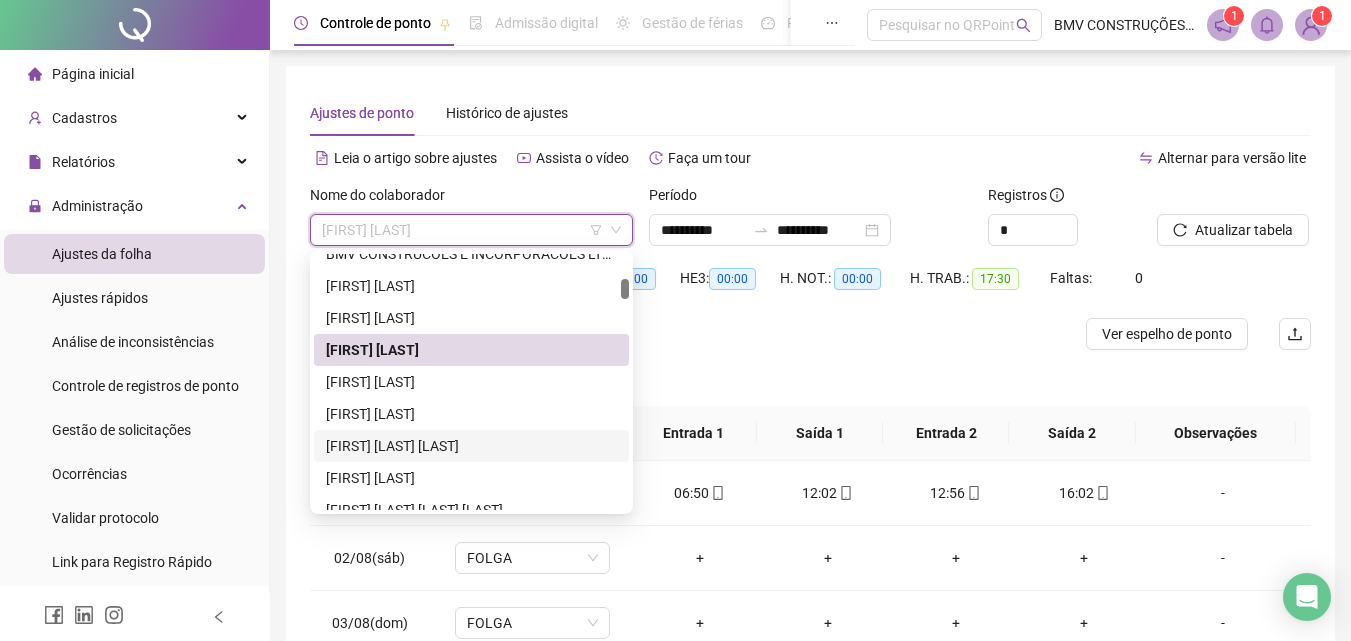 scroll, scrollTop: 2200, scrollLeft: 0, axis: vertical 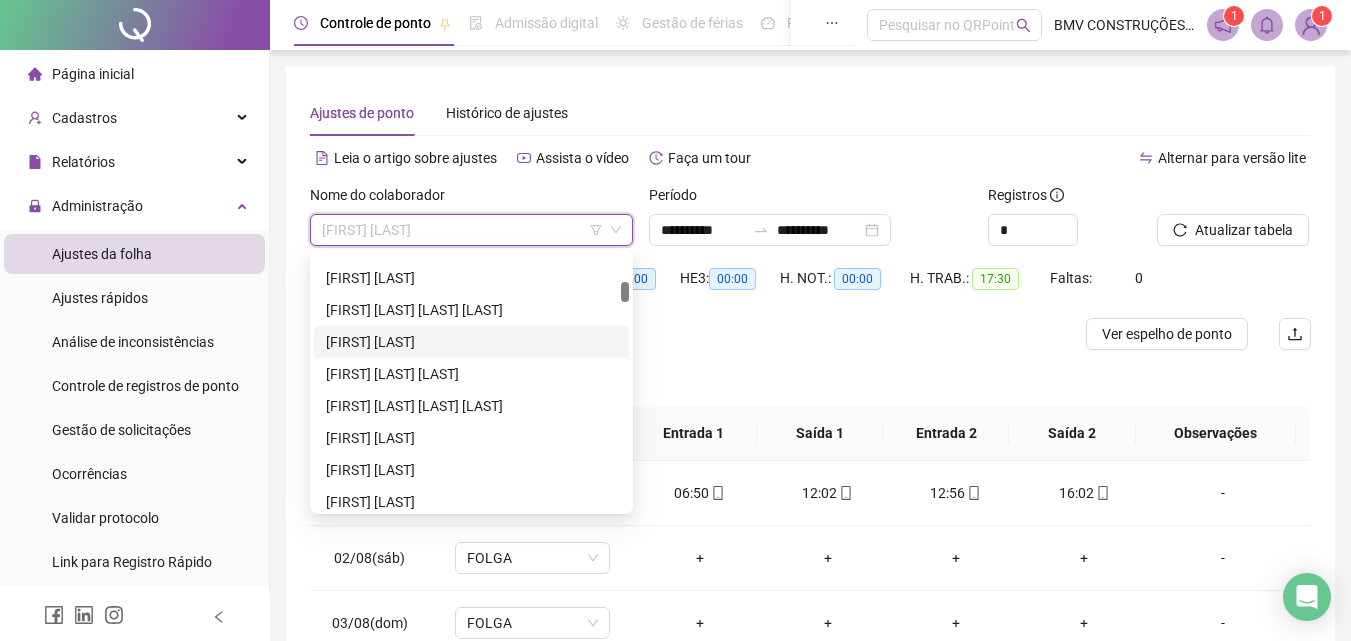 drag, startPoint x: 516, startPoint y: 337, endPoint x: 541, endPoint y: 330, distance: 25.96151 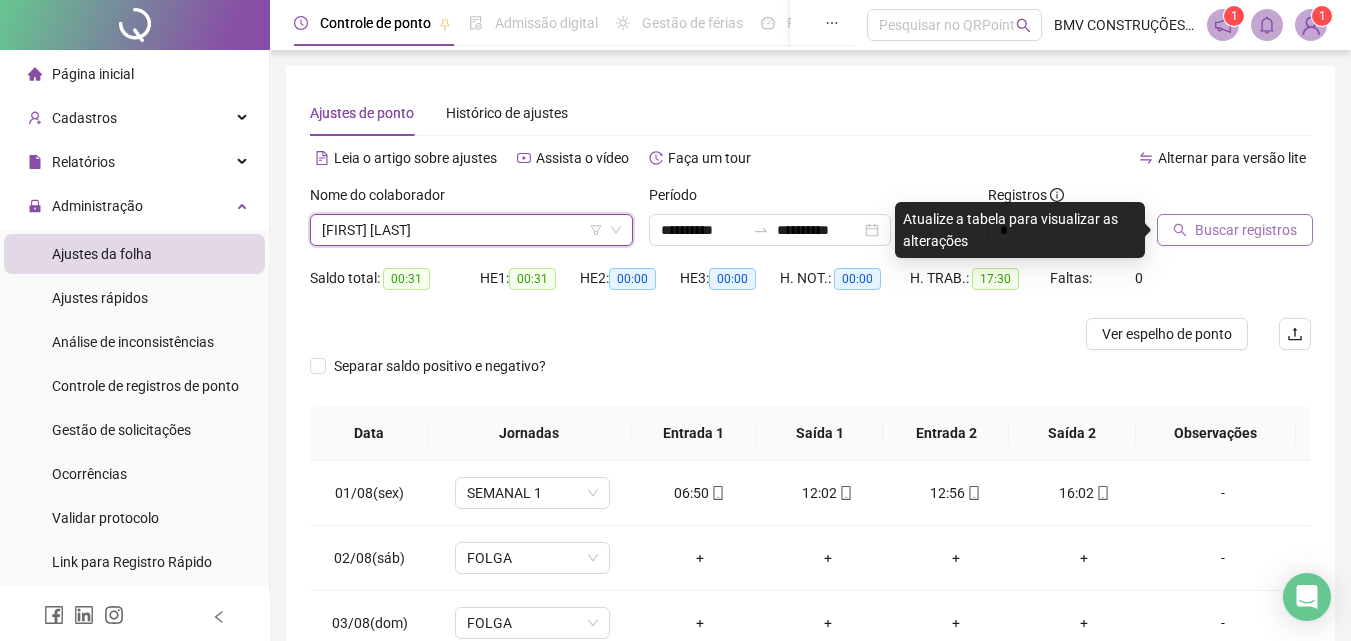 click on "Buscar registros" at bounding box center (1246, 230) 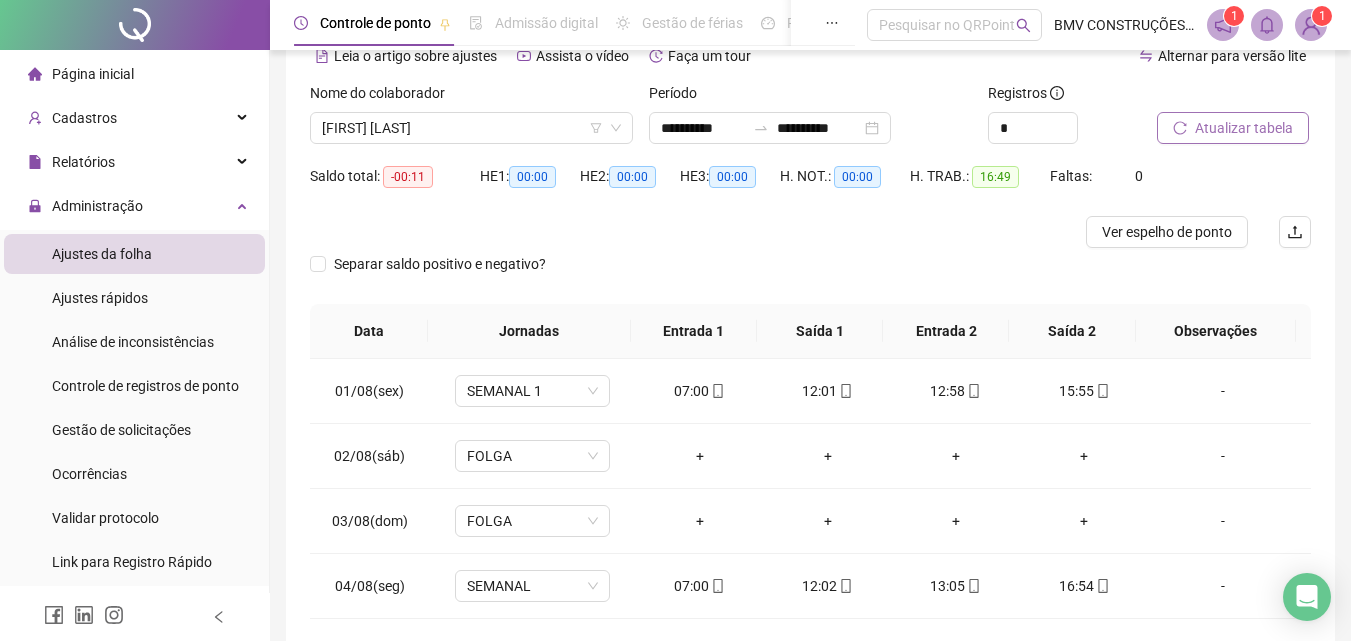 scroll, scrollTop: 190, scrollLeft: 0, axis: vertical 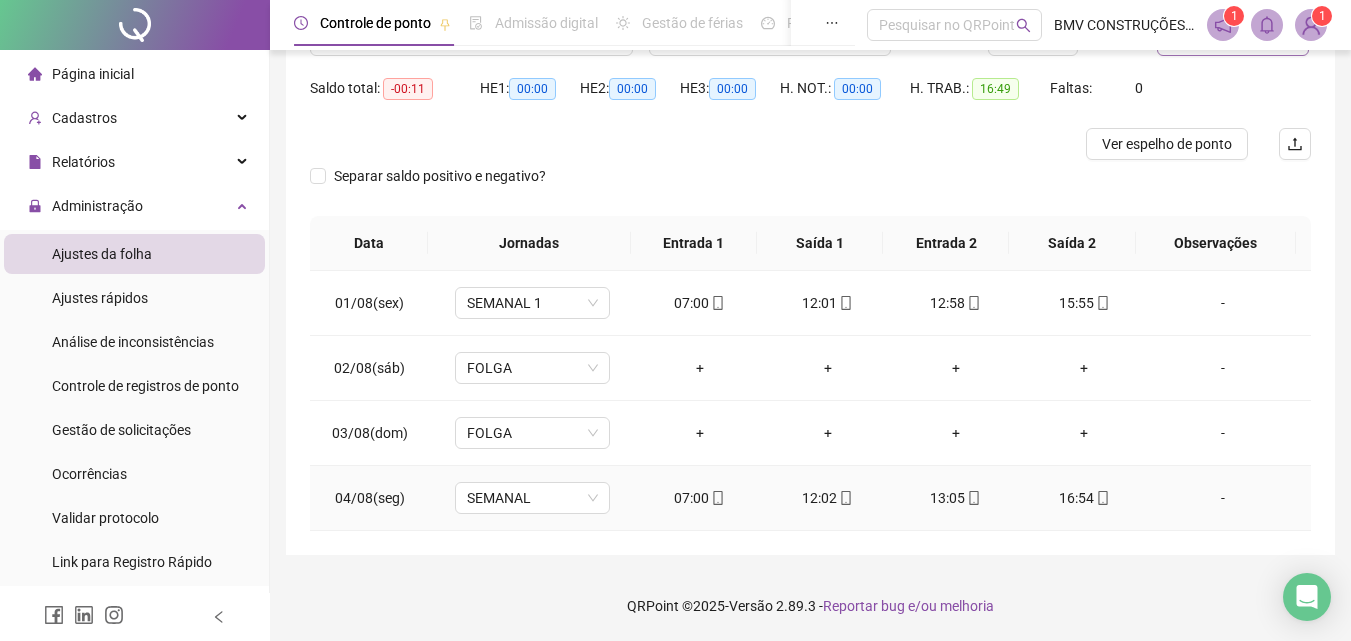 click on "16:54" at bounding box center (1084, 498) 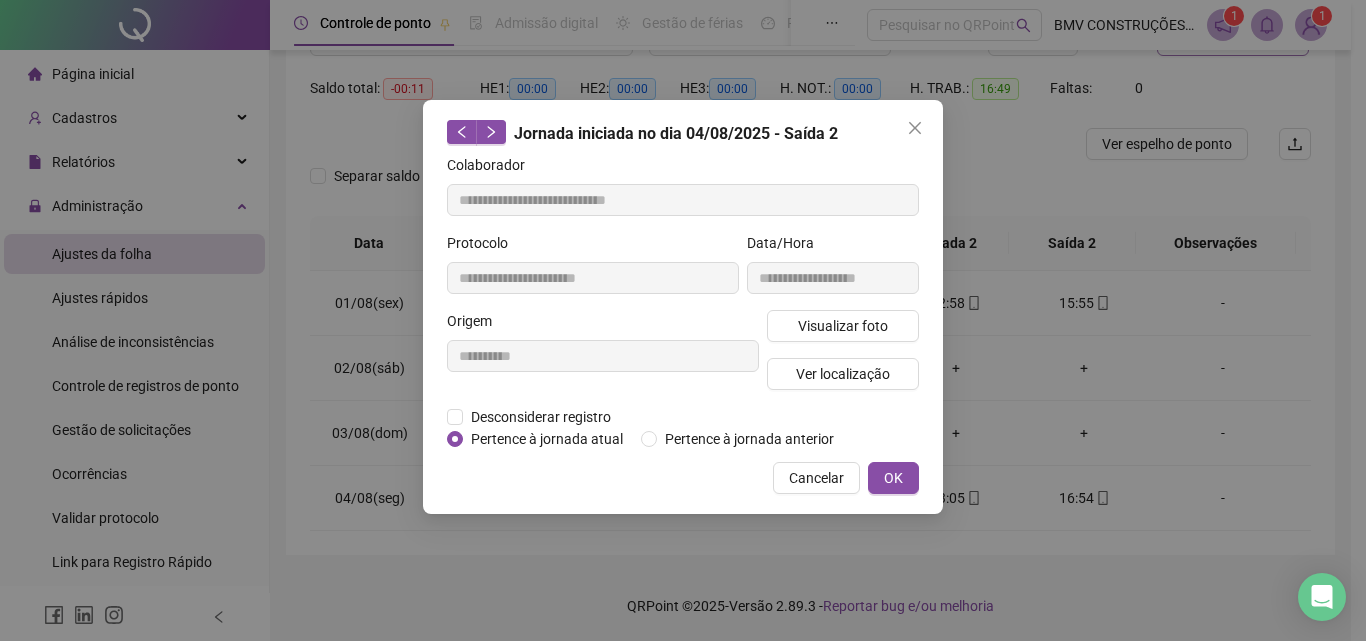type on "**********" 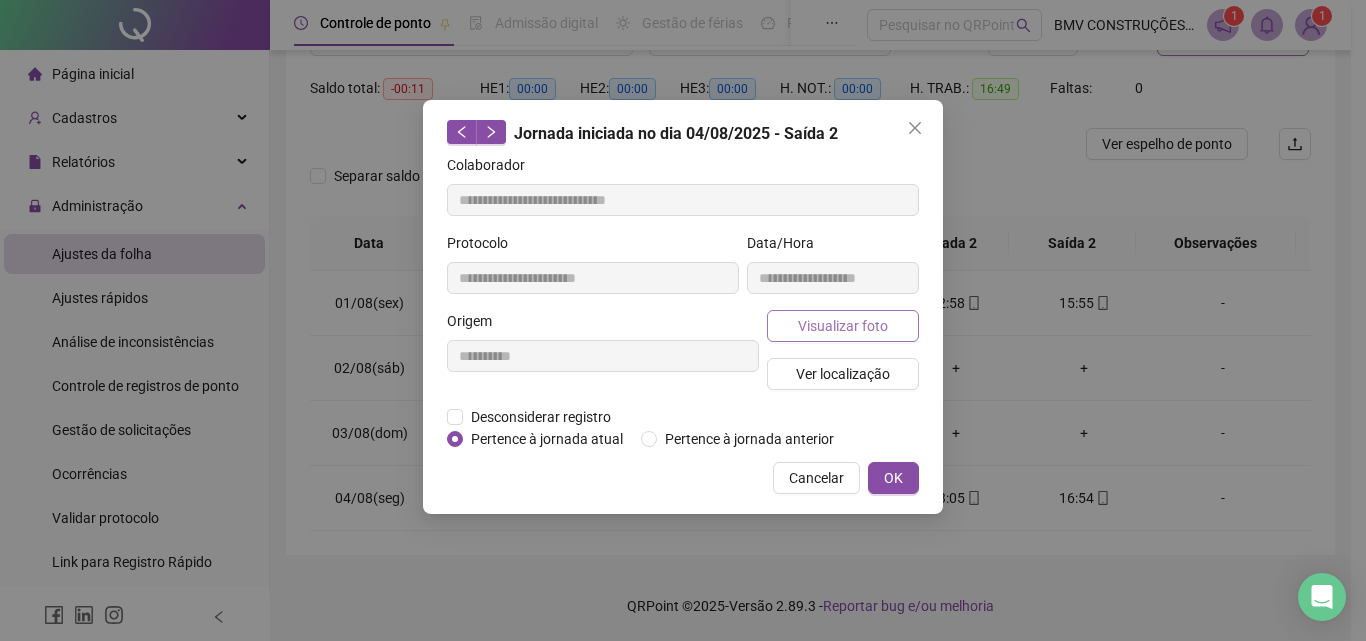 click on "Visualizar foto" at bounding box center [843, 326] 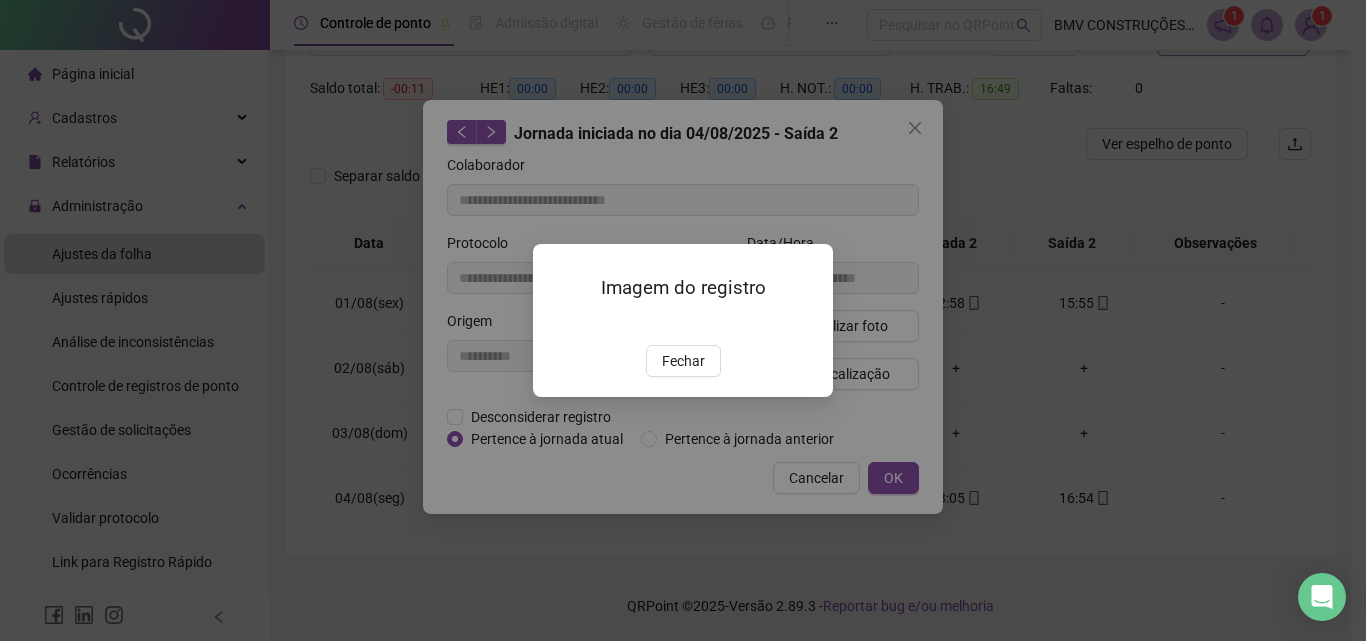 drag, startPoint x: 683, startPoint y: 461, endPoint x: 694, endPoint y: 455, distance: 12.529964 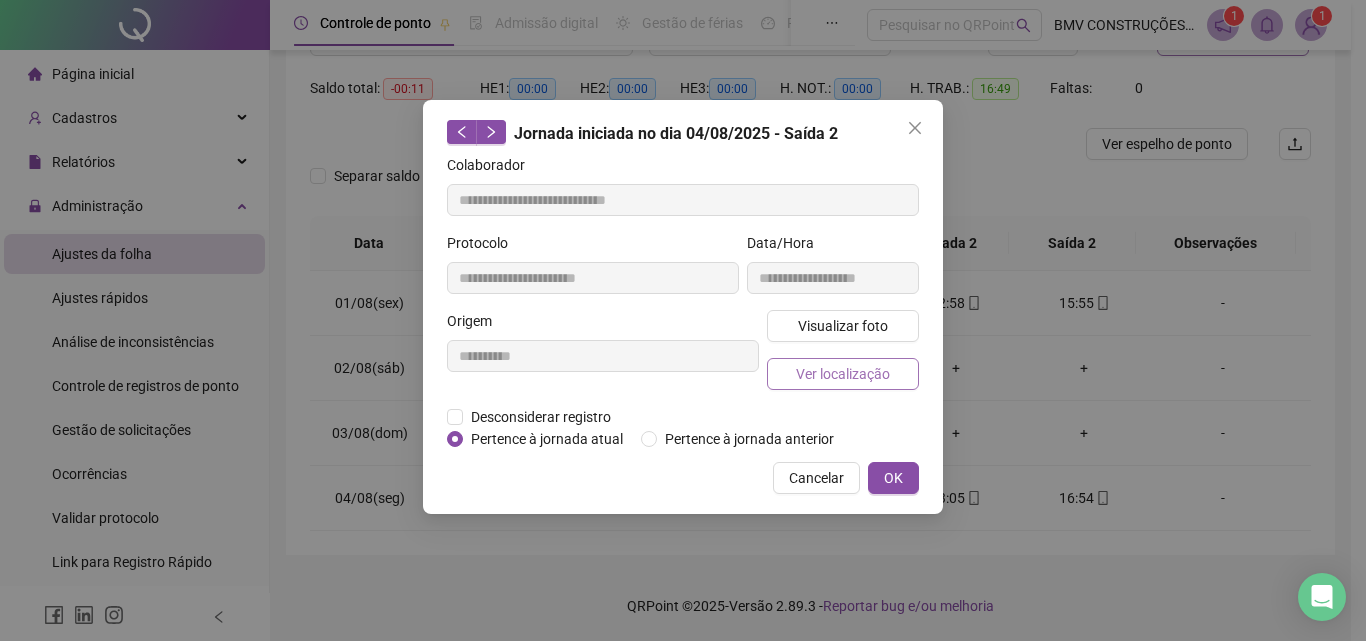 click on "Ver localização" at bounding box center [843, 374] 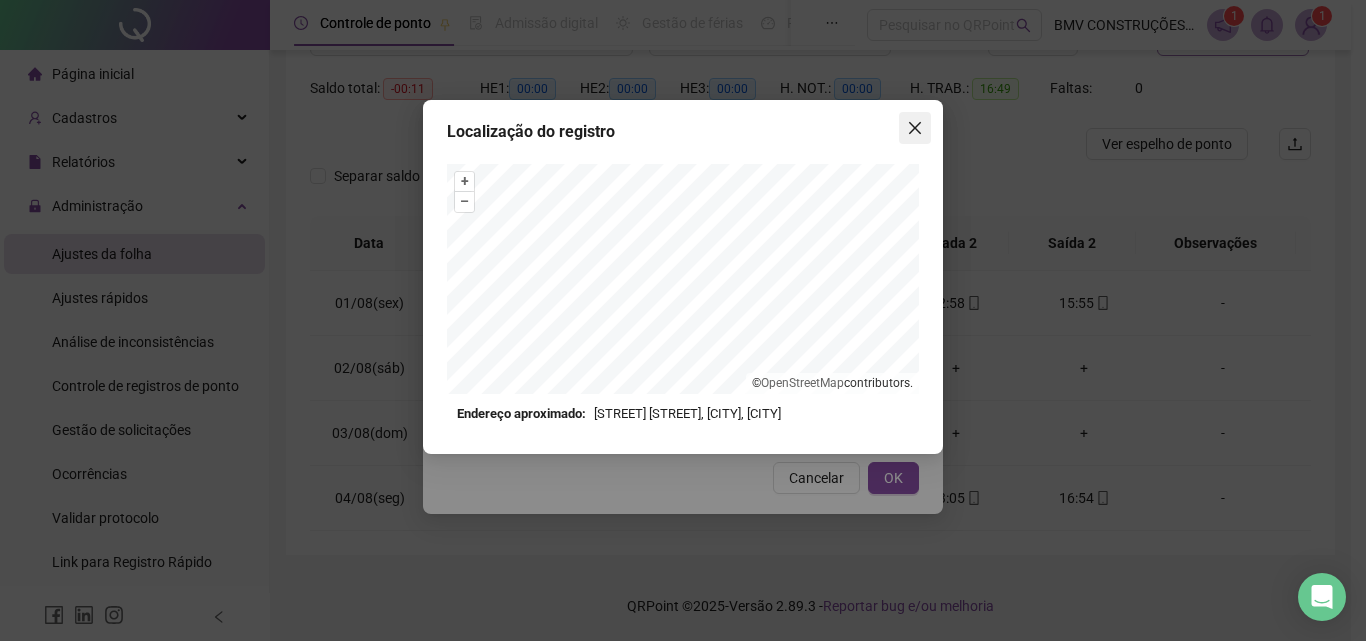 click at bounding box center [915, 128] 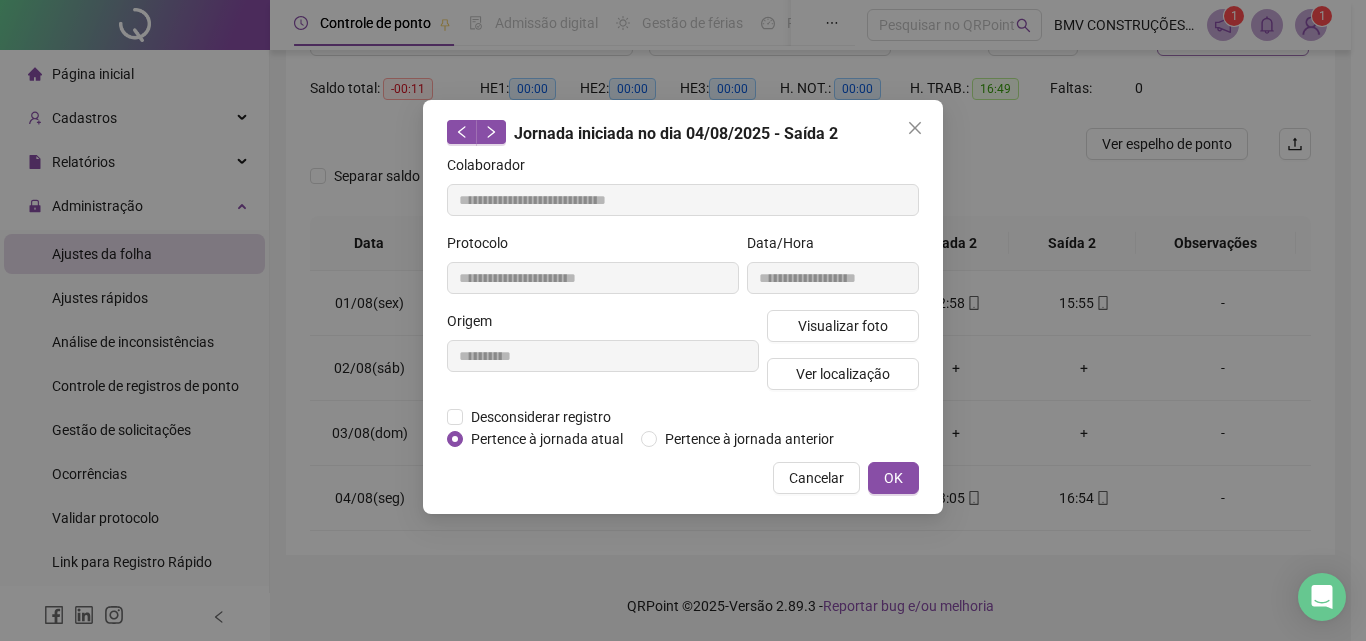 click at bounding box center [915, 128] 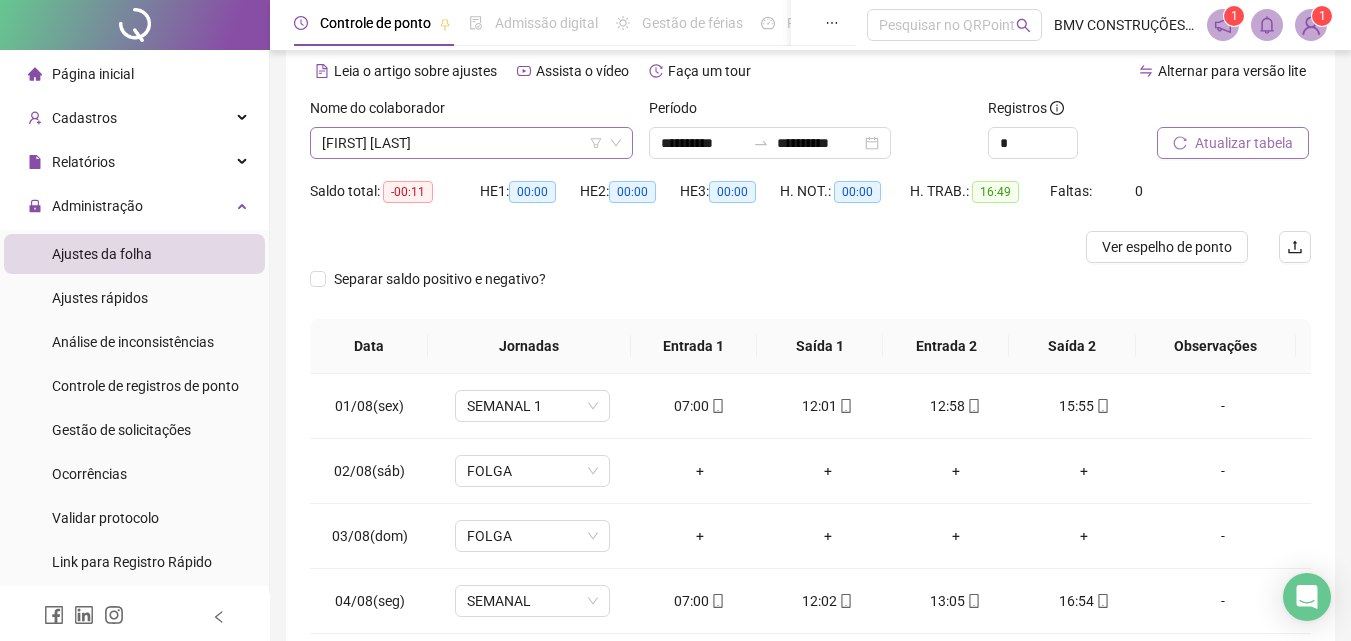 scroll, scrollTop: 0, scrollLeft: 0, axis: both 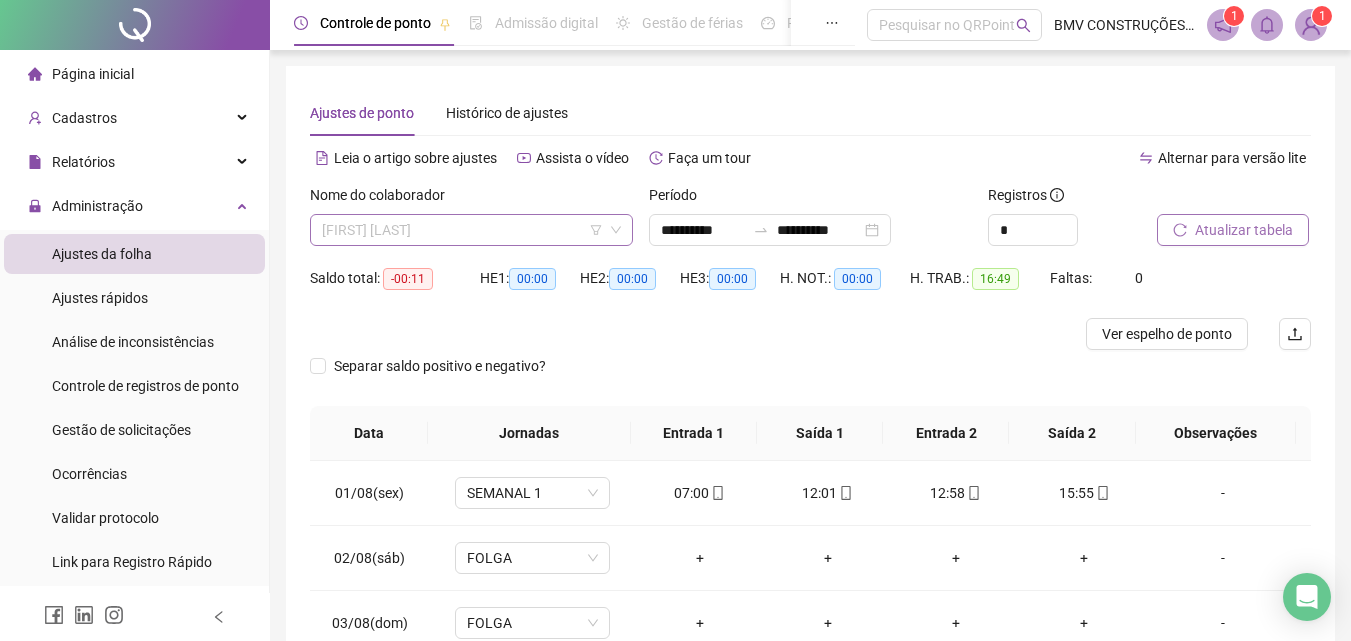 click on "[FIRST] [LAST]" at bounding box center (471, 230) 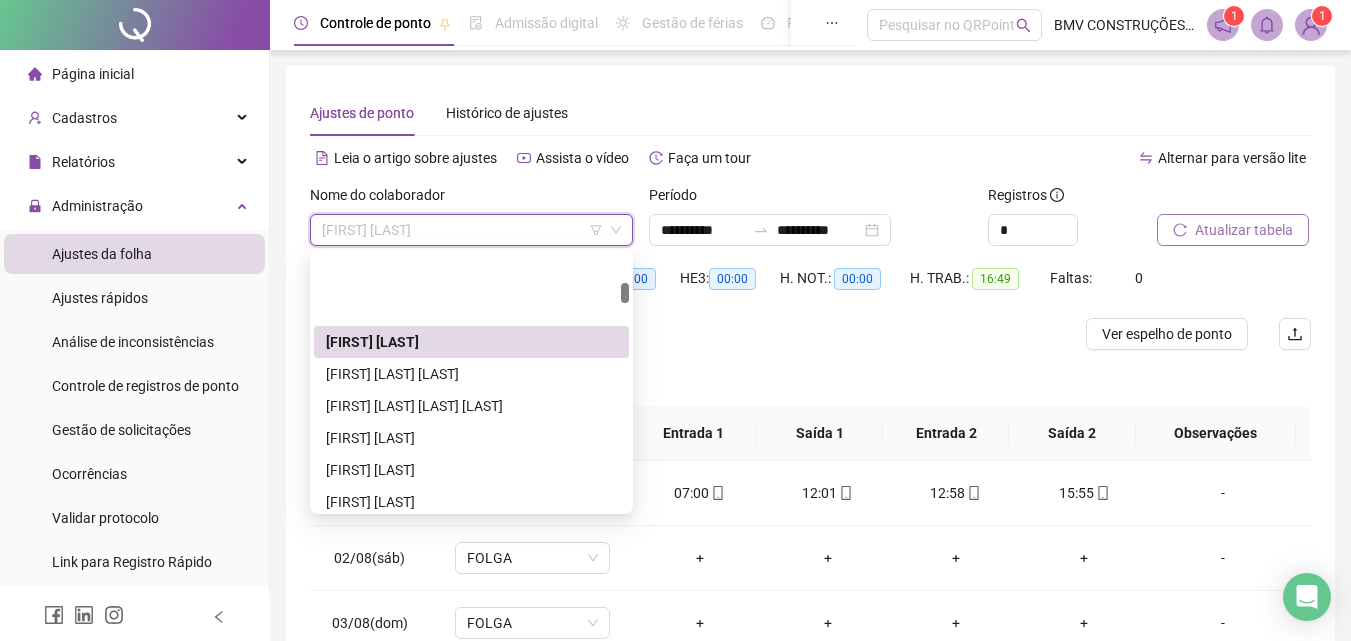 scroll, scrollTop: 2400, scrollLeft: 0, axis: vertical 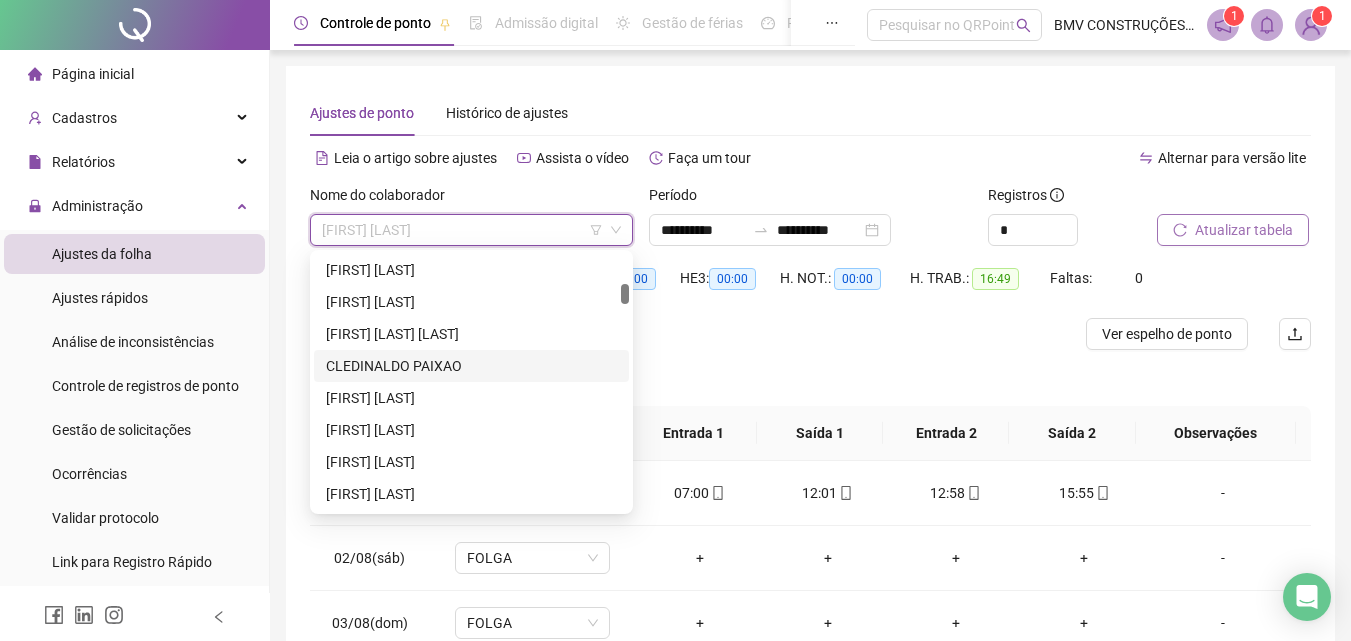 click on "CLEDINALDO PAIXAO" at bounding box center [471, 366] 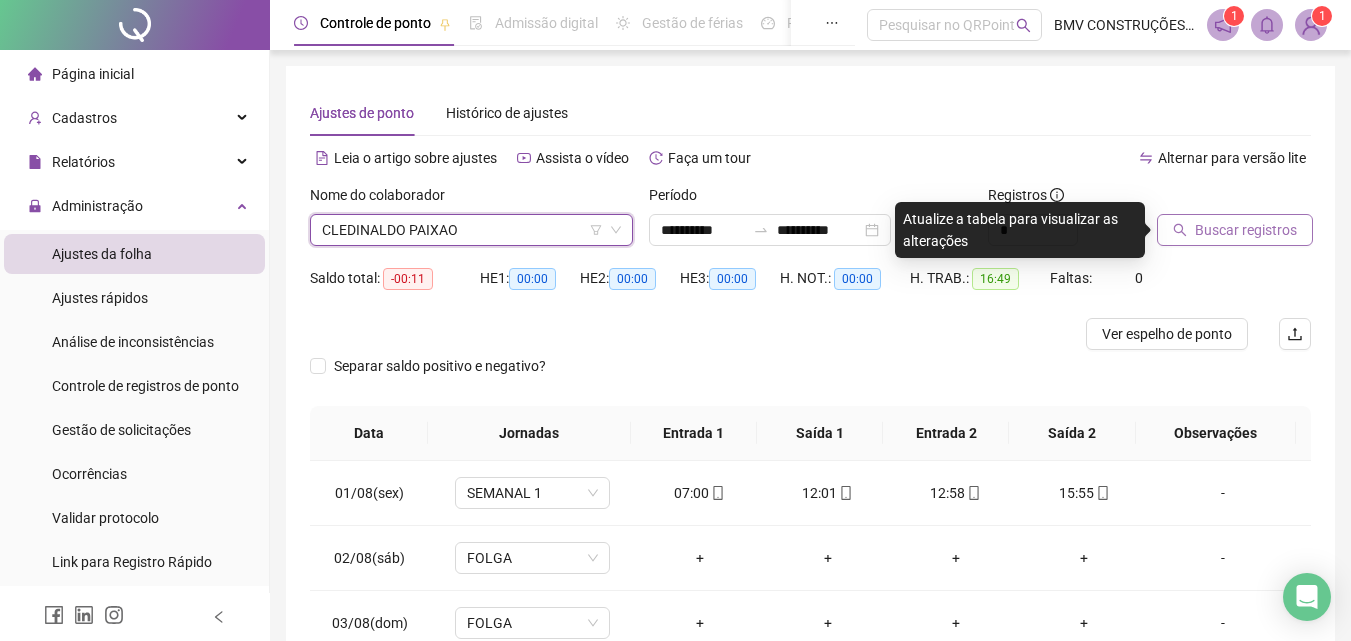 click on "Buscar registros" at bounding box center (1235, 230) 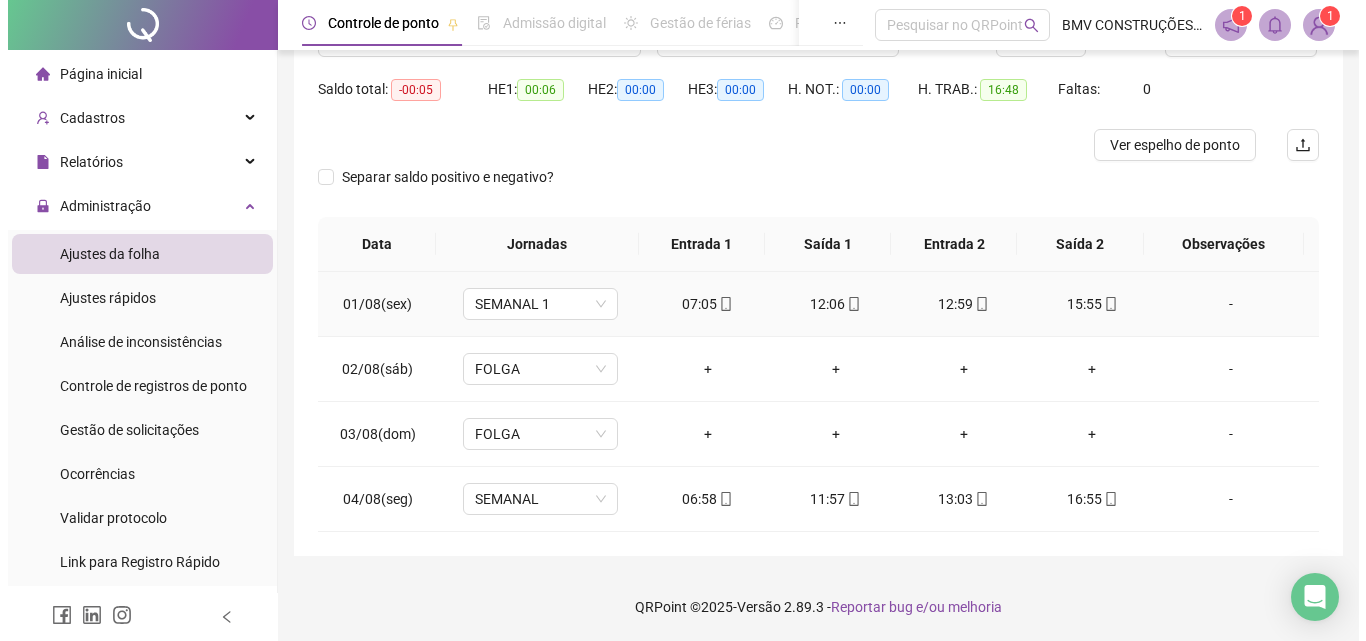 scroll, scrollTop: 190, scrollLeft: 0, axis: vertical 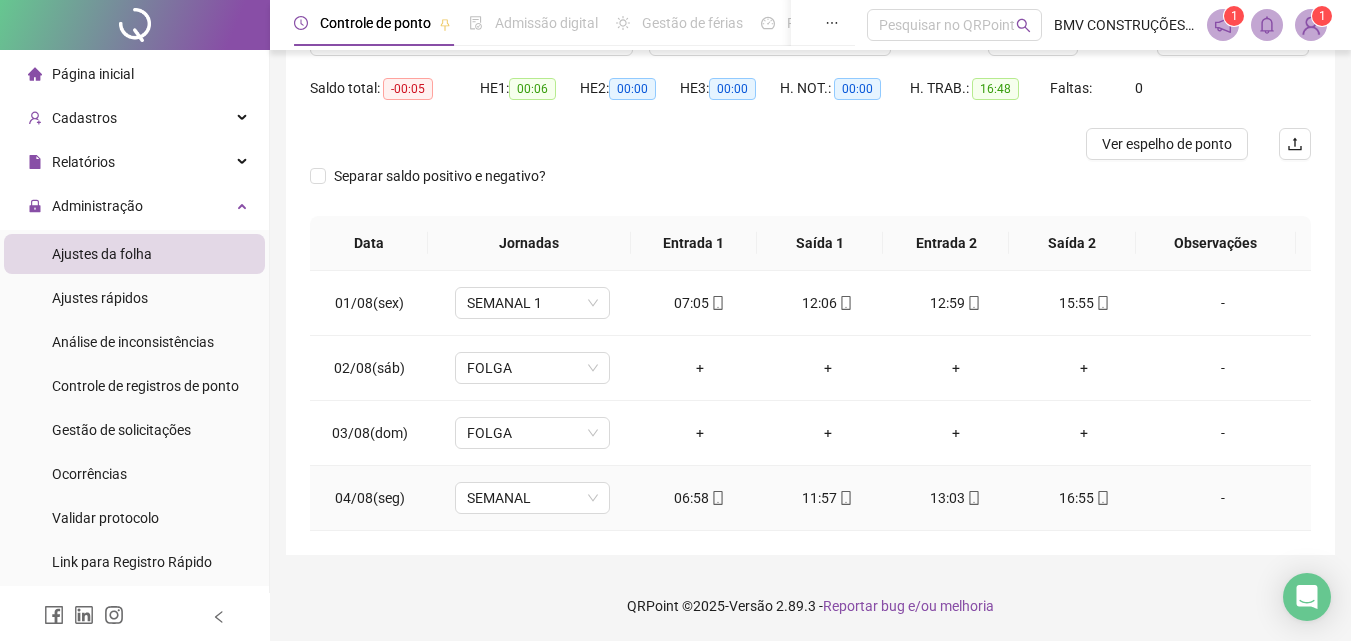 click on "16:55" at bounding box center (1084, 498) 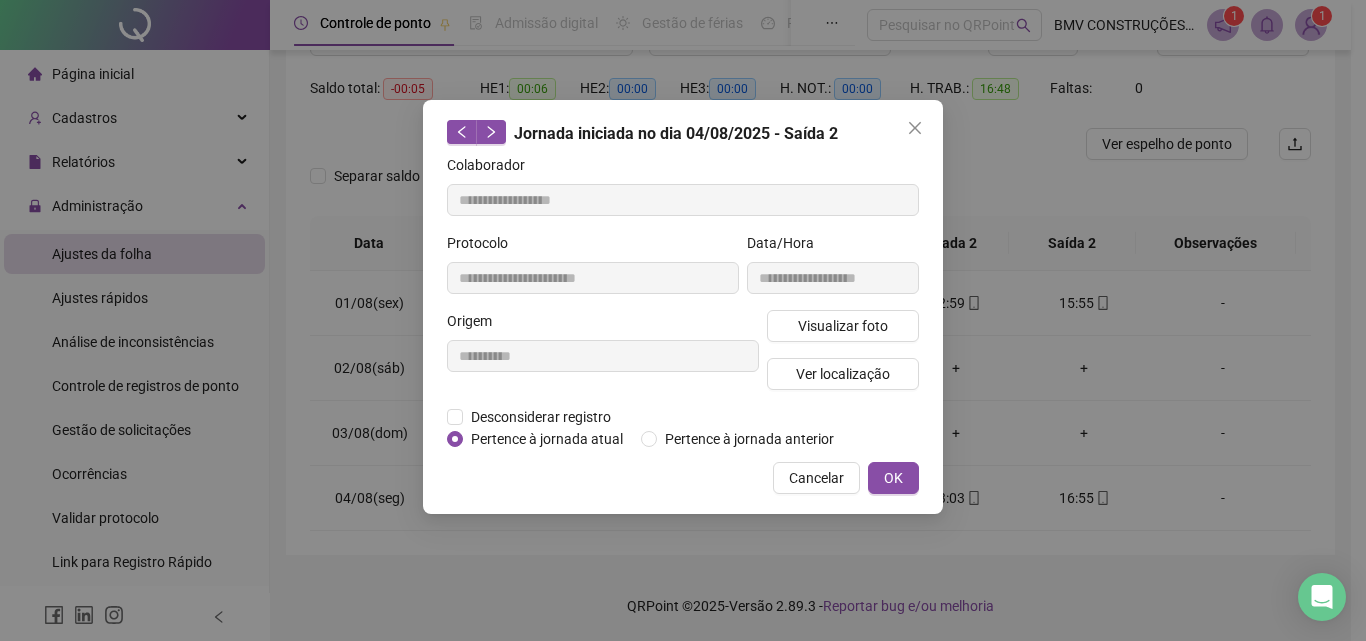 type on "**********" 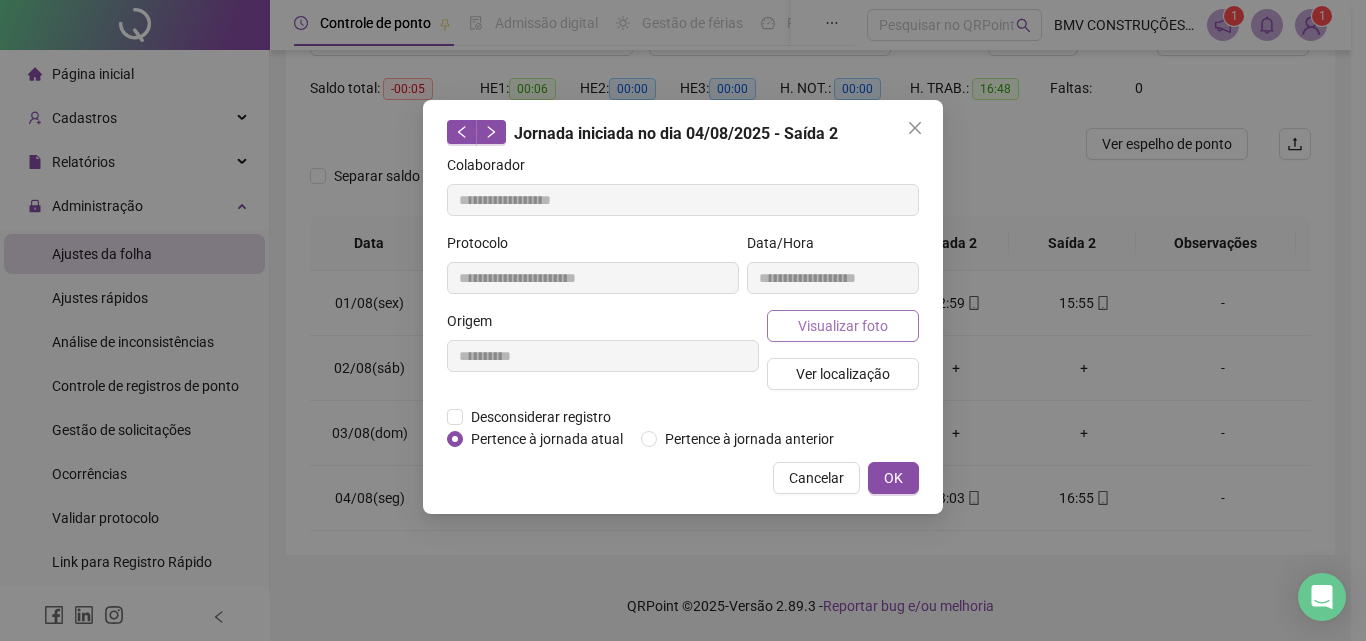 click on "Visualizar foto" at bounding box center (843, 326) 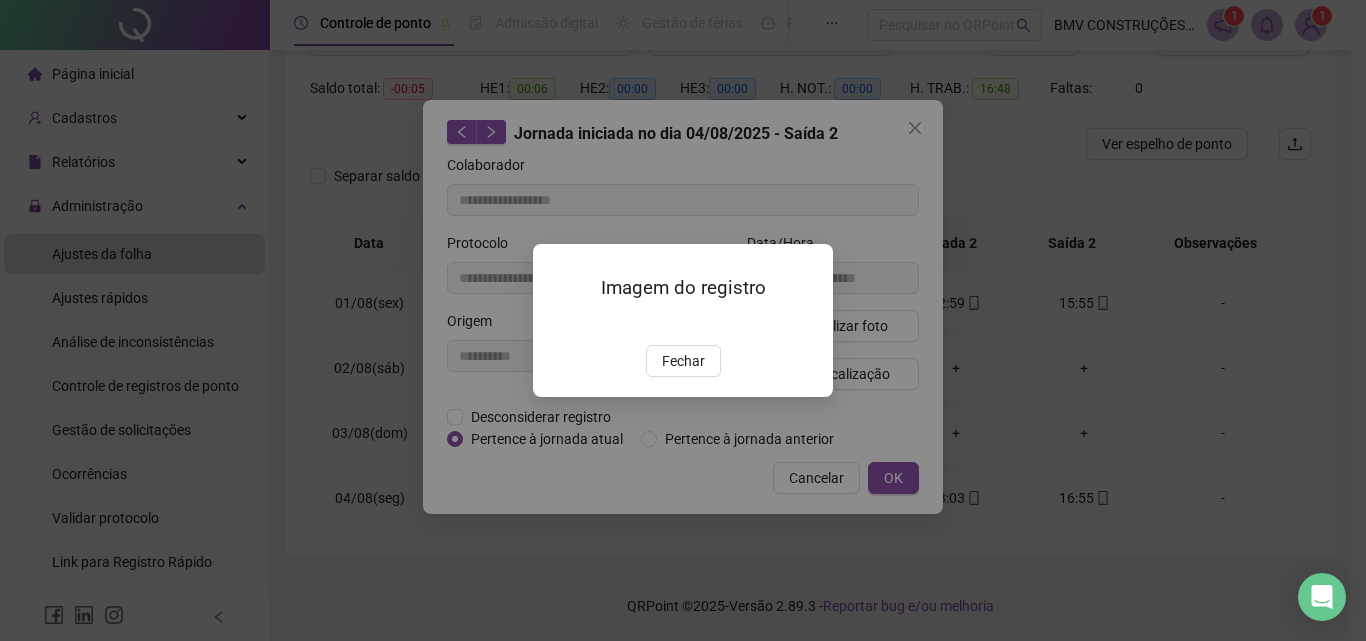 drag, startPoint x: 677, startPoint y: 475, endPoint x: 770, endPoint y: 357, distance: 150.24313 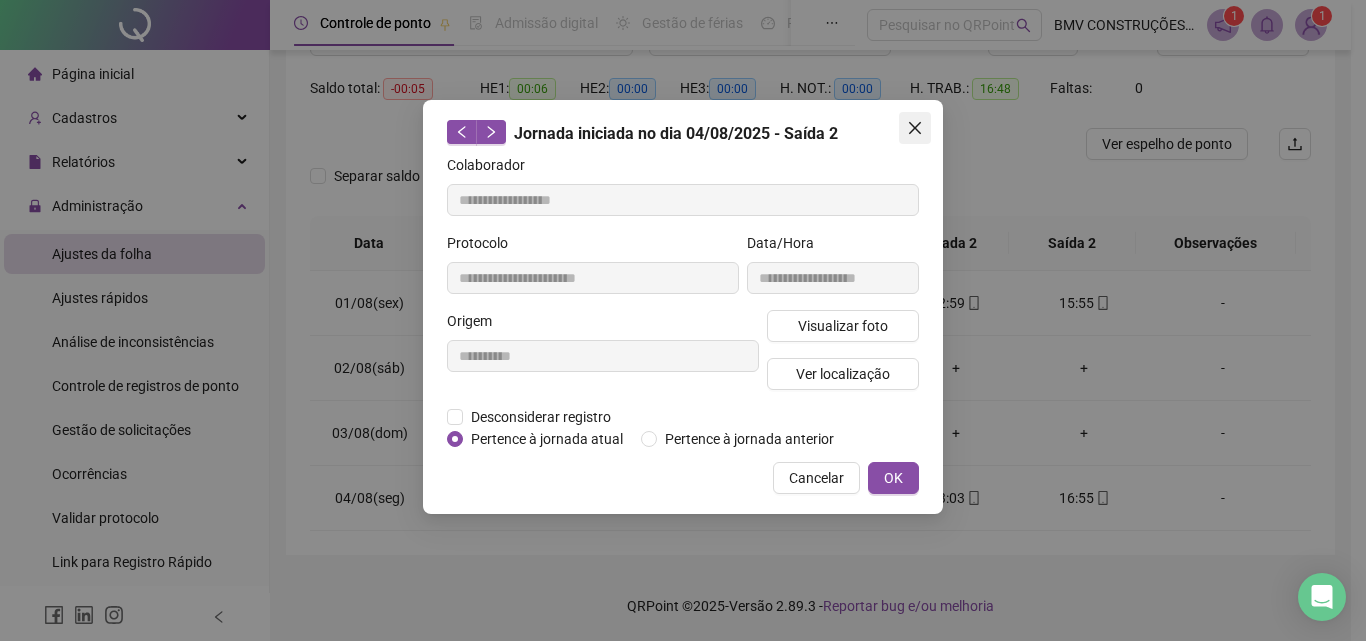 click 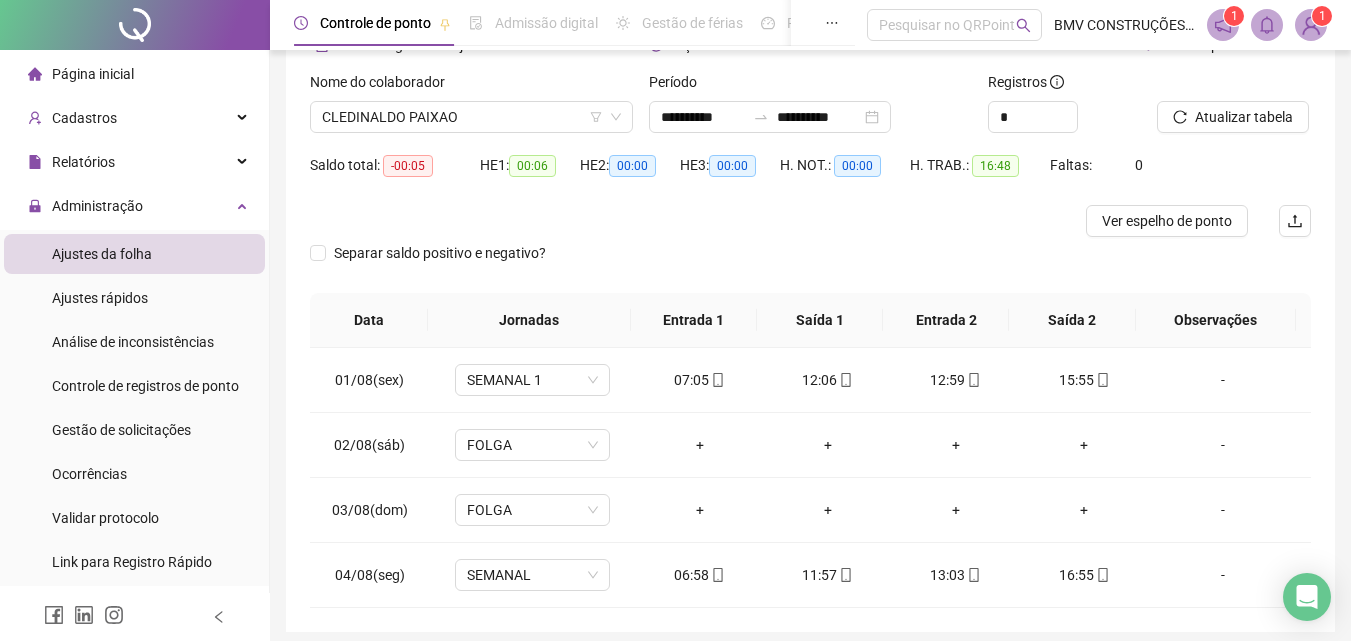 scroll, scrollTop: 0, scrollLeft: 0, axis: both 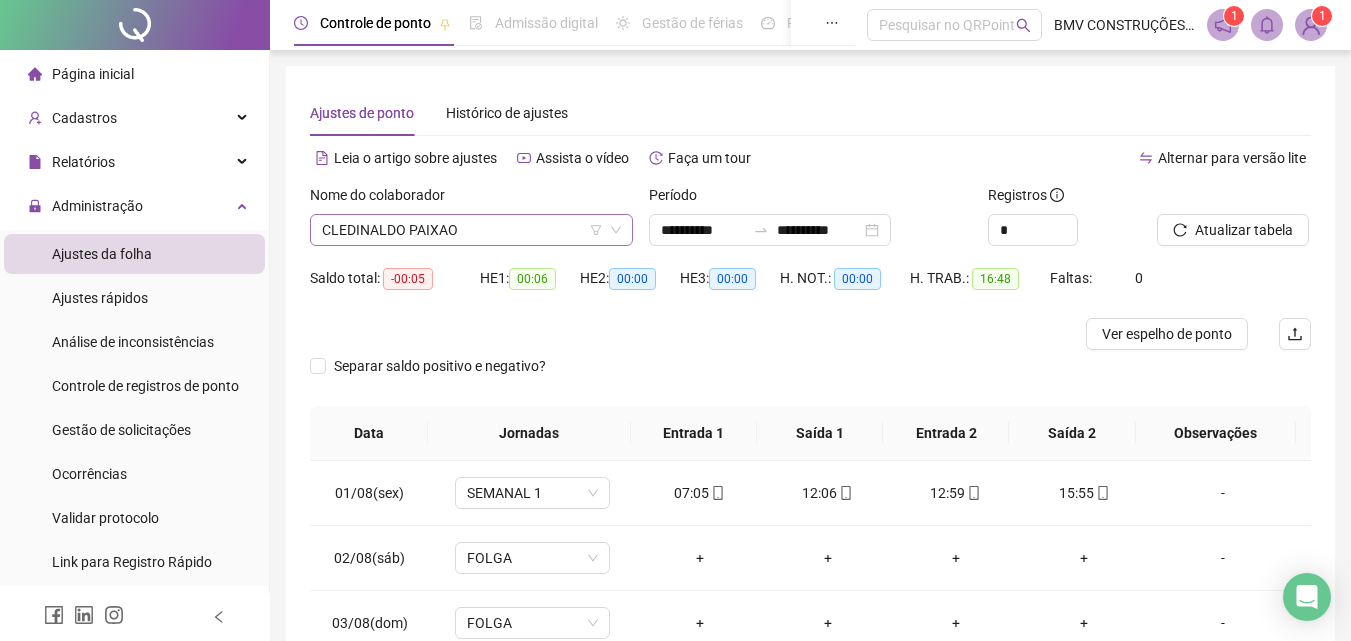 click on "CLEDINALDO PAIXAO" at bounding box center [471, 230] 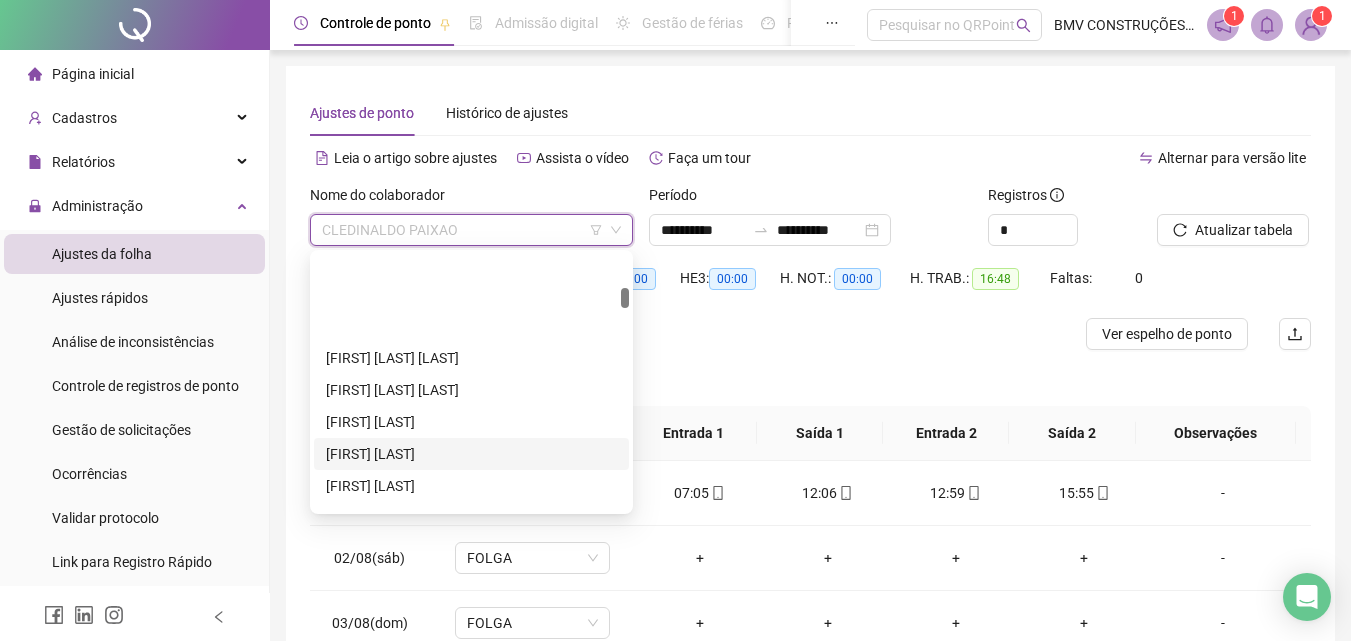 scroll, scrollTop: 2700, scrollLeft: 0, axis: vertical 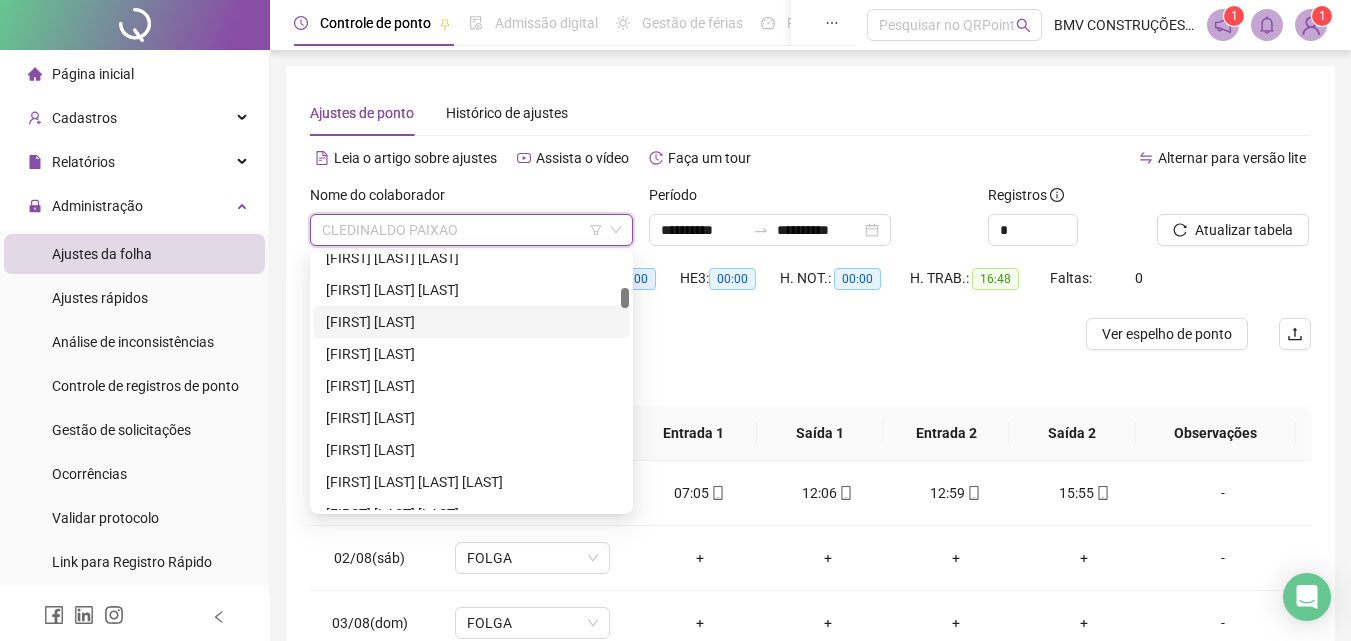 click on "[FIRST] [LAST]" at bounding box center (471, 322) 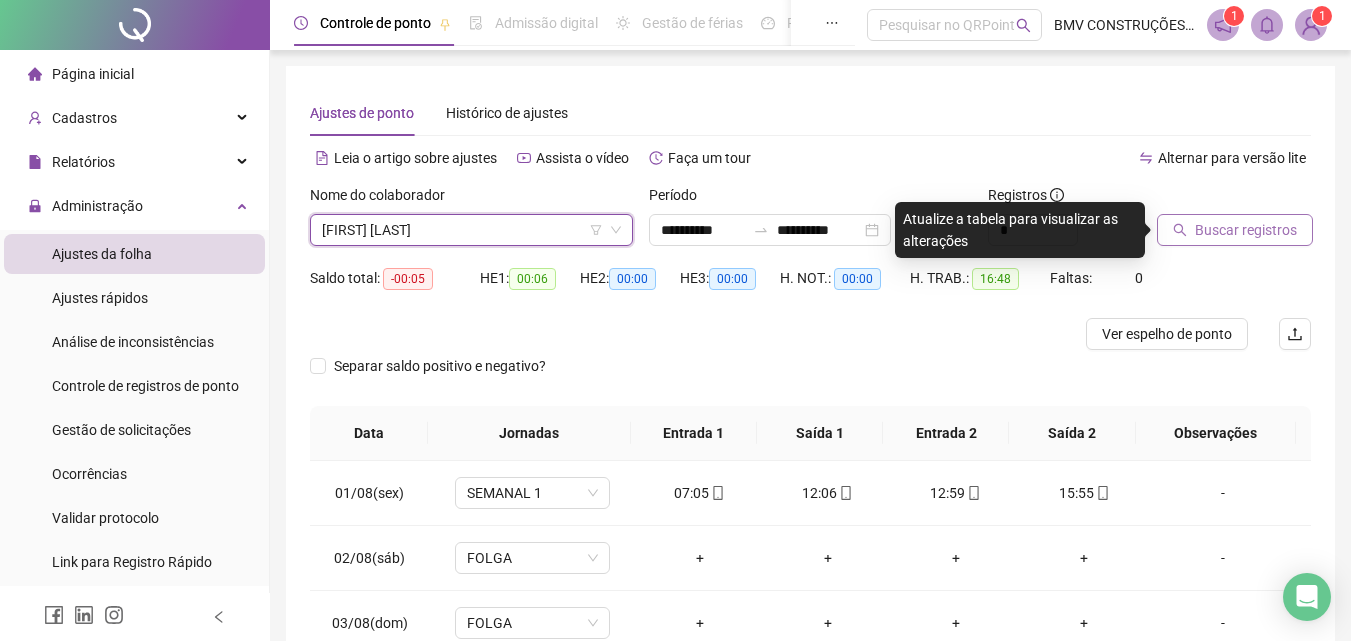 click on "Buscar registros" at bounding box center [1246, 230] 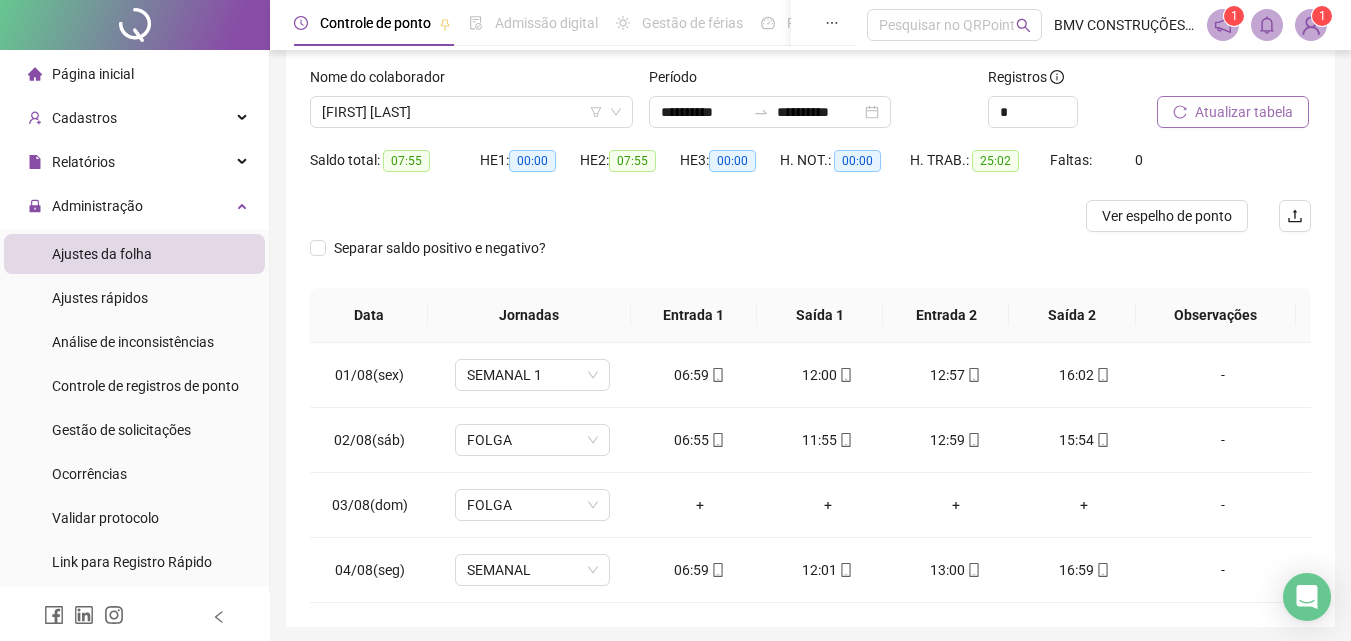 scroll, scrollTop: 190, scrollLeft: 0, axis: vertical 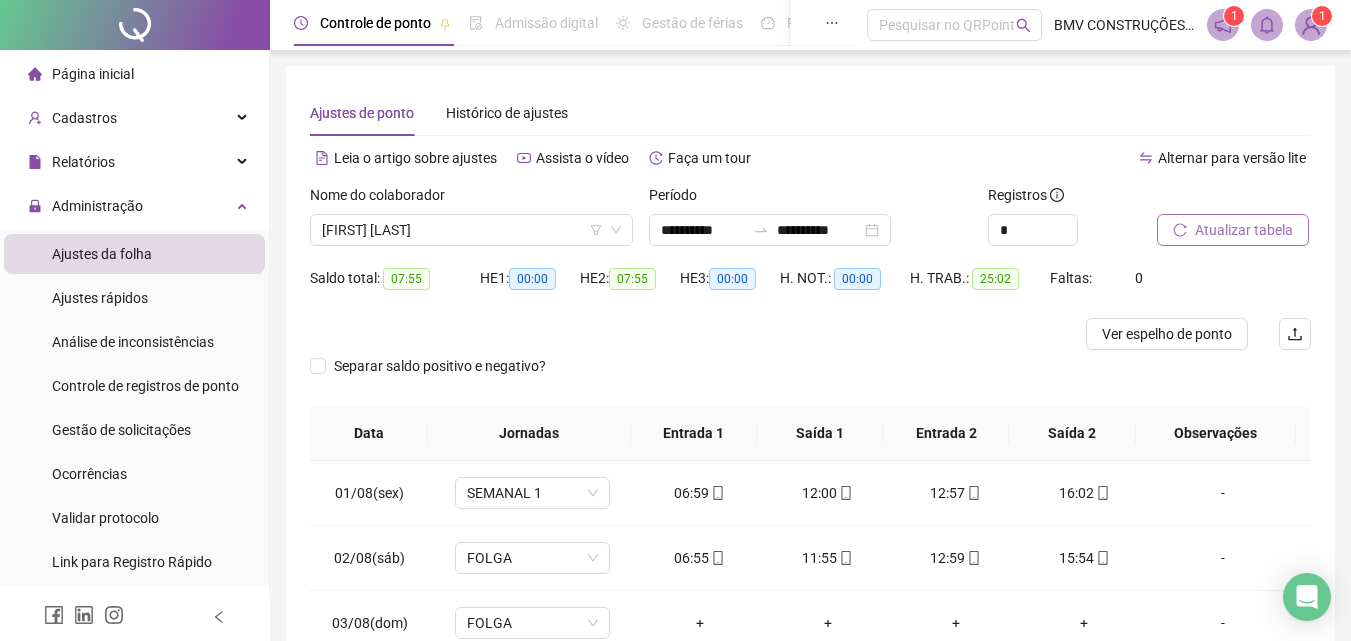 click on "Alternar para versão lite" at bounding box center (1061, 158) 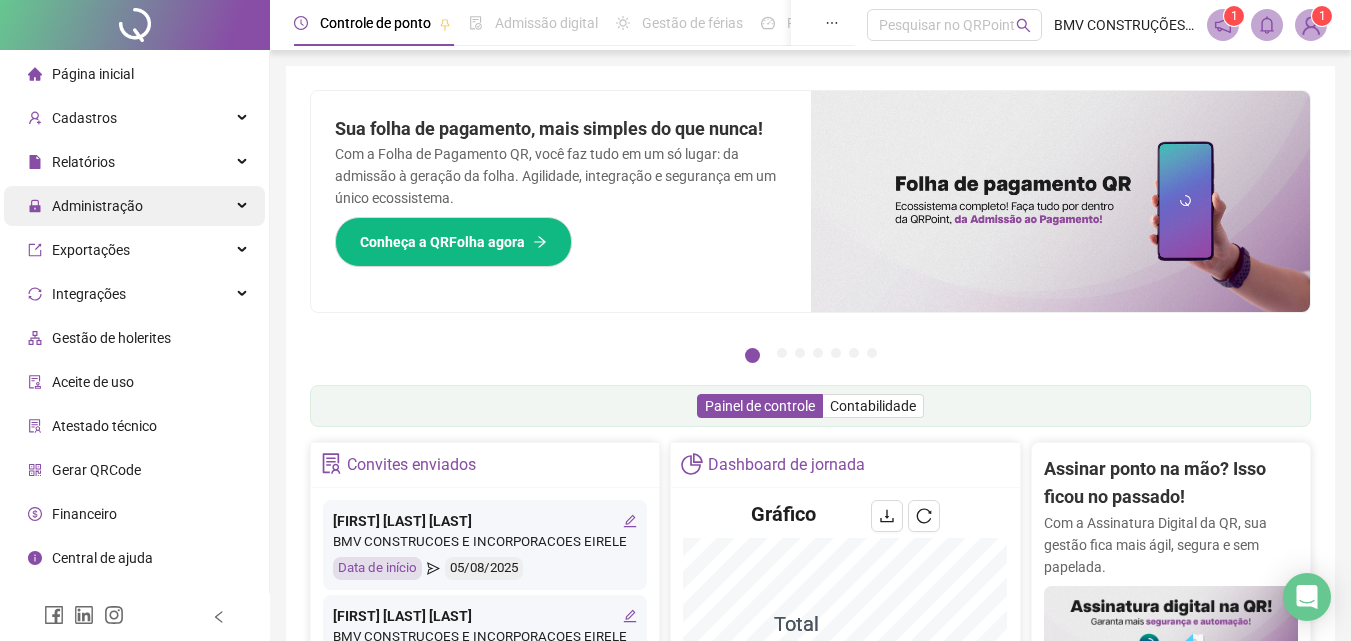 scroll, scrollTop: 0, scrollLeft: 0, axis: both 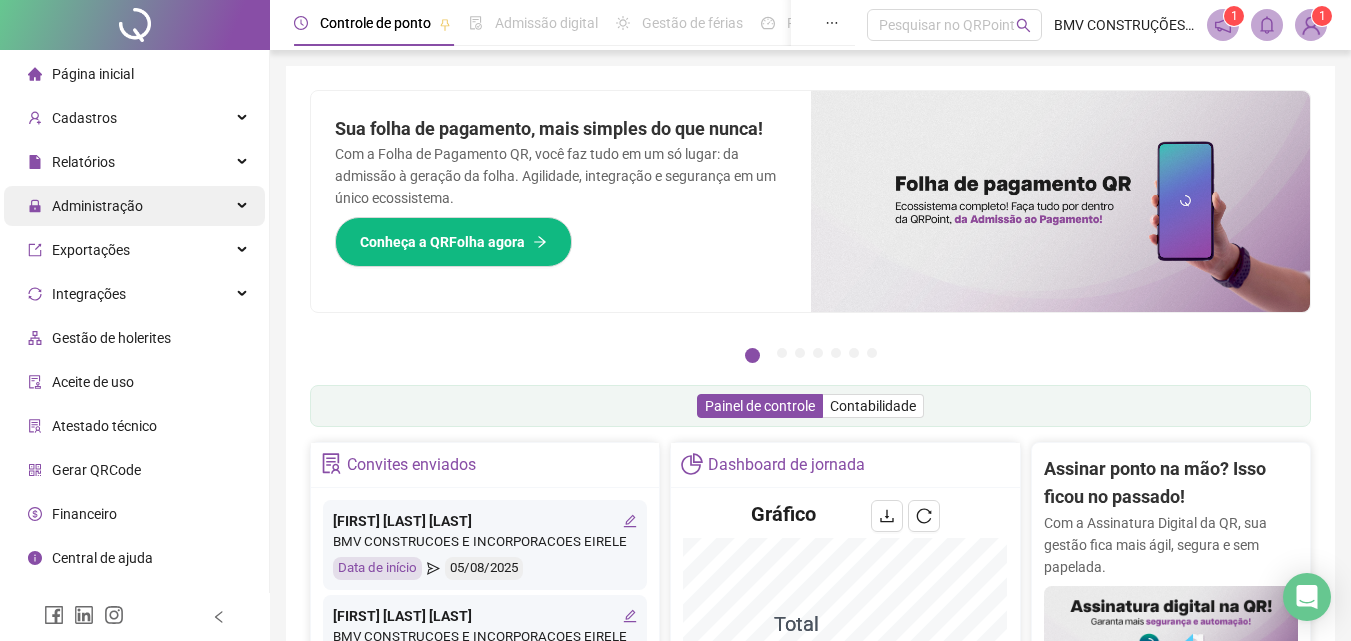 click on "Administração" at bounding box center (134, 206) 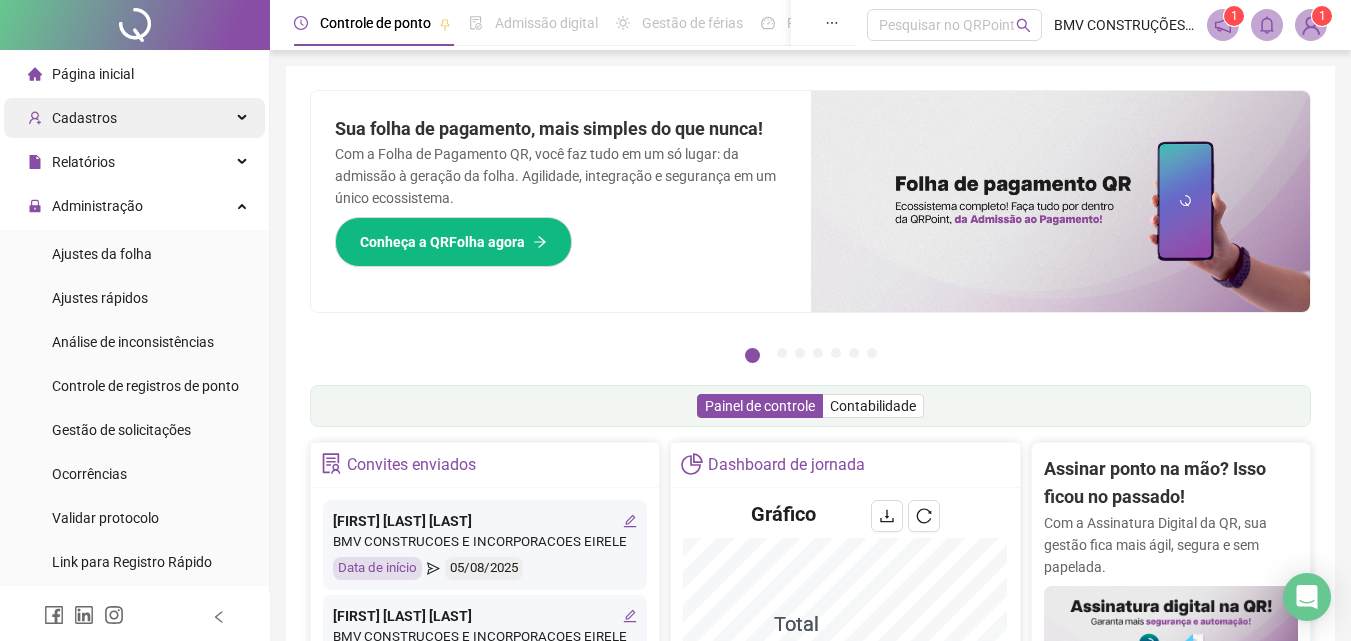 click on "Cadastros" at bounding box center [134, 118] 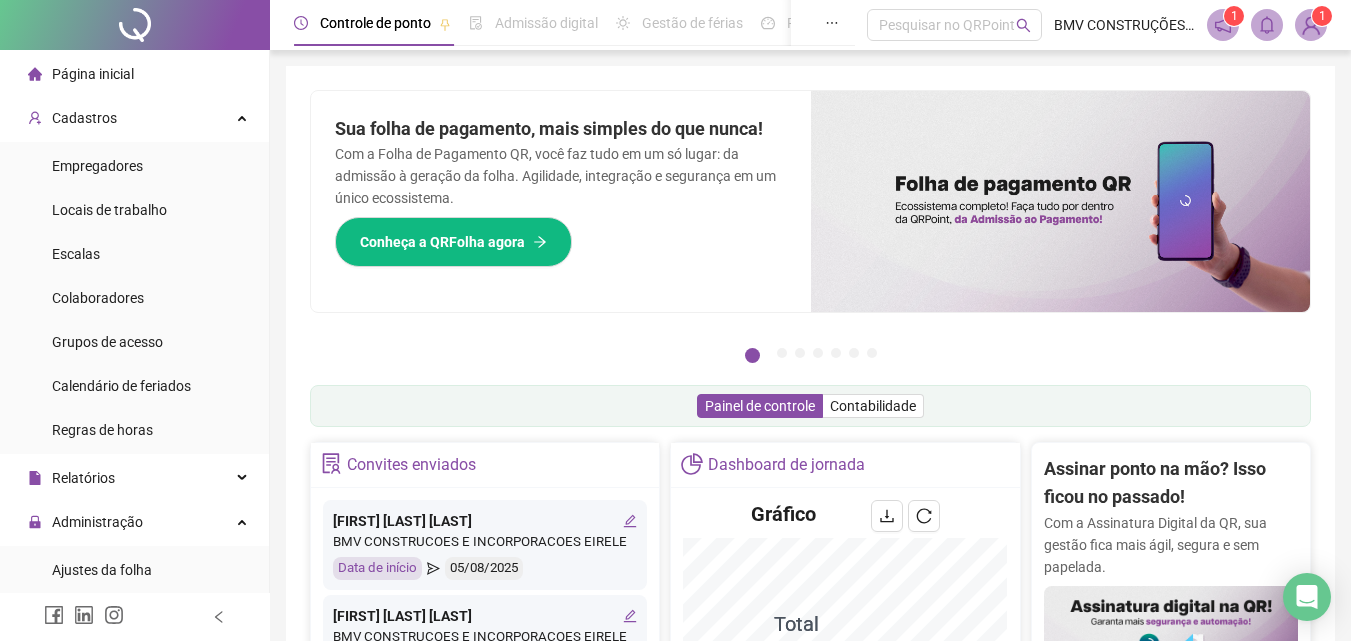 drag, startPoint x: 156, startPoint y: 290, endPoint x: 284, endPoint y: 201, distance: 155.9006 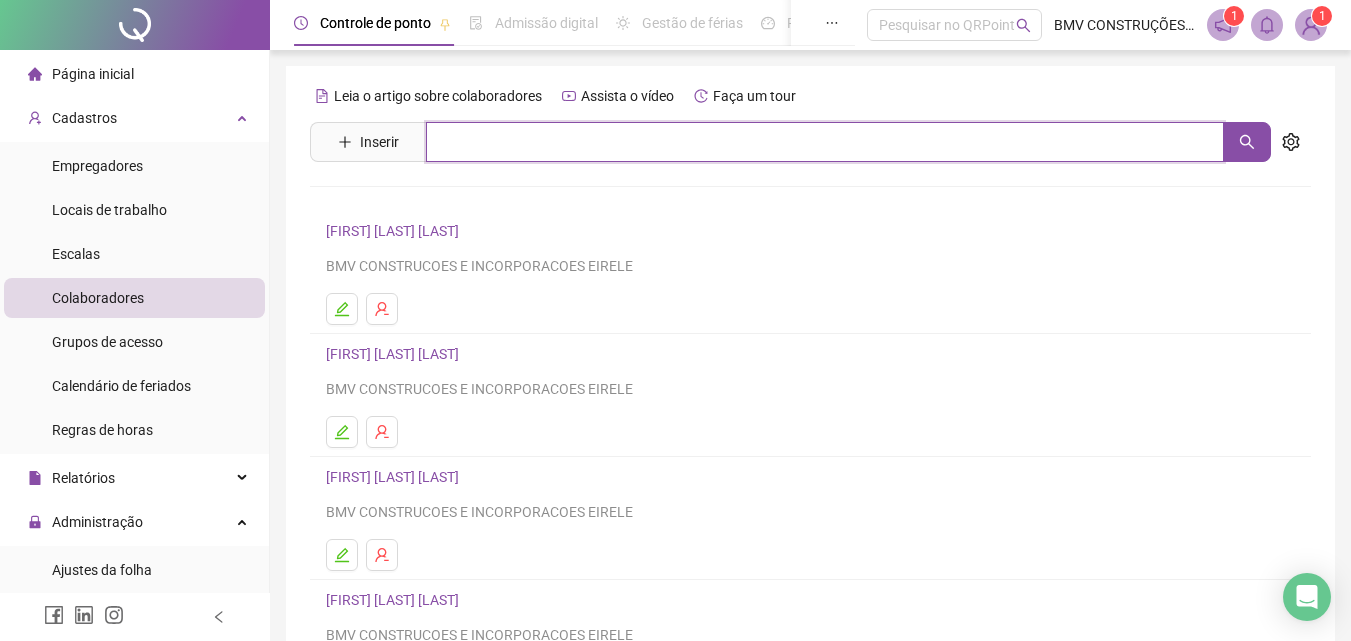 click at bounding box center (825, 142) 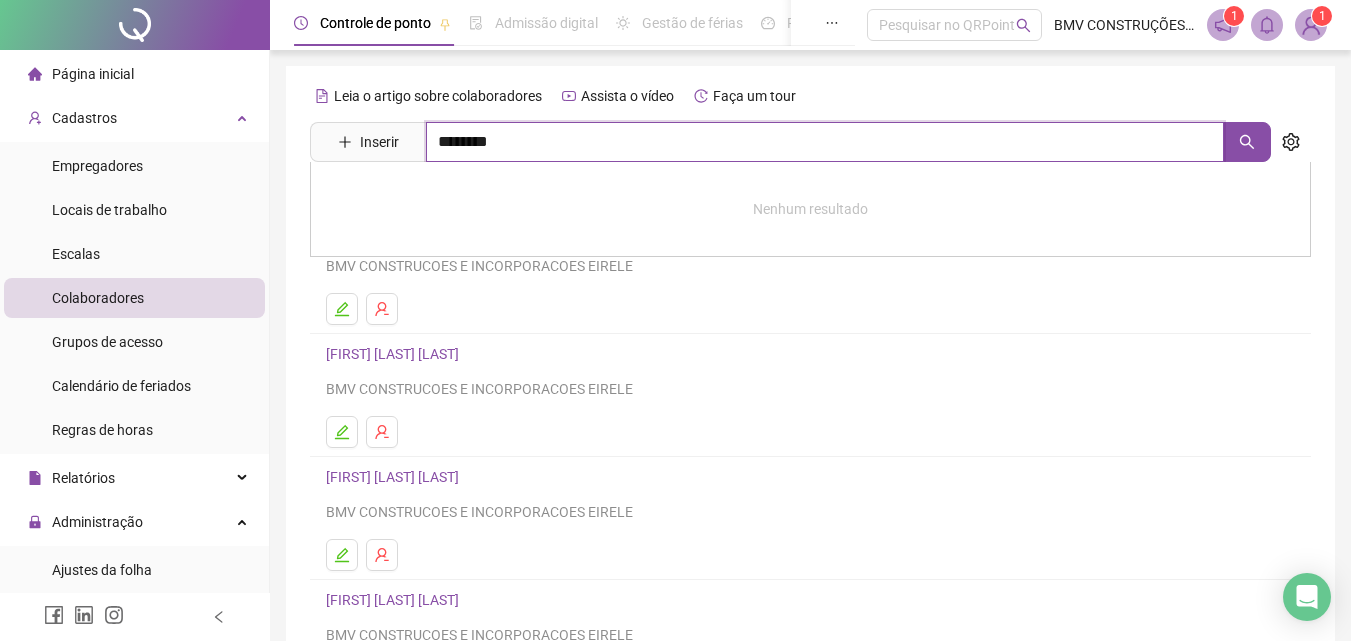 type on "********" 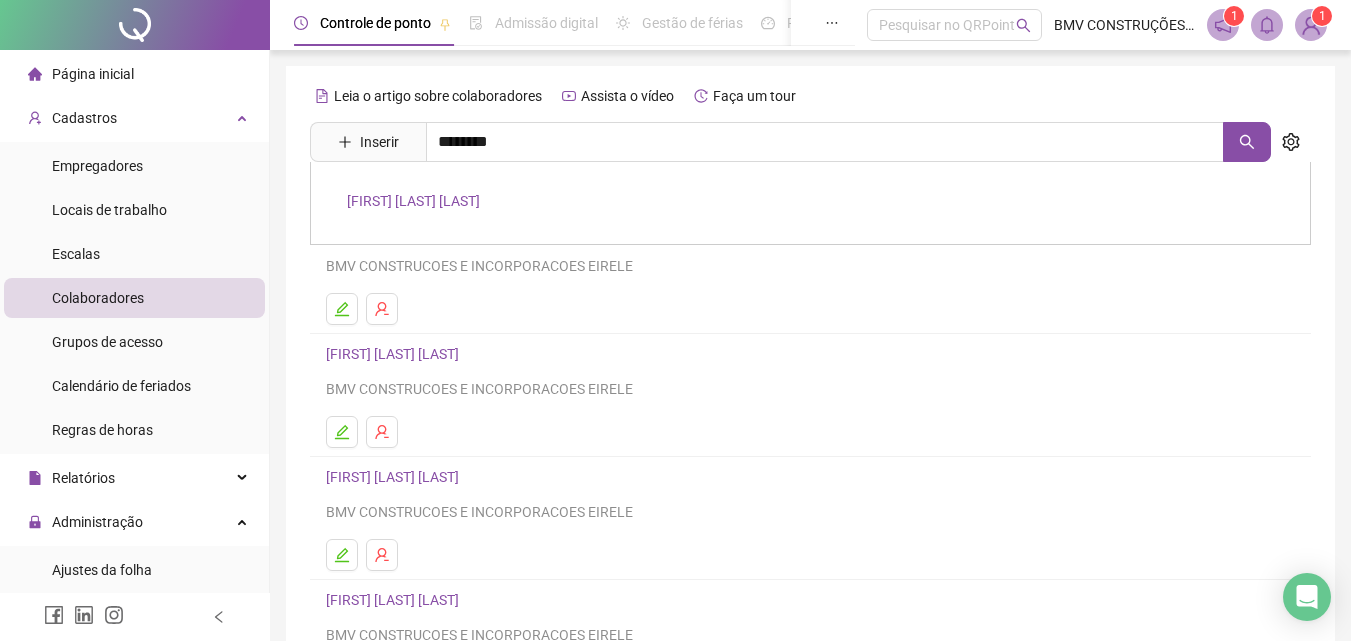 click on "[FIRST] [LAST] [LAST]" at bounding box center [413, 201] 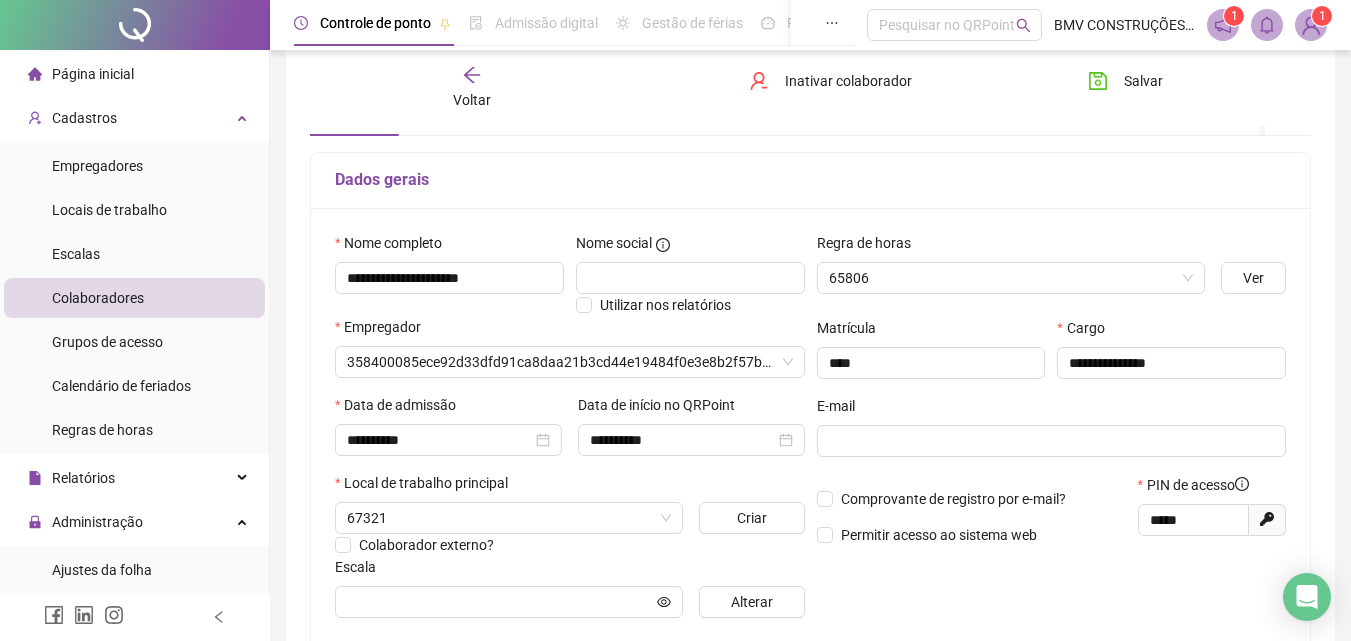 scroll, scrollTop: 210, scrollLeft: 0, axis: vertical 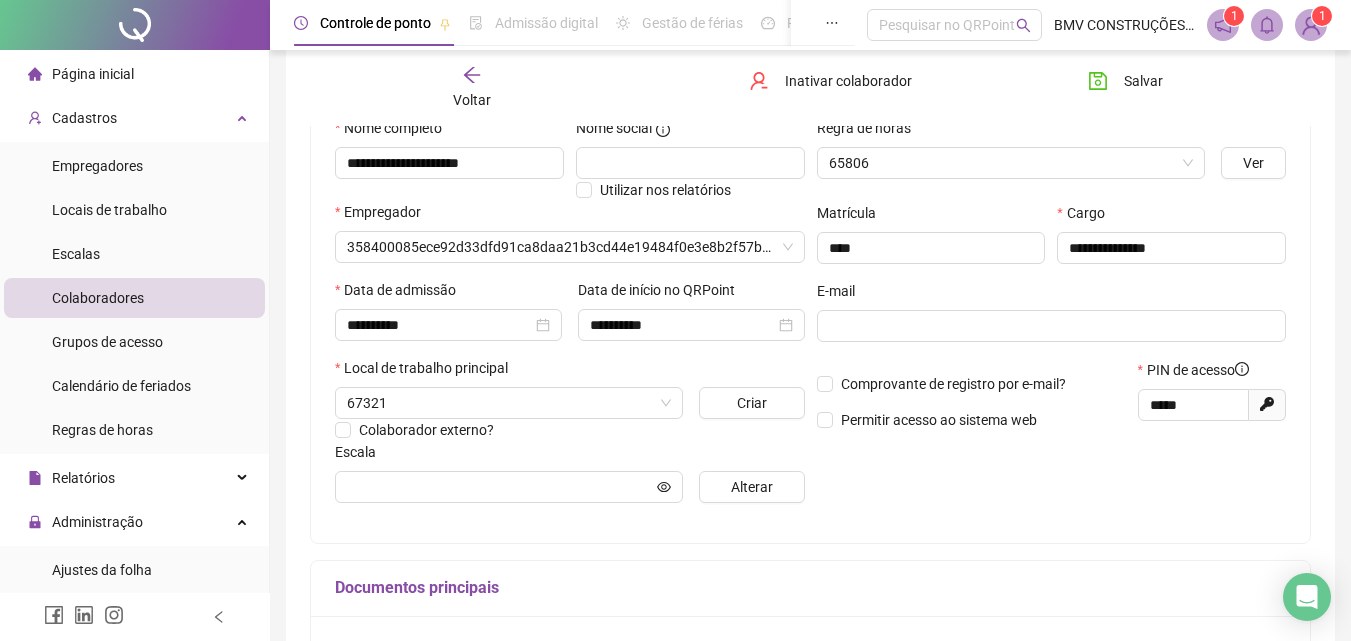 type on "**********" 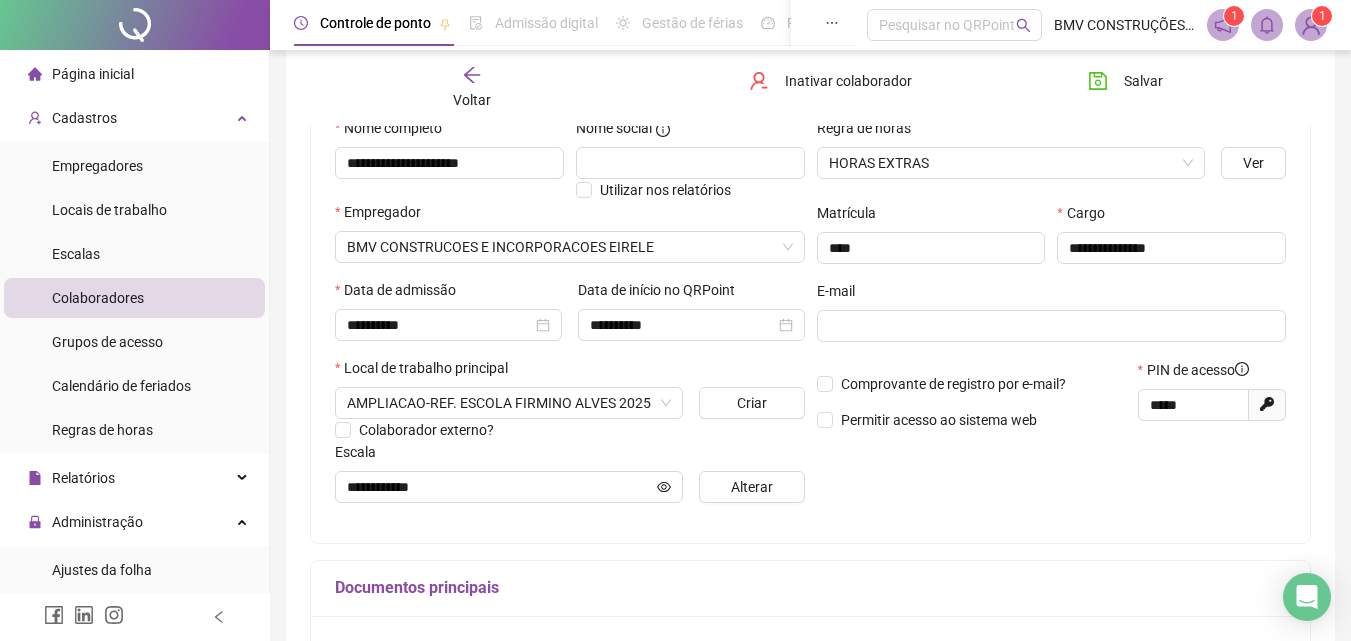 click on "Voltar" at bounding box center (472, 88) 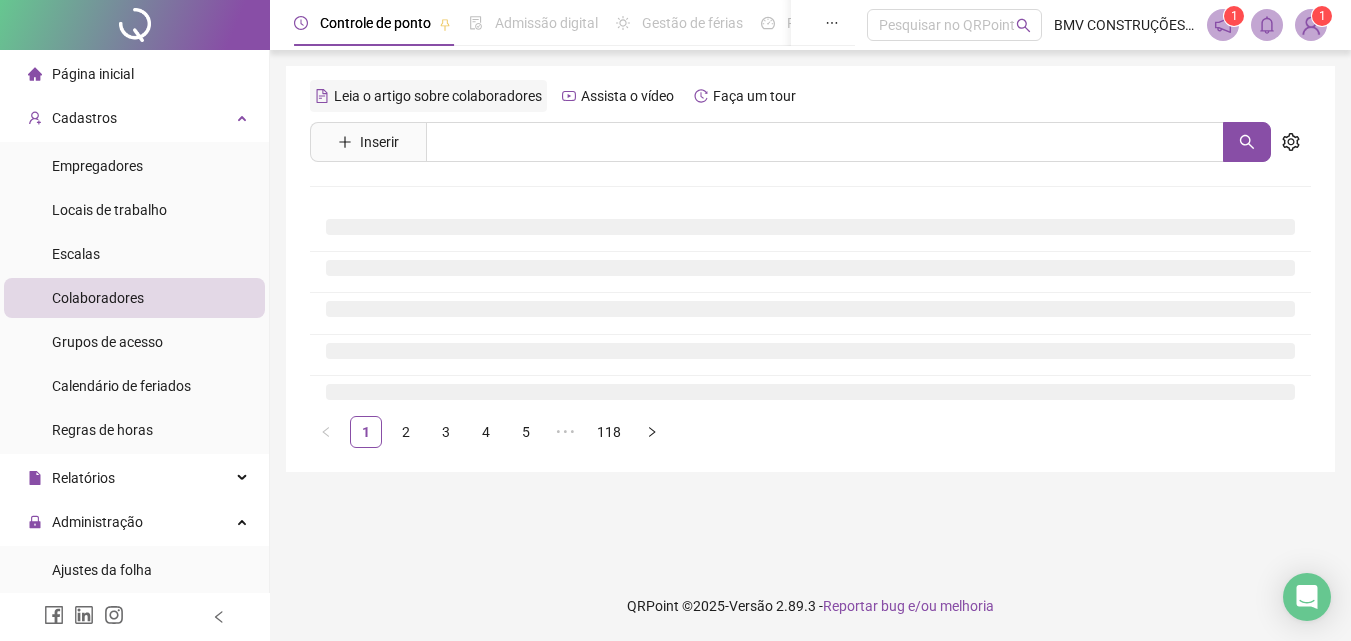 scroll, scrollTop: 0, scrollLeft: 0, axis: both 